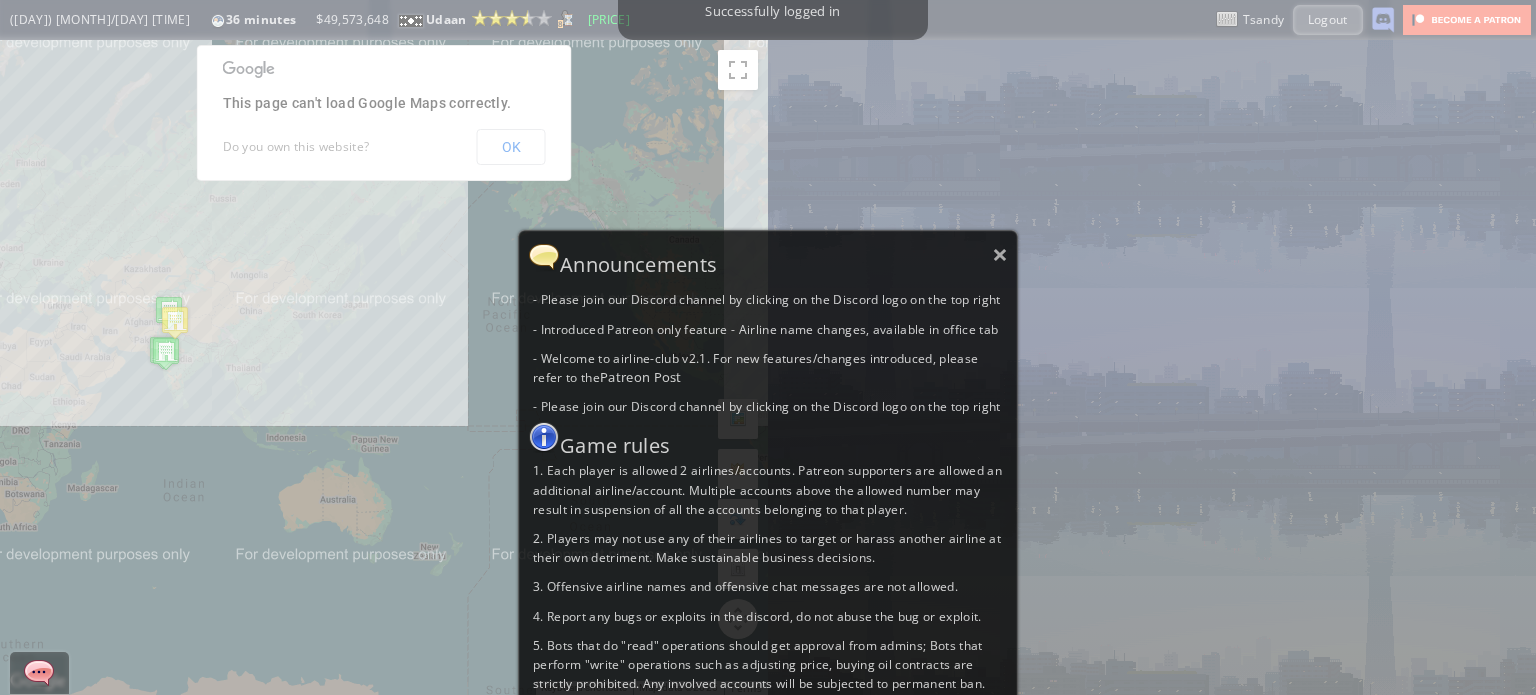 scroll, scrollTop: 0, scrollLeft: 0, axis: both 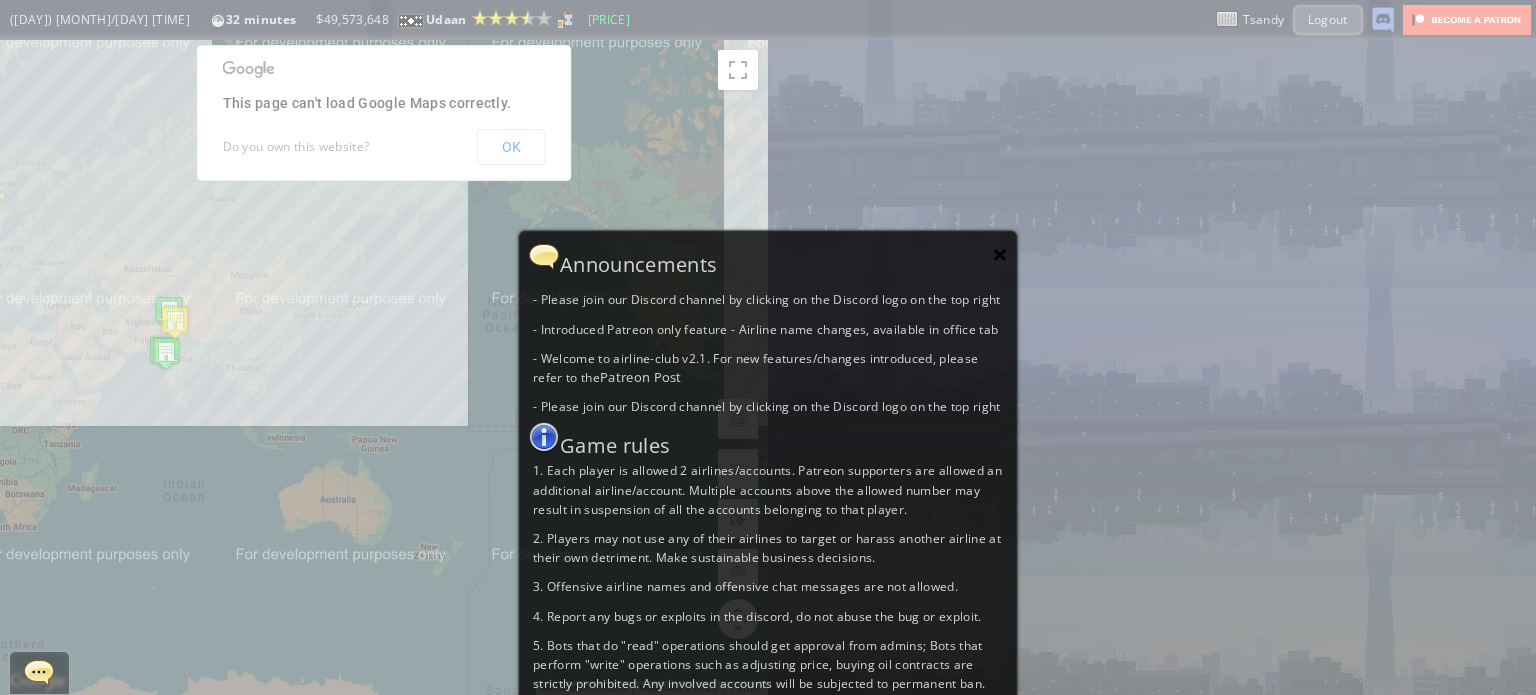 click on "×" at bounding box center [1000, 254] 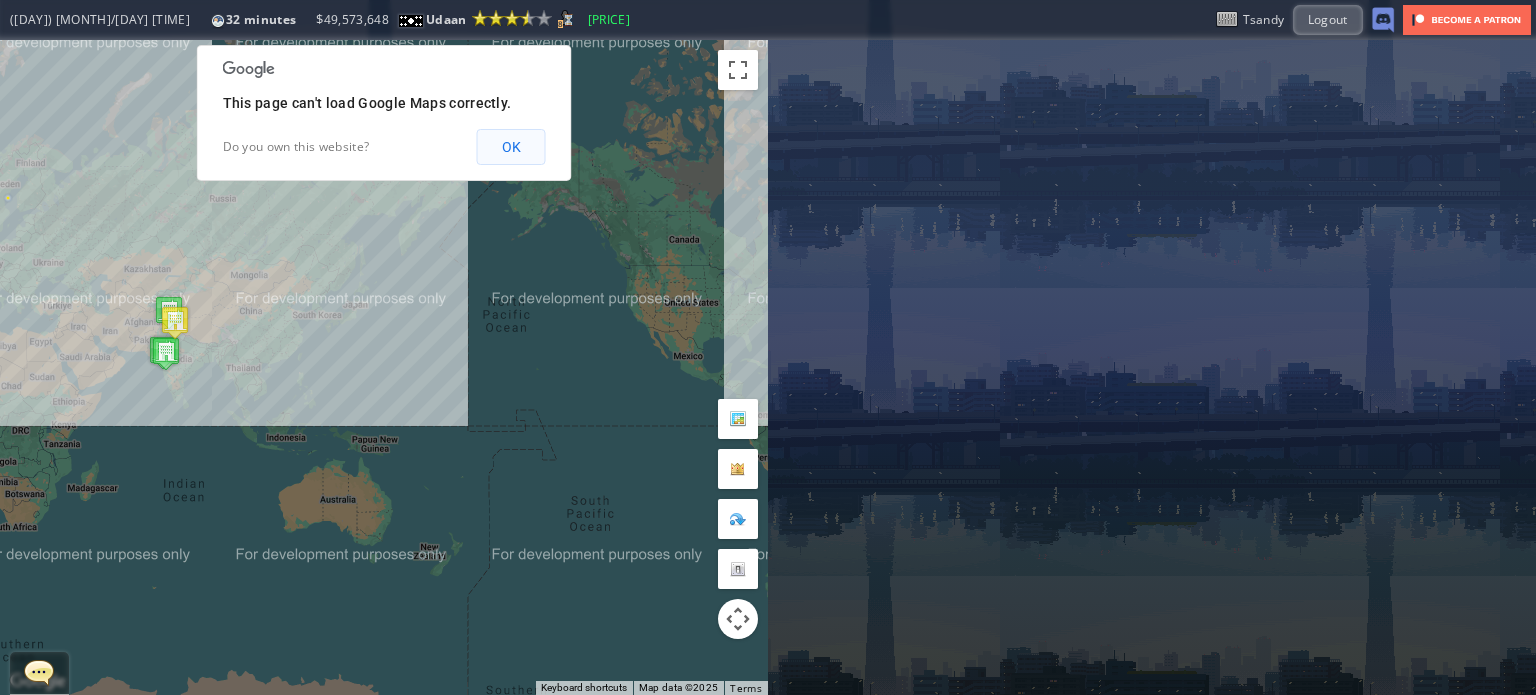 click on "OK" at bounding box center [511, 147] 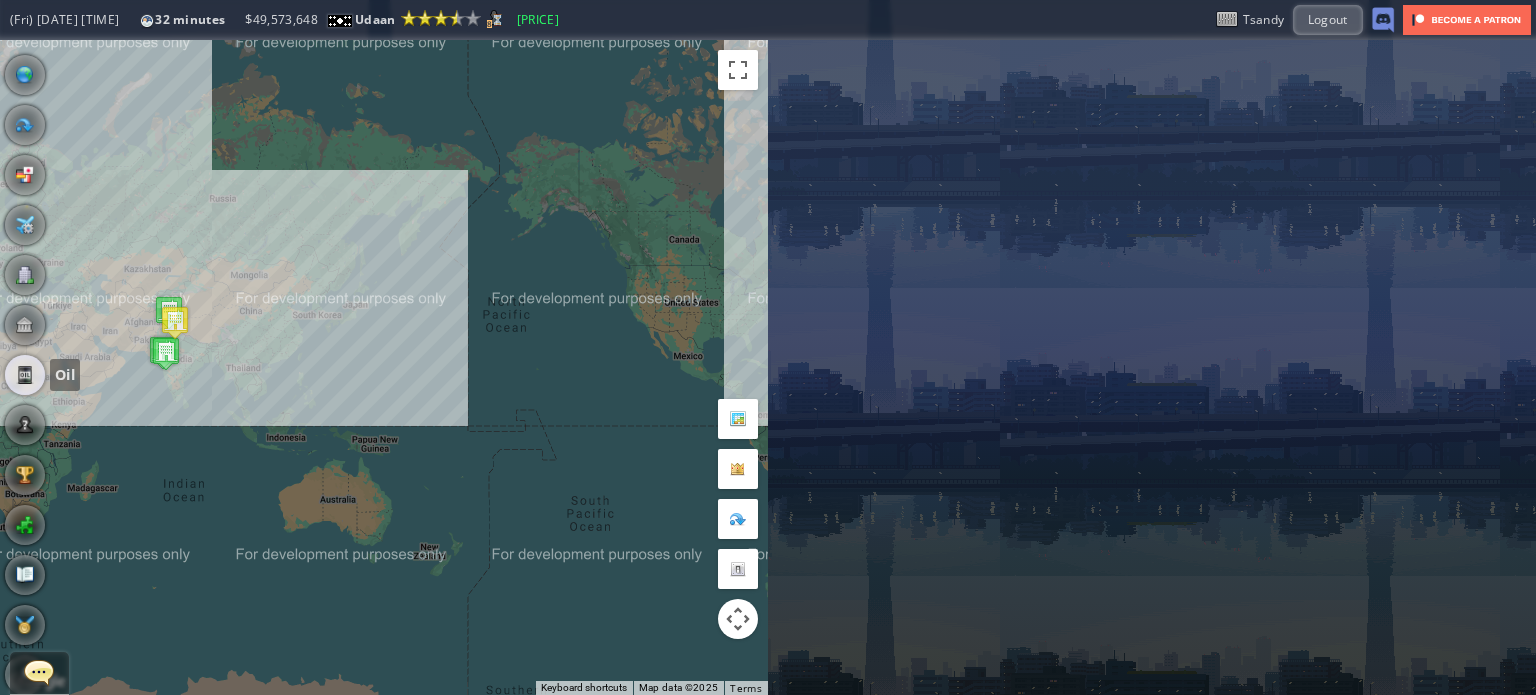 click at bounding box center (25, 375) 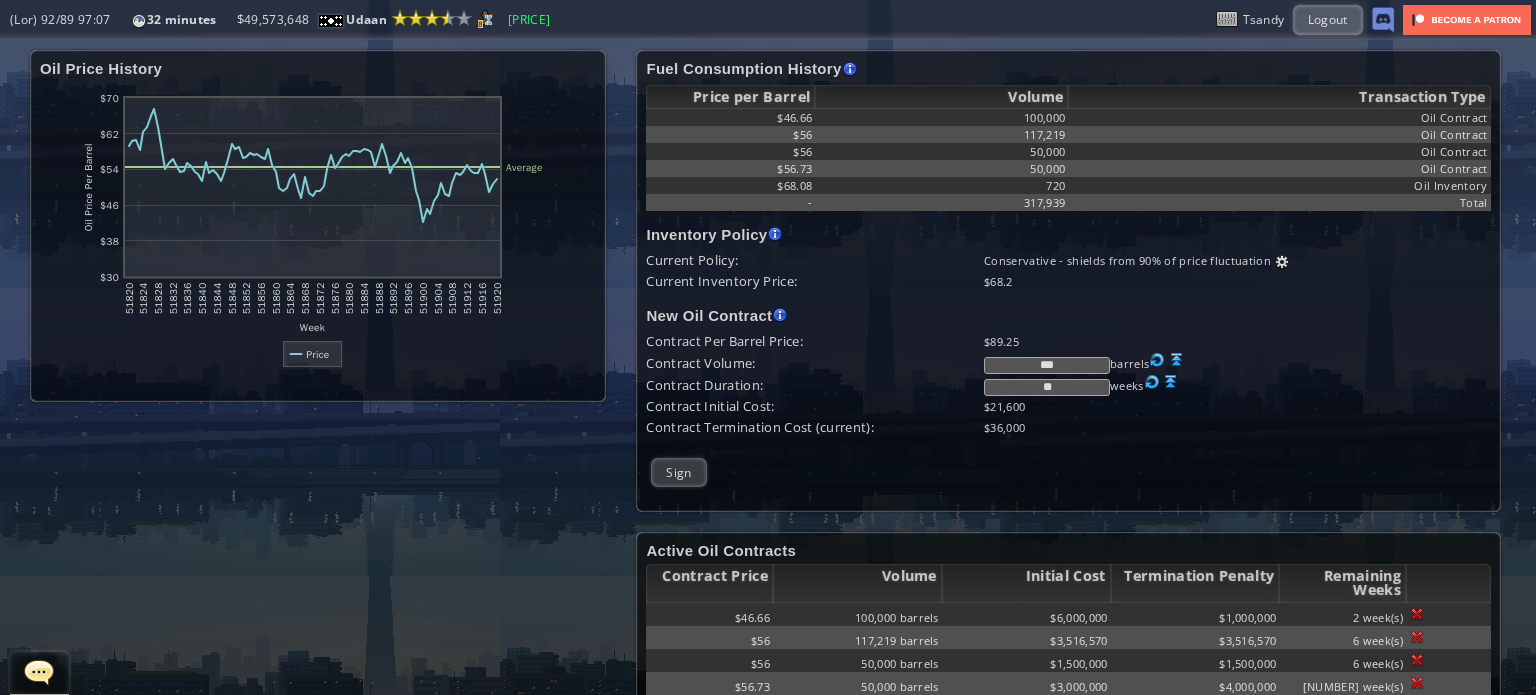 scroll, scrollTop: 0, scrollLeft: 0, axis: both 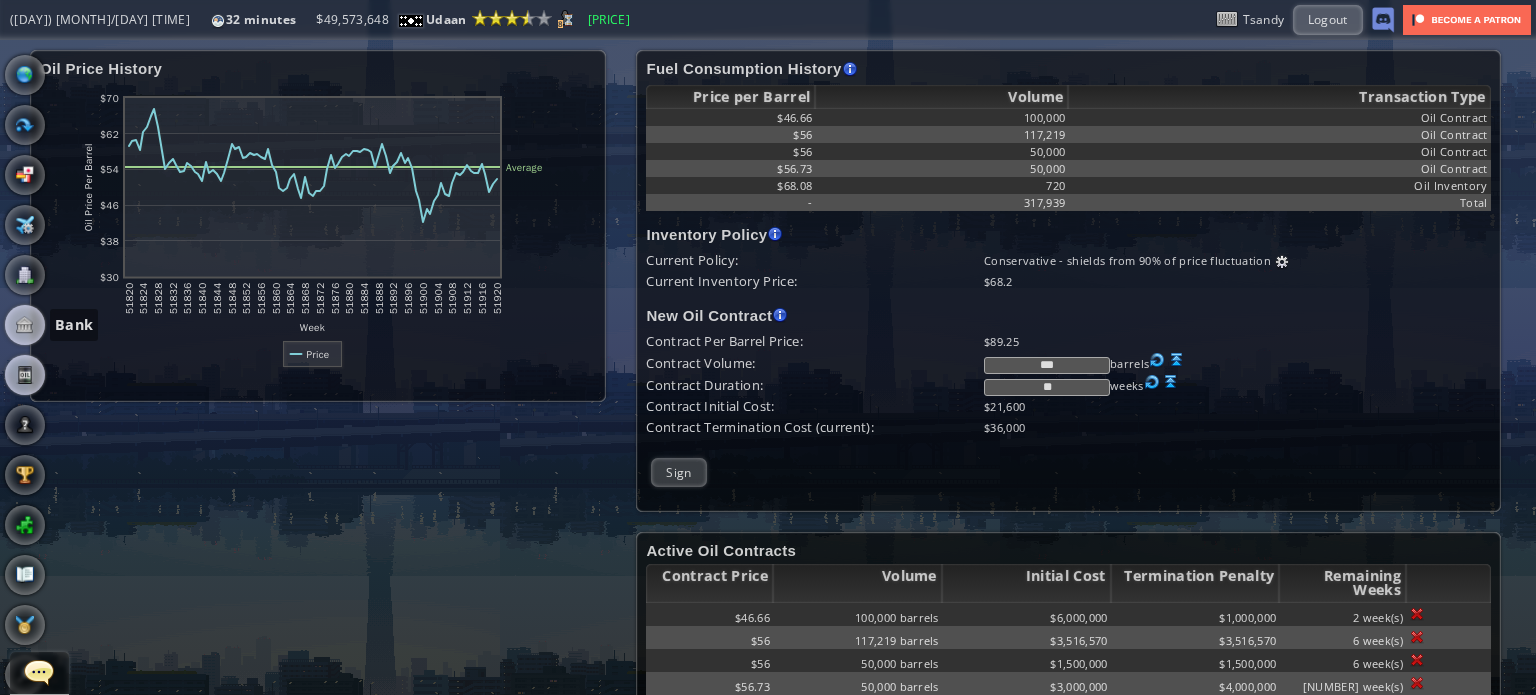 click at bounding box center (25, 325) 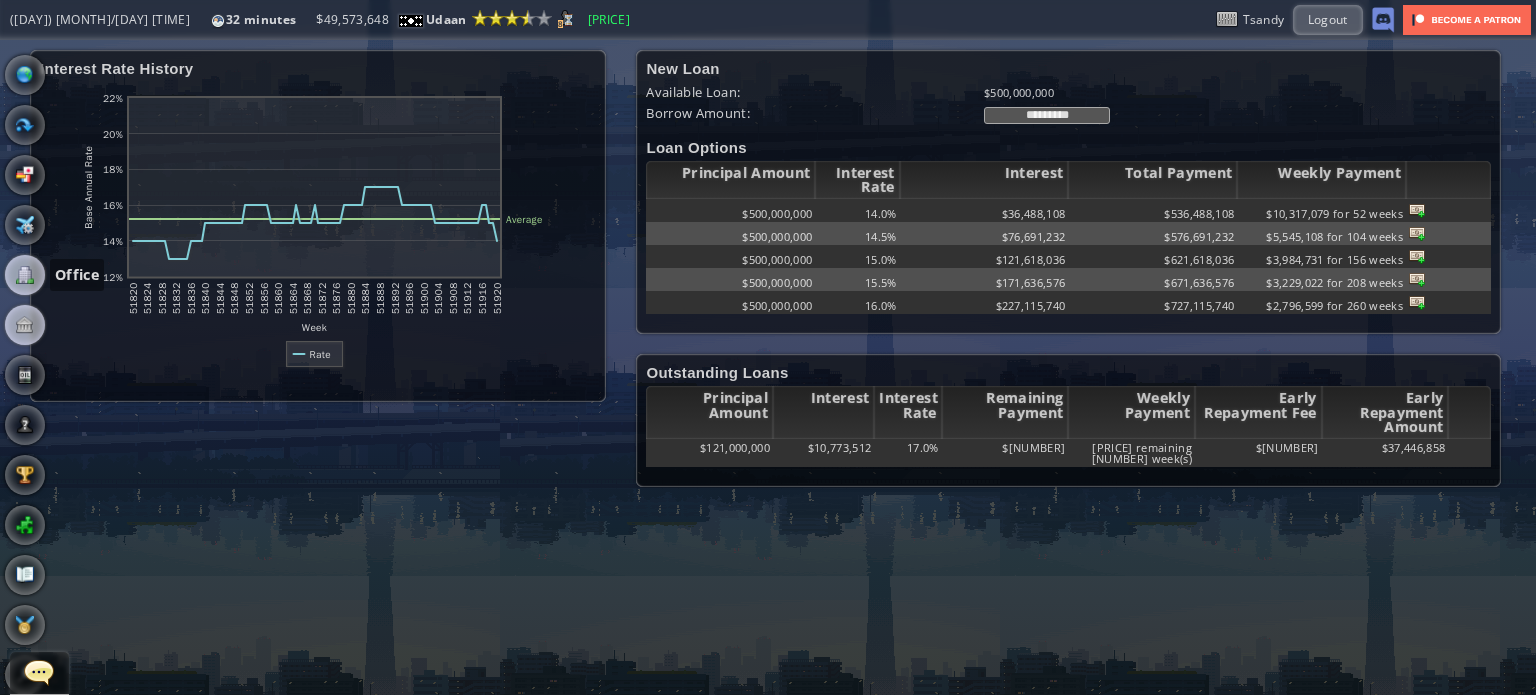 click at bounding box center (25, 275) 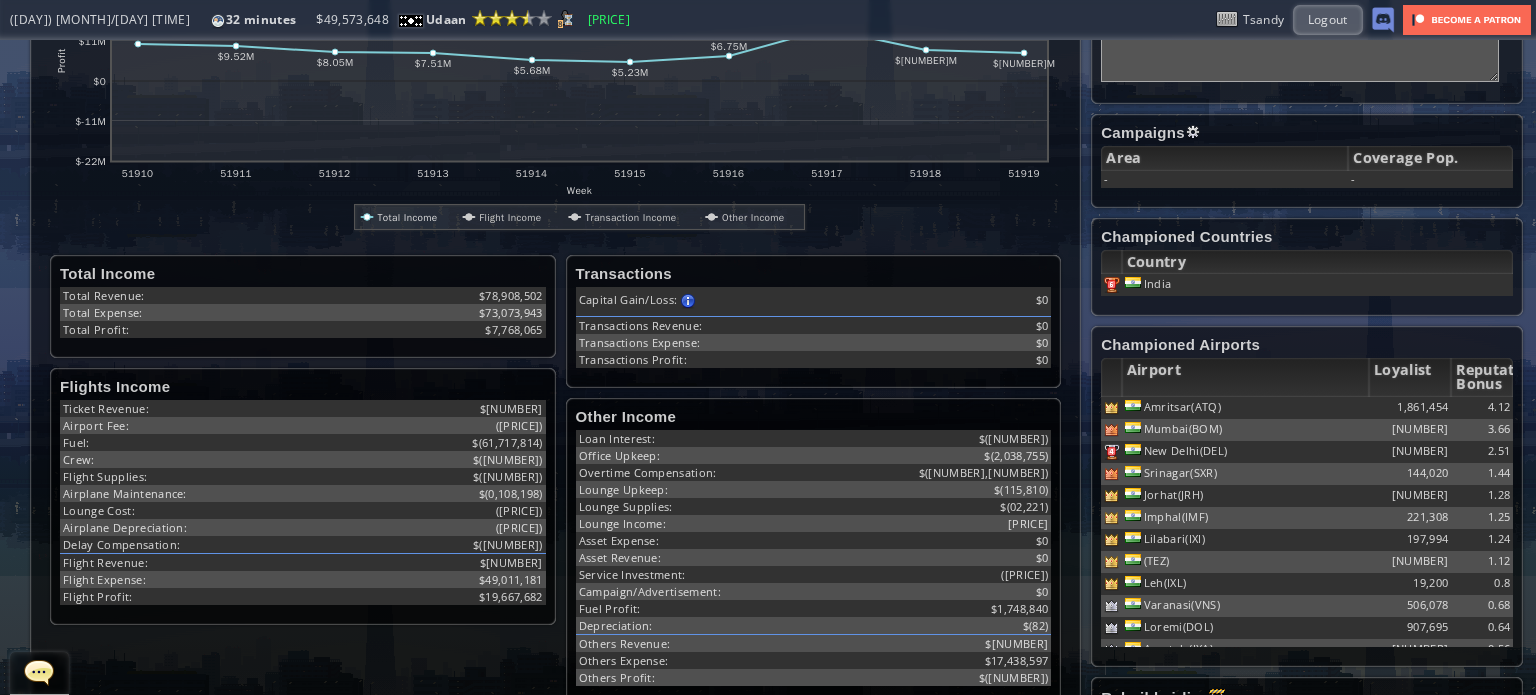 scroll, scrollTop: 0, scrollLeft: 0, axis: both 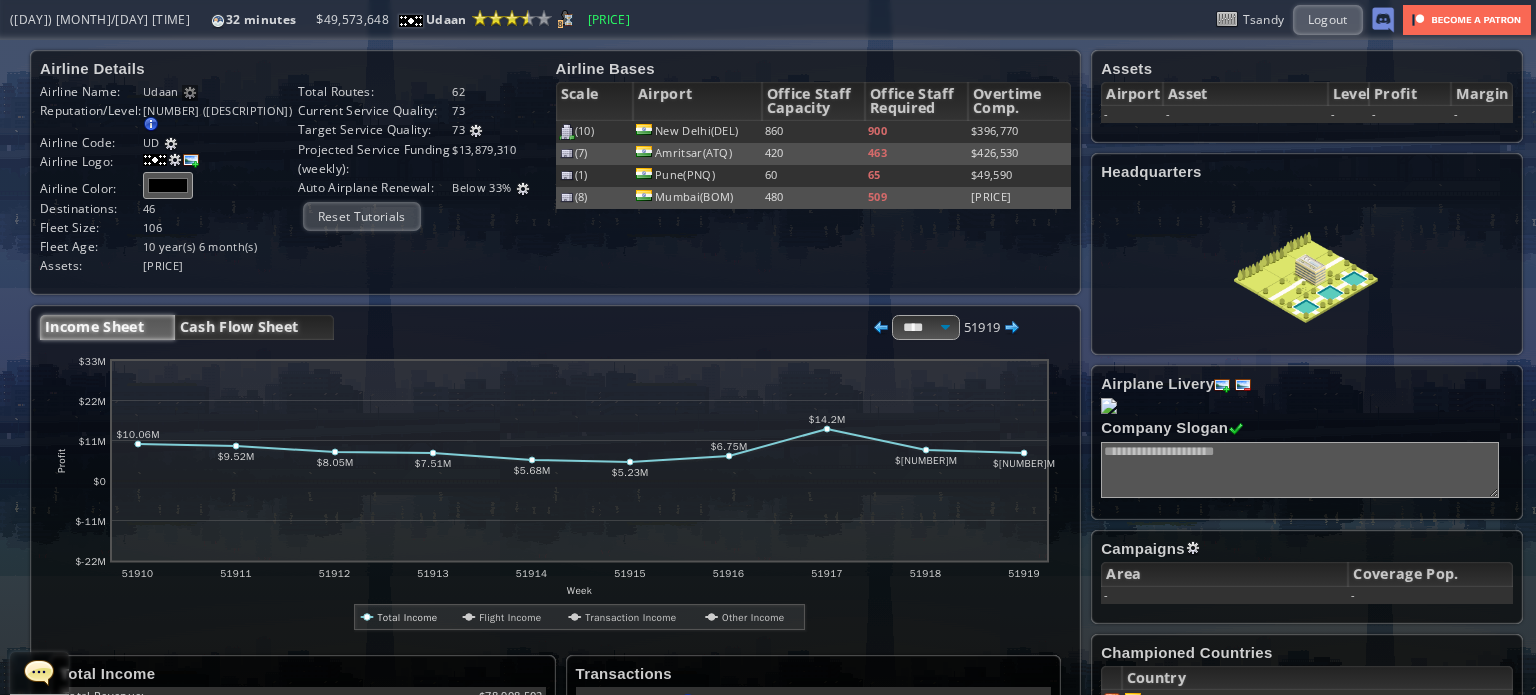 click on "Cash Flow Sheet" at bounding box center [254, 327] 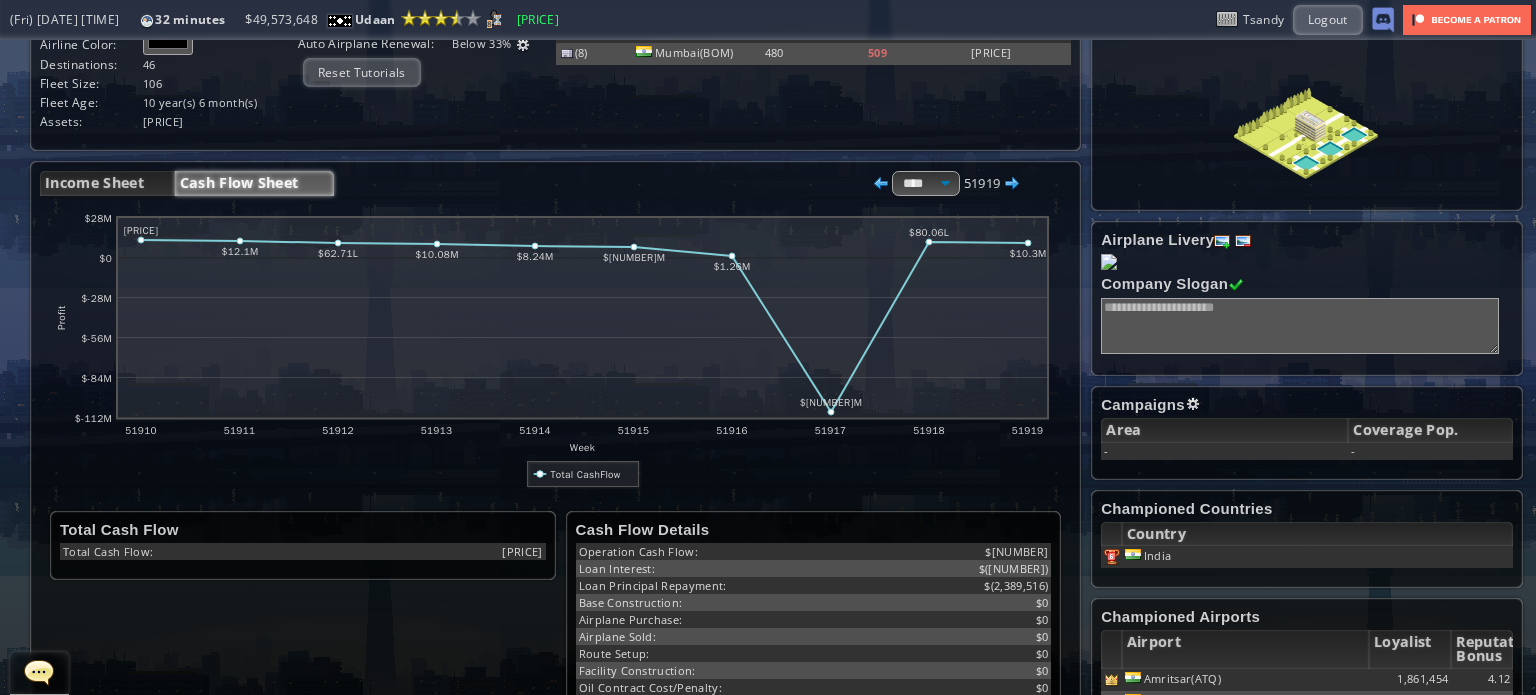 scroll, scrollTop: 100, scrollLeft: 0, axis: vertical 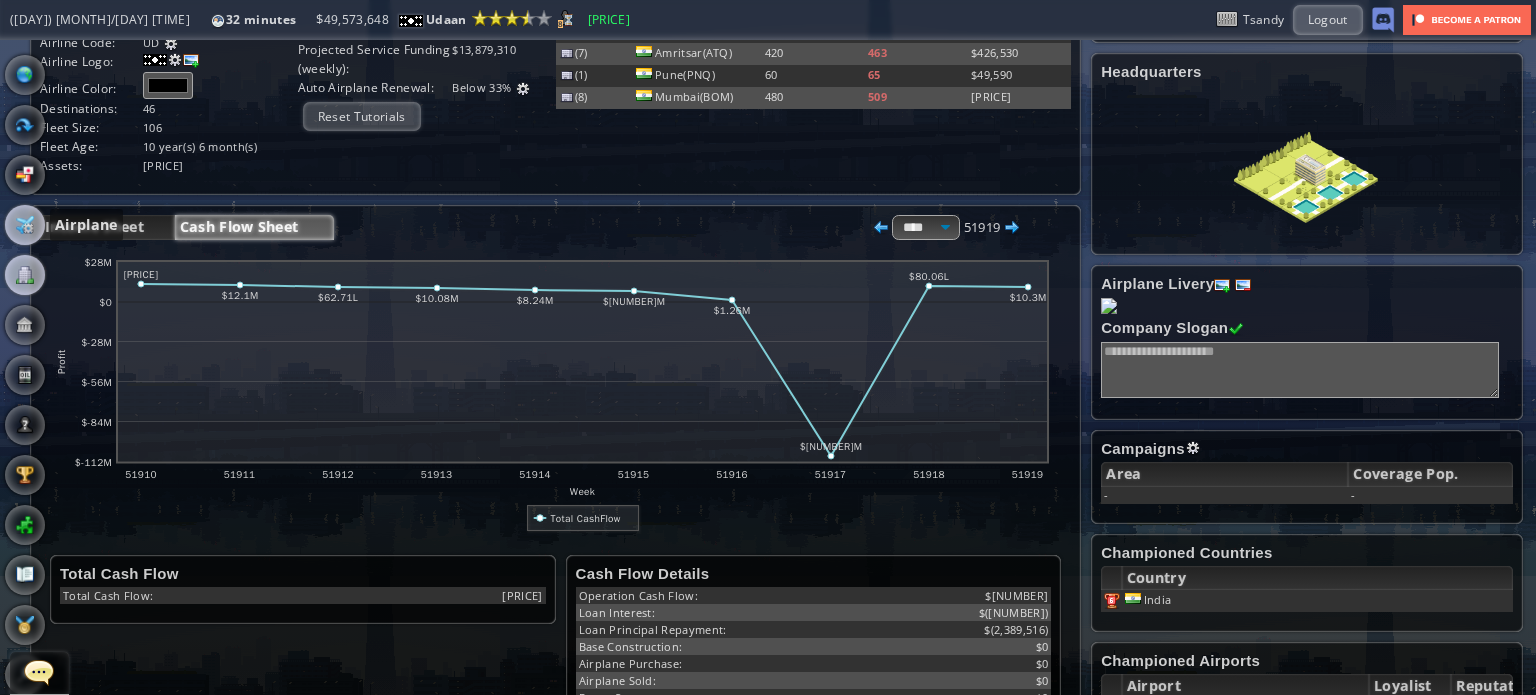 click at bounding box center (25, 225) 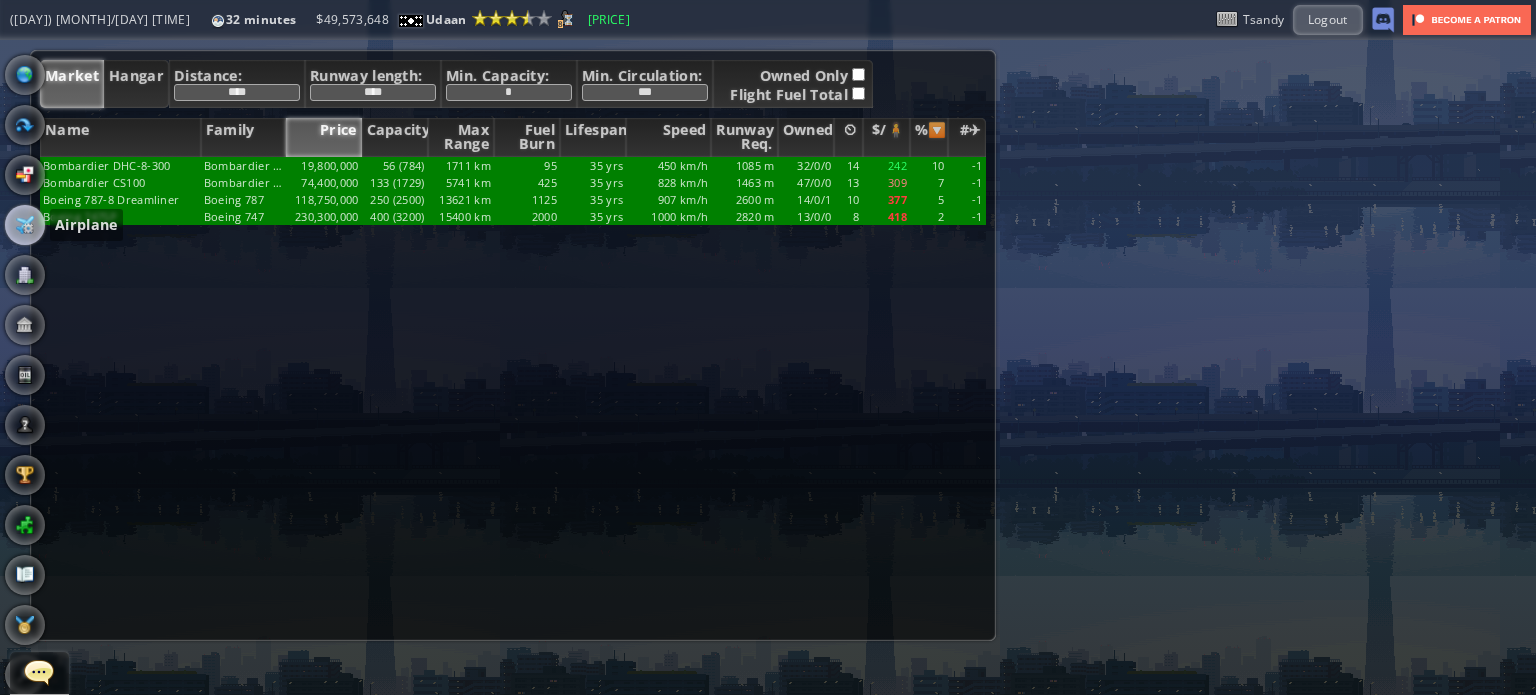 scroll, scrollTop: 0, scrollLeft: 0, axis: both 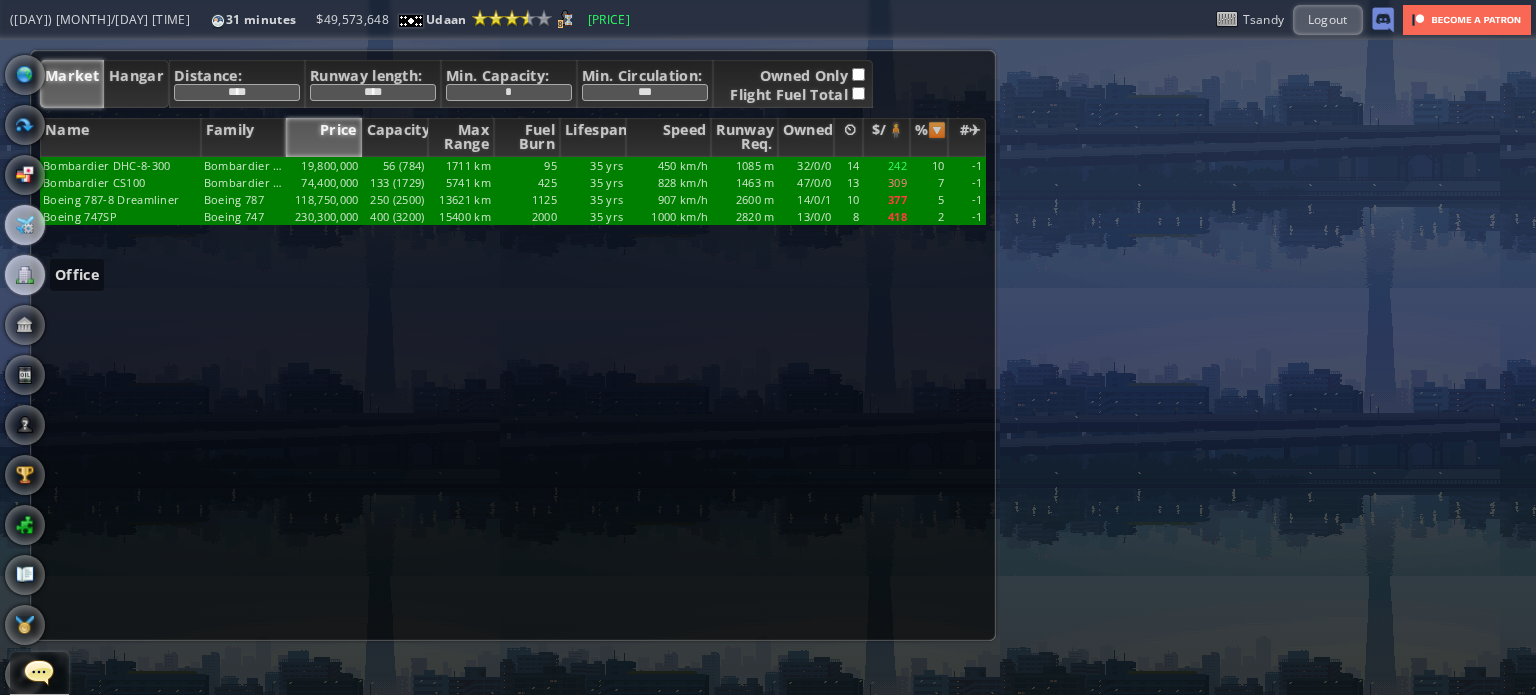 click at bounding box center (25, 275) 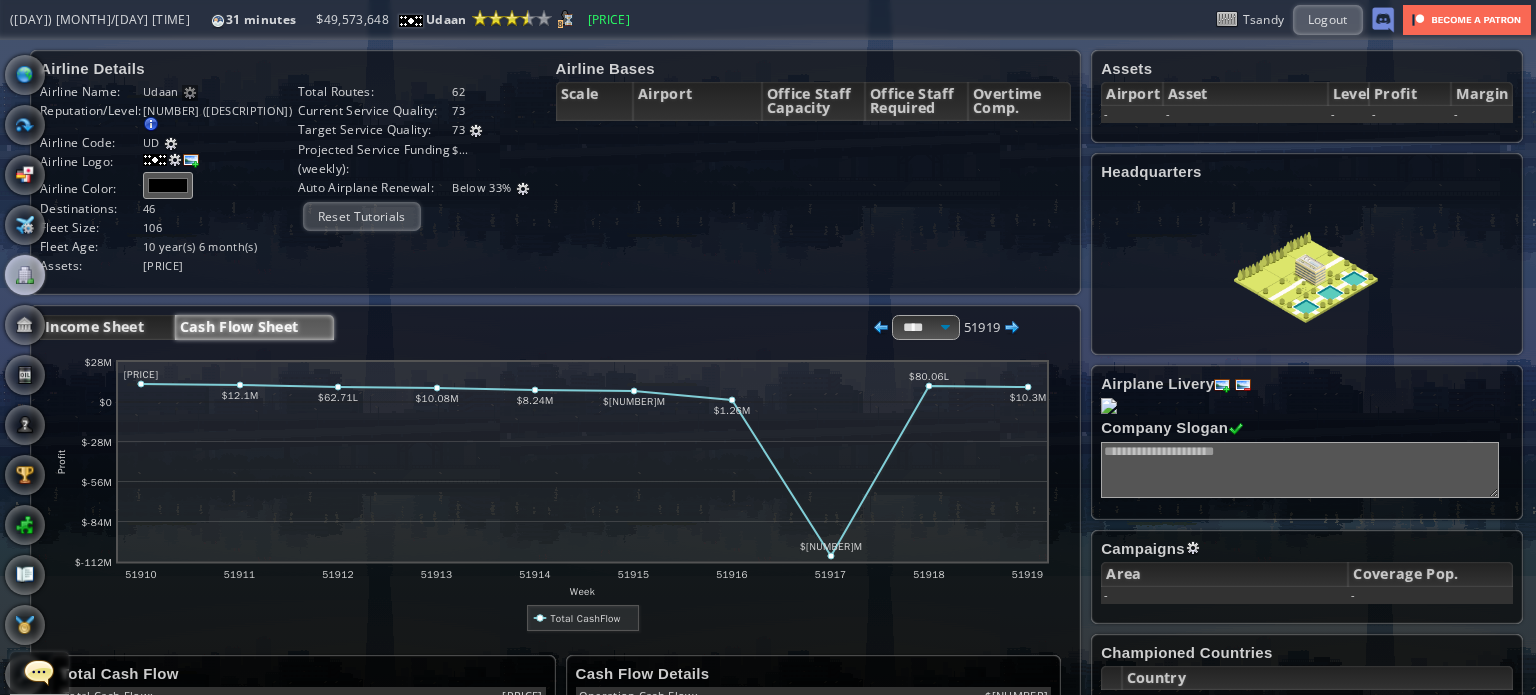 click on "Income Sheet" at bounding box center (107, 327) 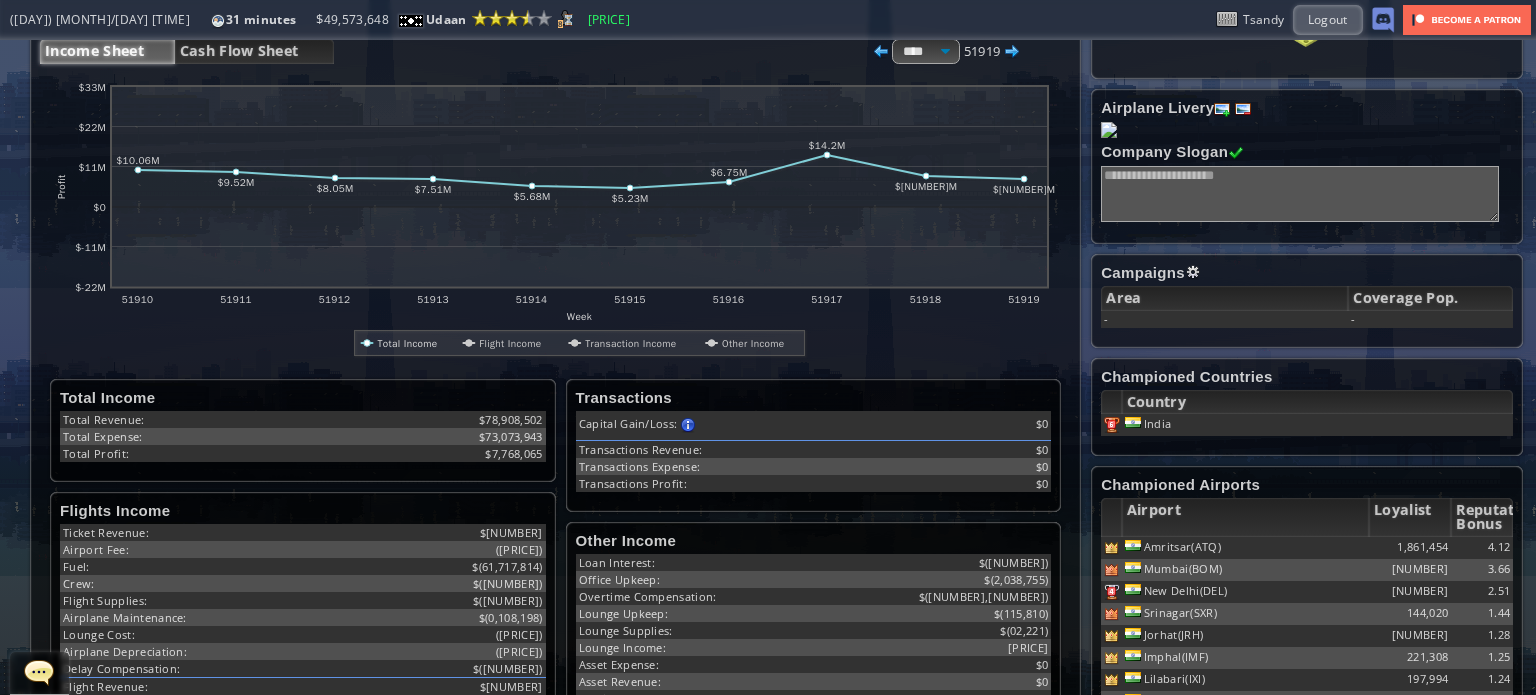 scroll, scrollTop: 300, scrollLeft: 0, axis: vertical 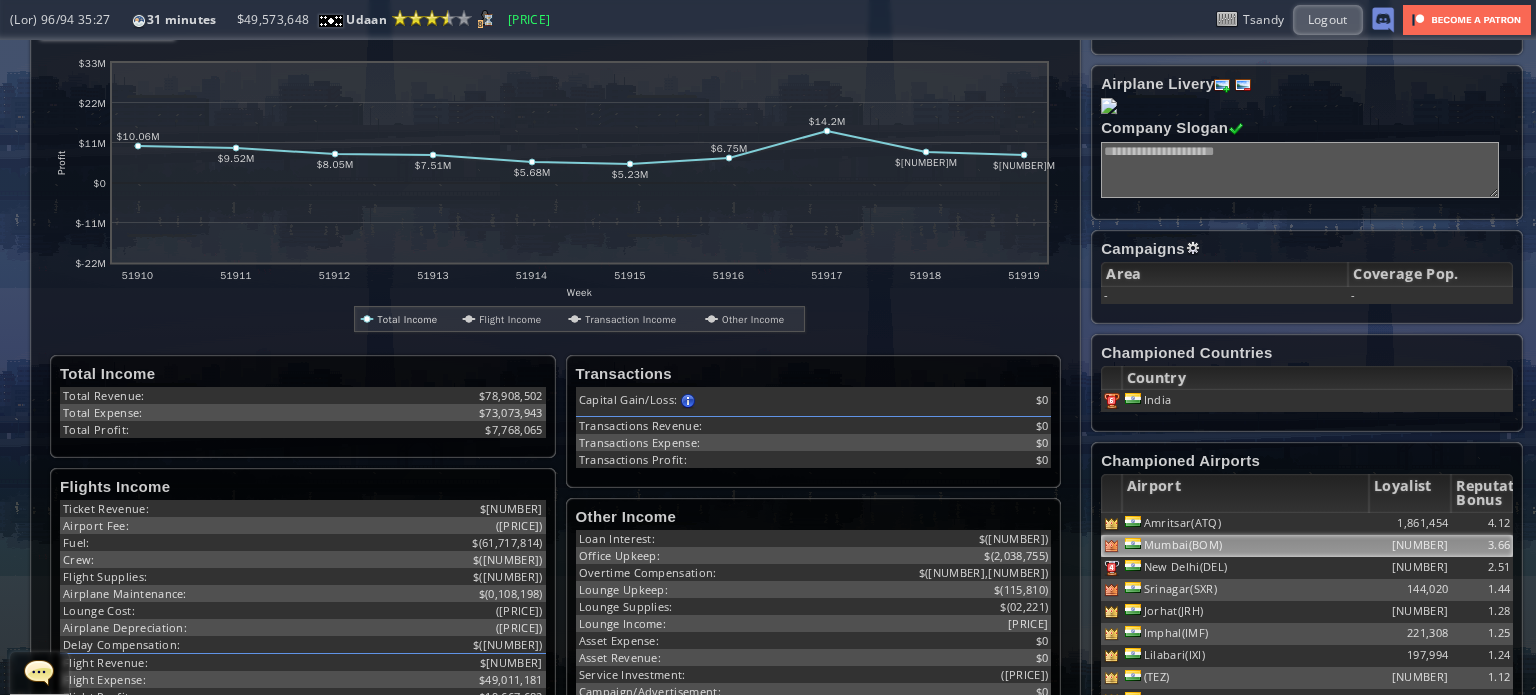 click on "Mumbai(BOM)" at bounding box center [1245, 524] 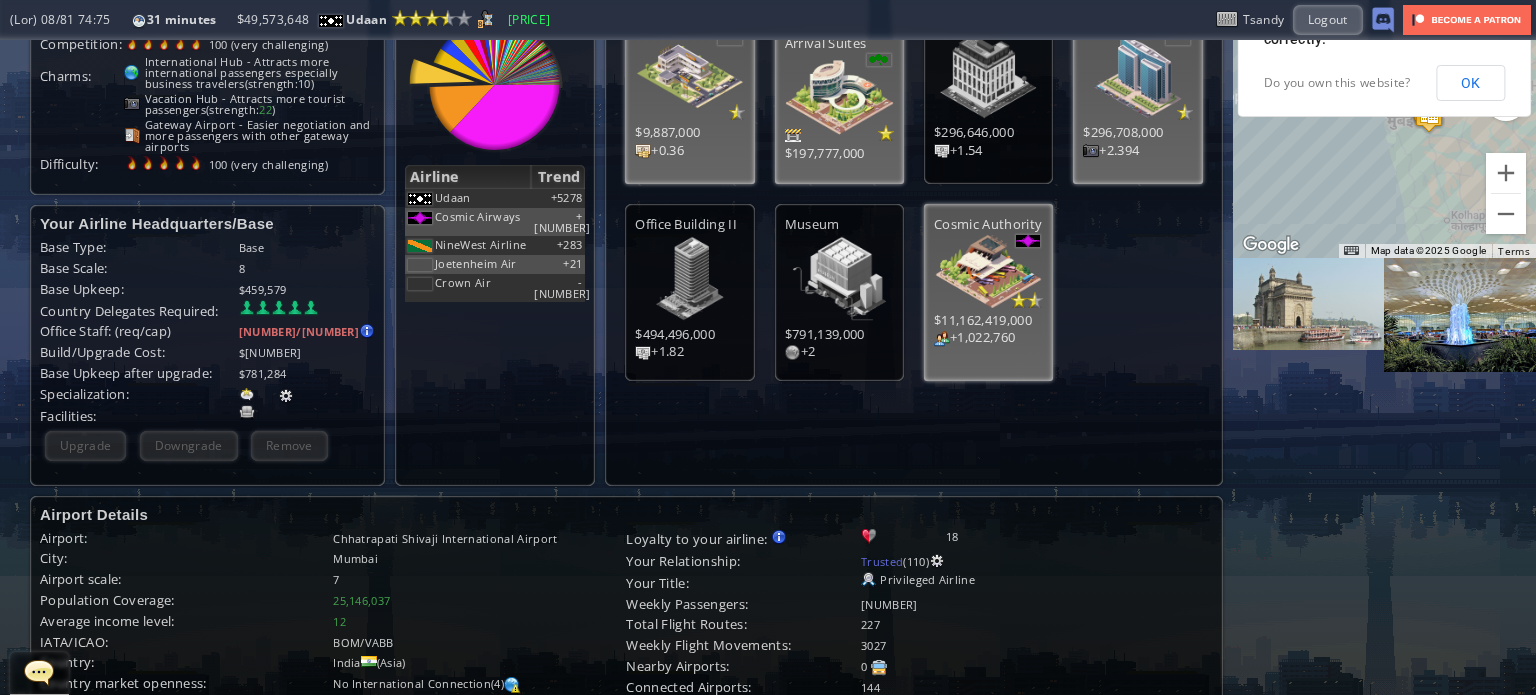 scroll, scrollTop: 0, scrollLeft: 0, axis: both 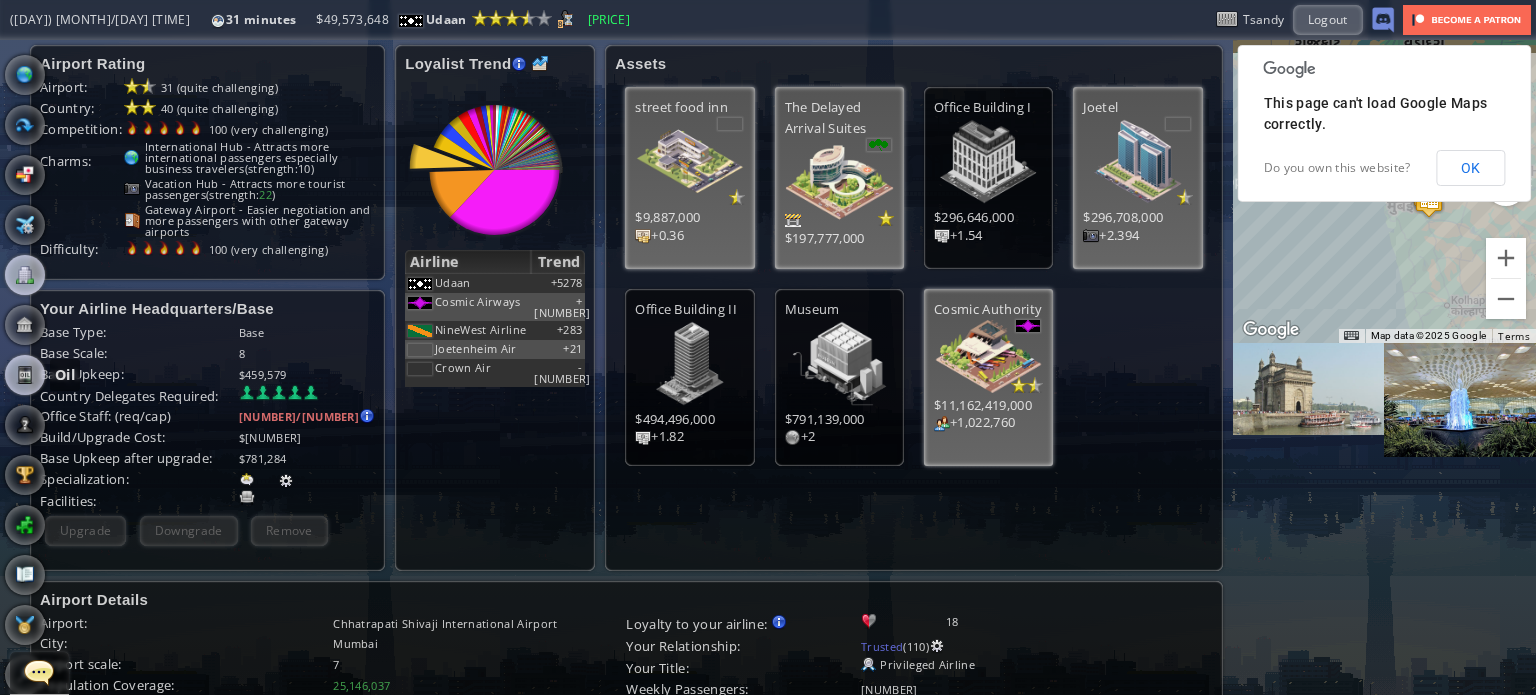 click at bounding box center (25, 375) 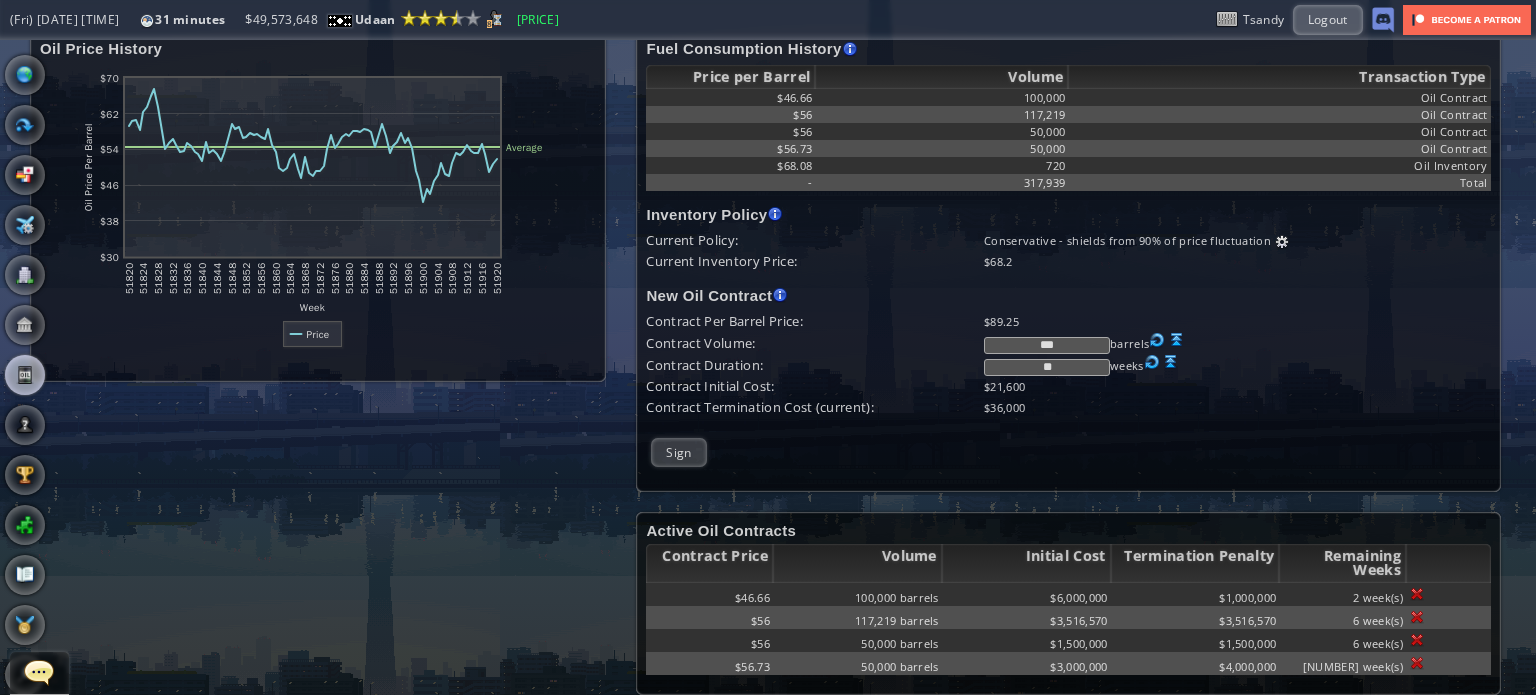 scroll, scrollTop: 32, scrollLeft: 0, axis: vertical 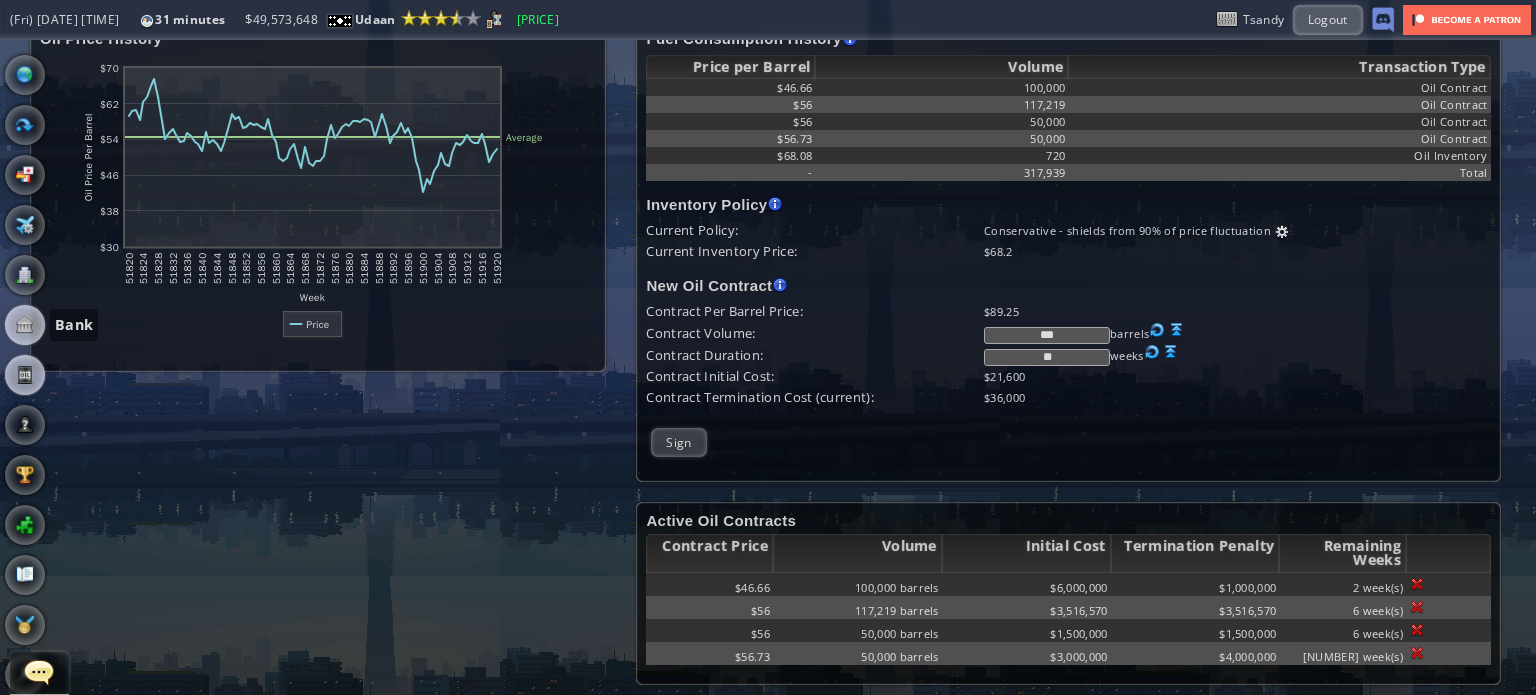 click at bounding box center (25, 325) 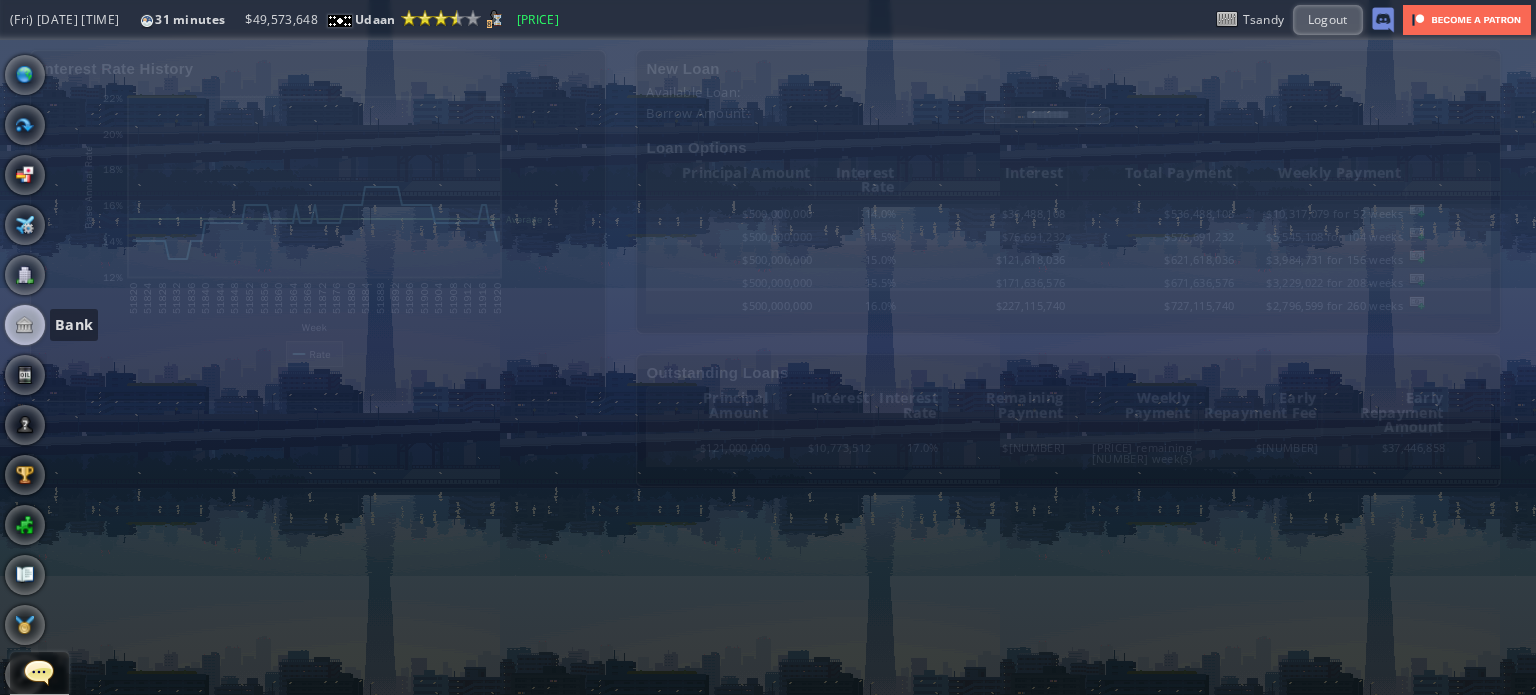 scroll, scrollTop: 0, scrollLeft: 0, axis: both 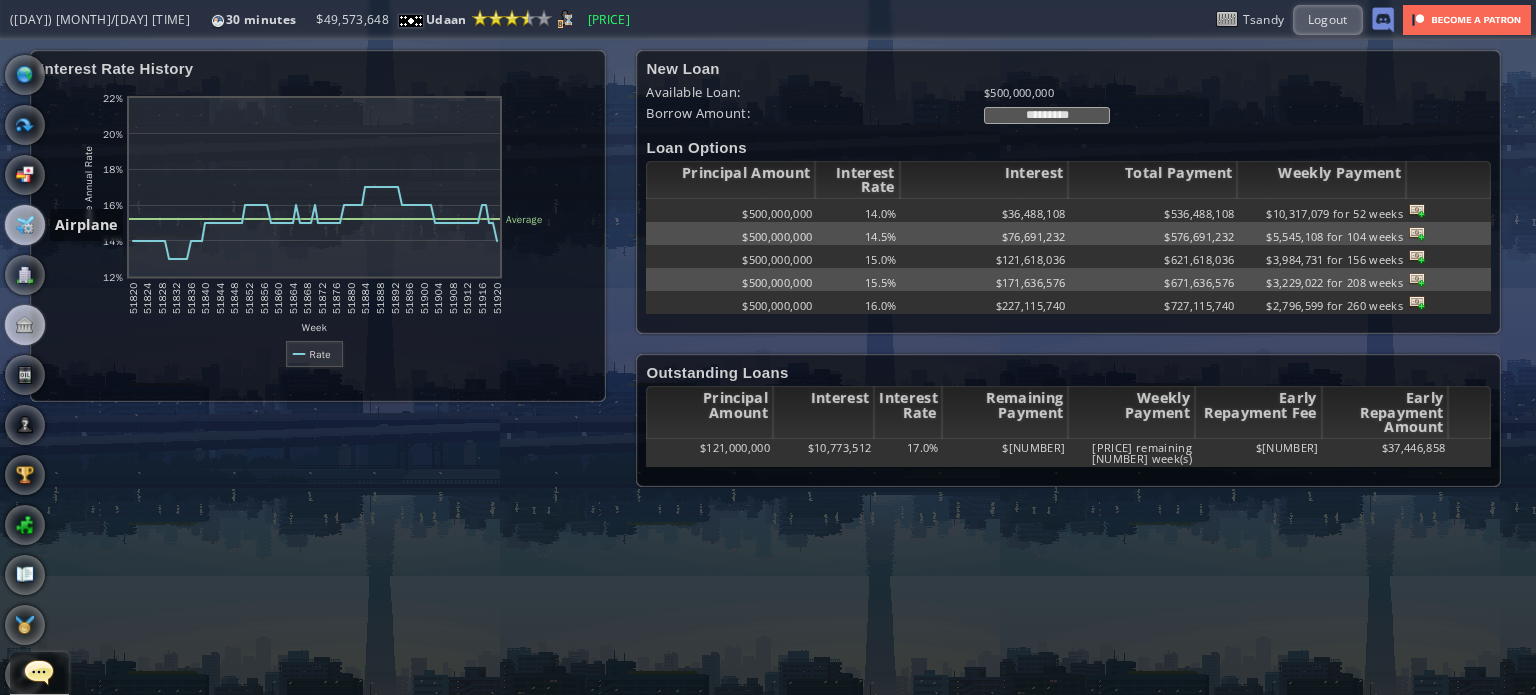 click at bounding box center (25, 225) 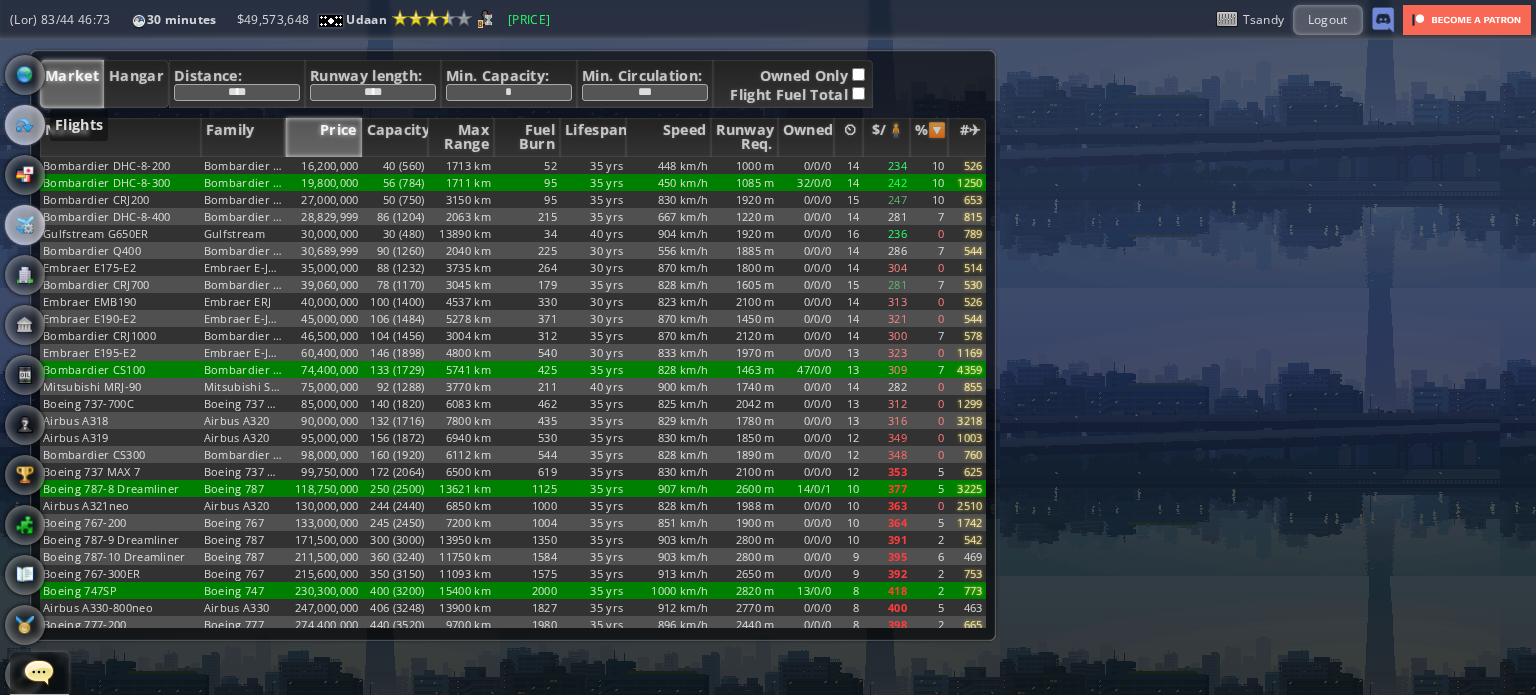click at bounding box center [25, 125] 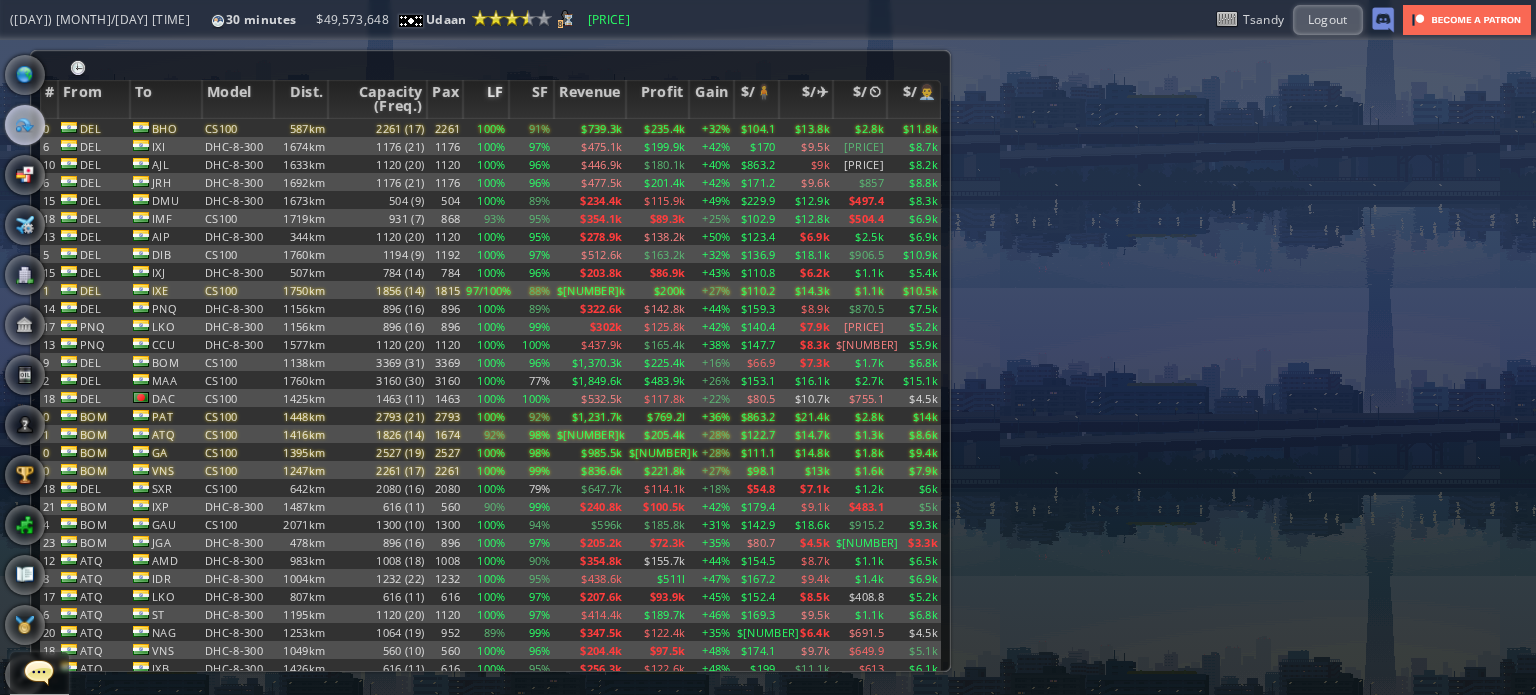 click on "LF" at bounding box center [485, 99] 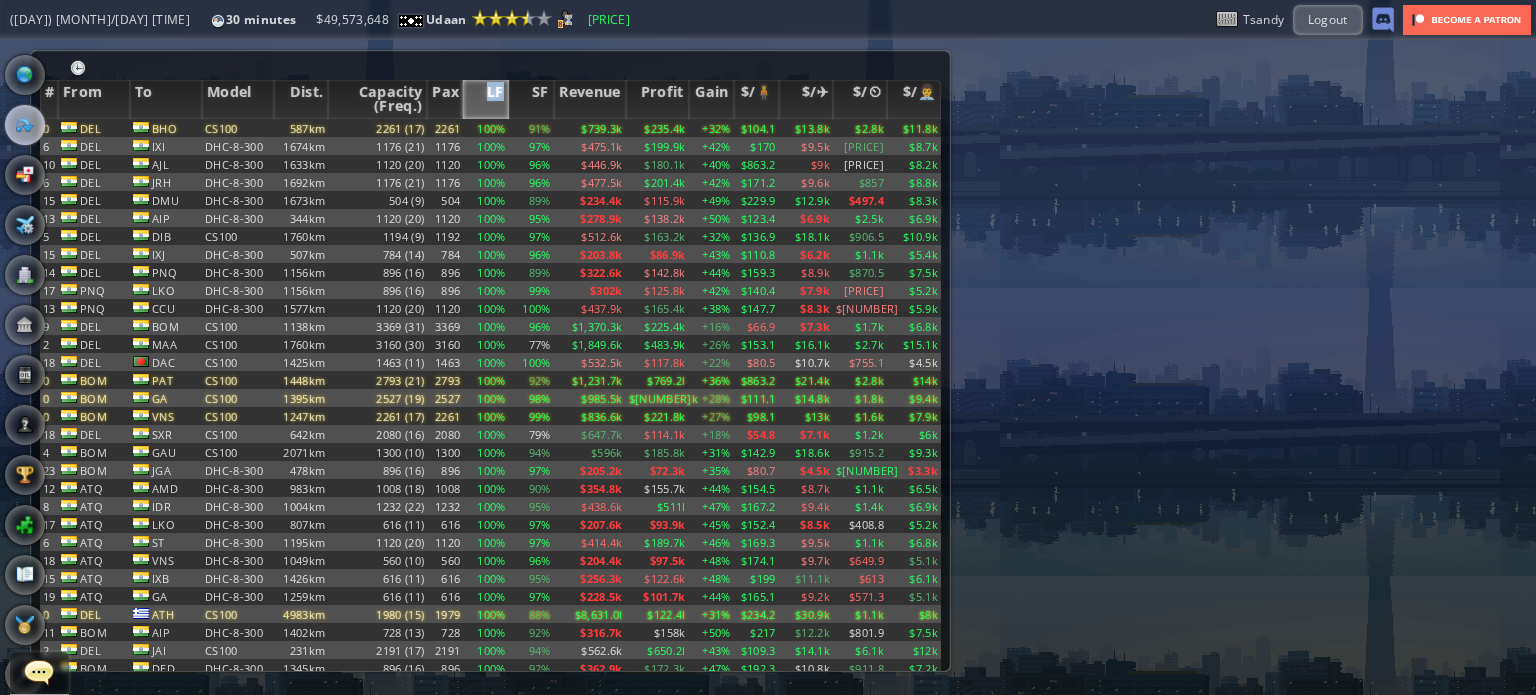 click on "LF" at bounding box center (485, 99) 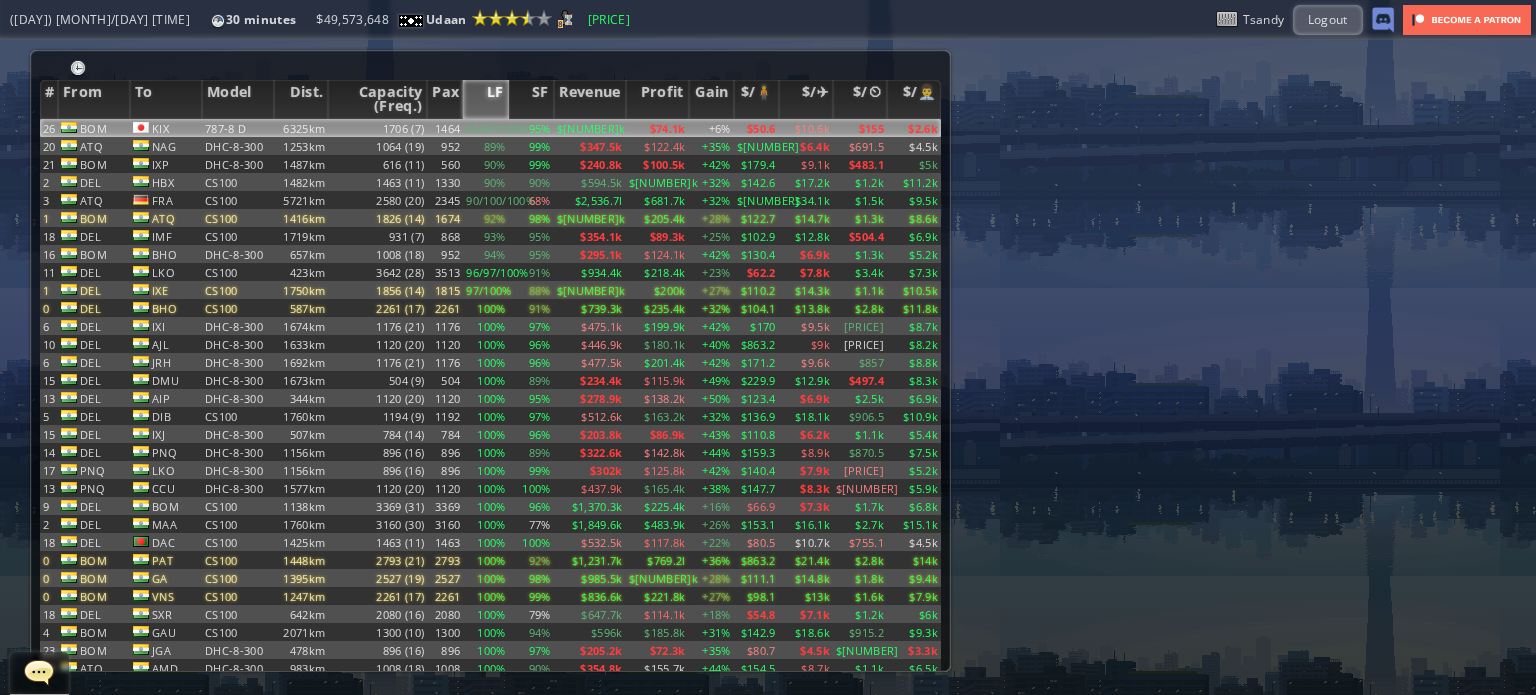click on "1464" at bounding box center (445, 128) 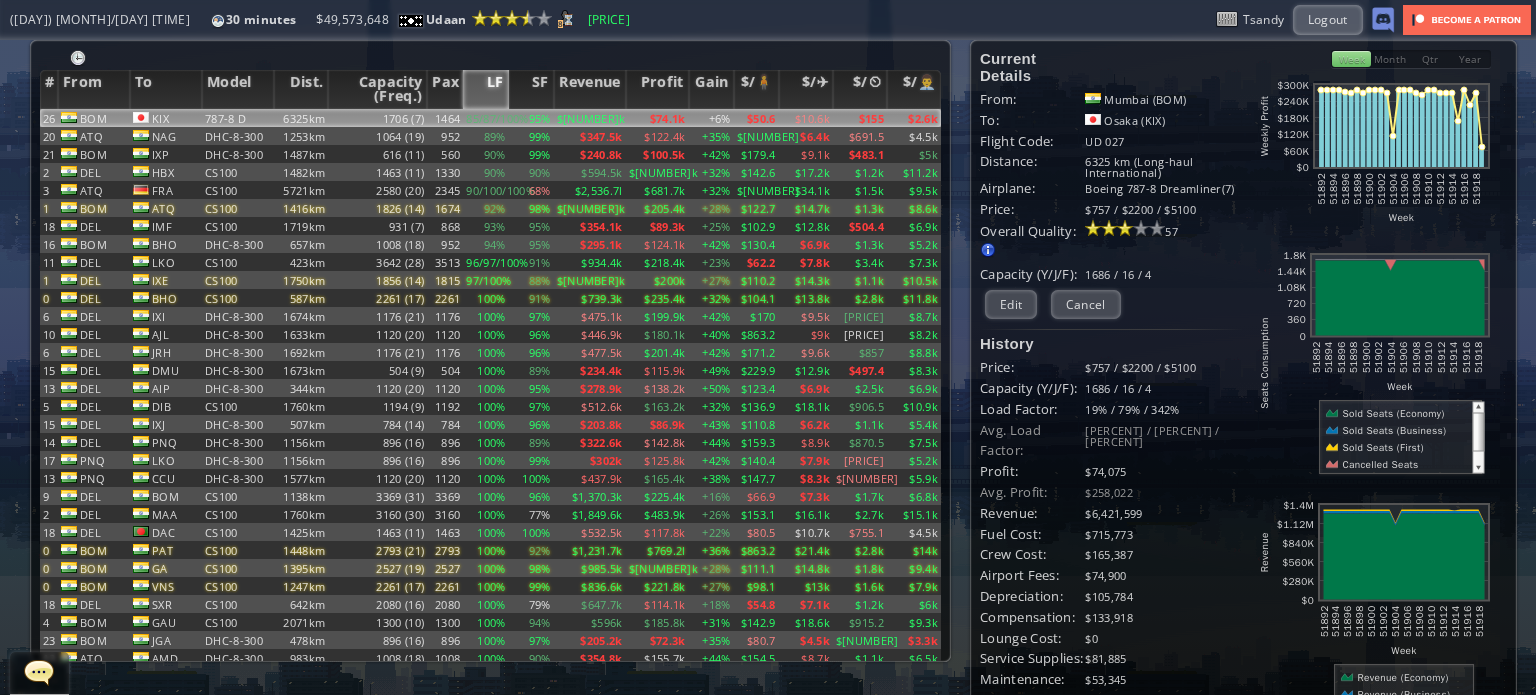 scroll, scrollTop: 0, scrollLeft: 0, axis: both 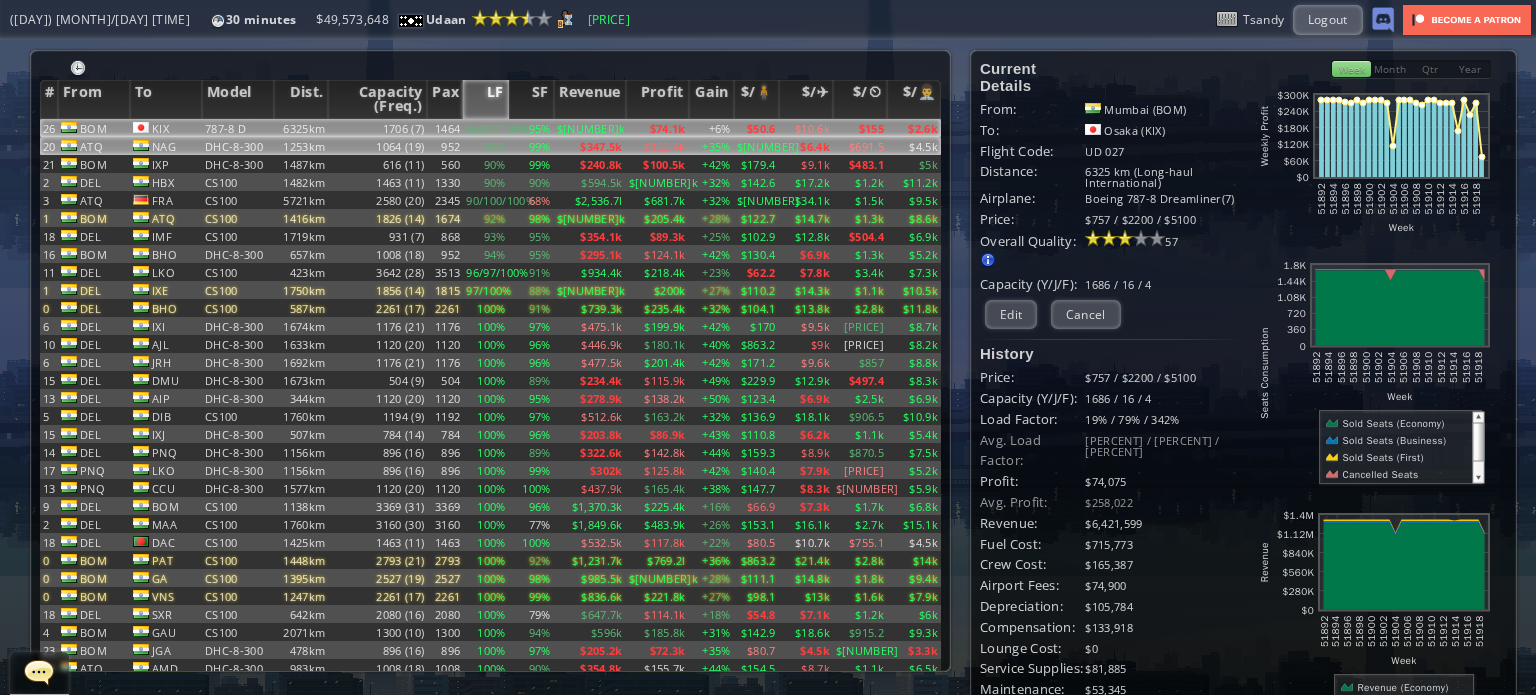 click on "1064 (19)" at bounding box center [377, 128] 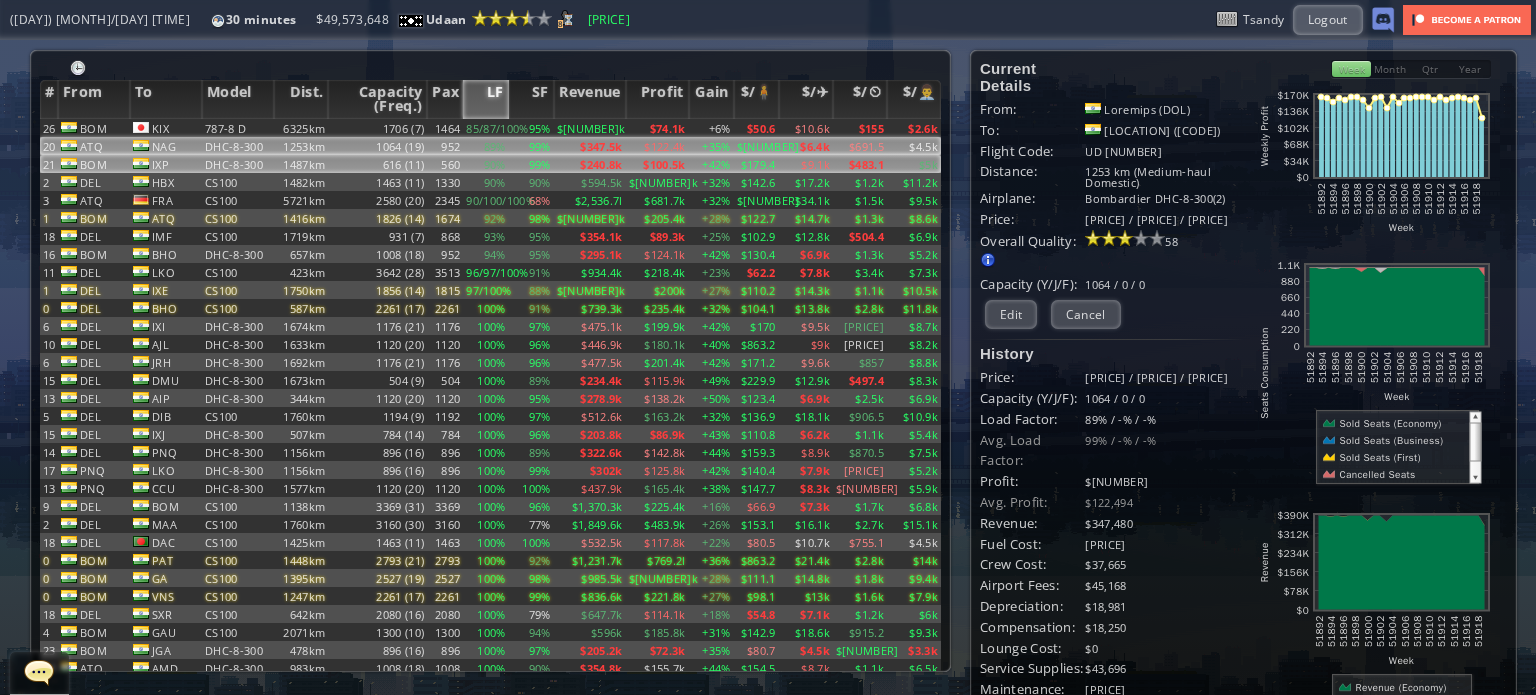 click on "616 (11)" at bounding box center (377, 128) 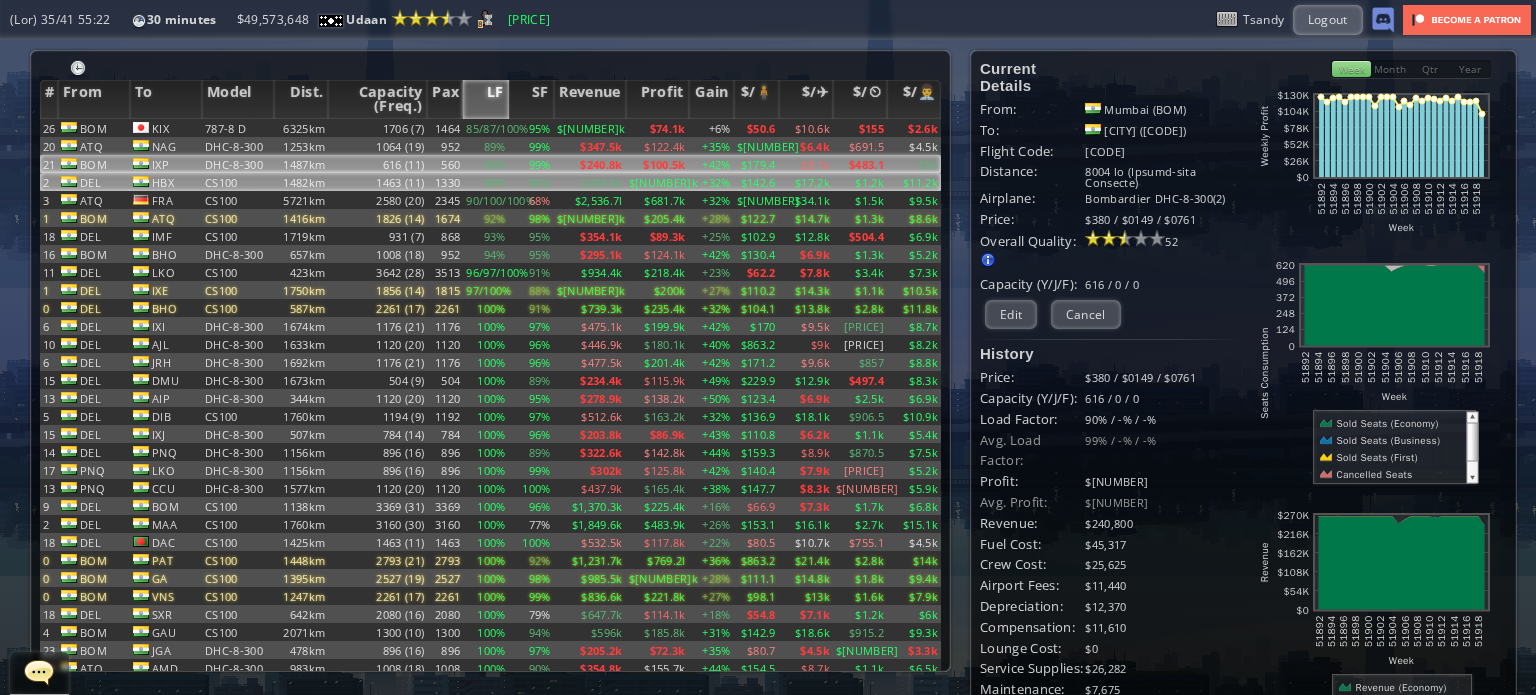 click on "1482km" at bounding box center (301, 128) 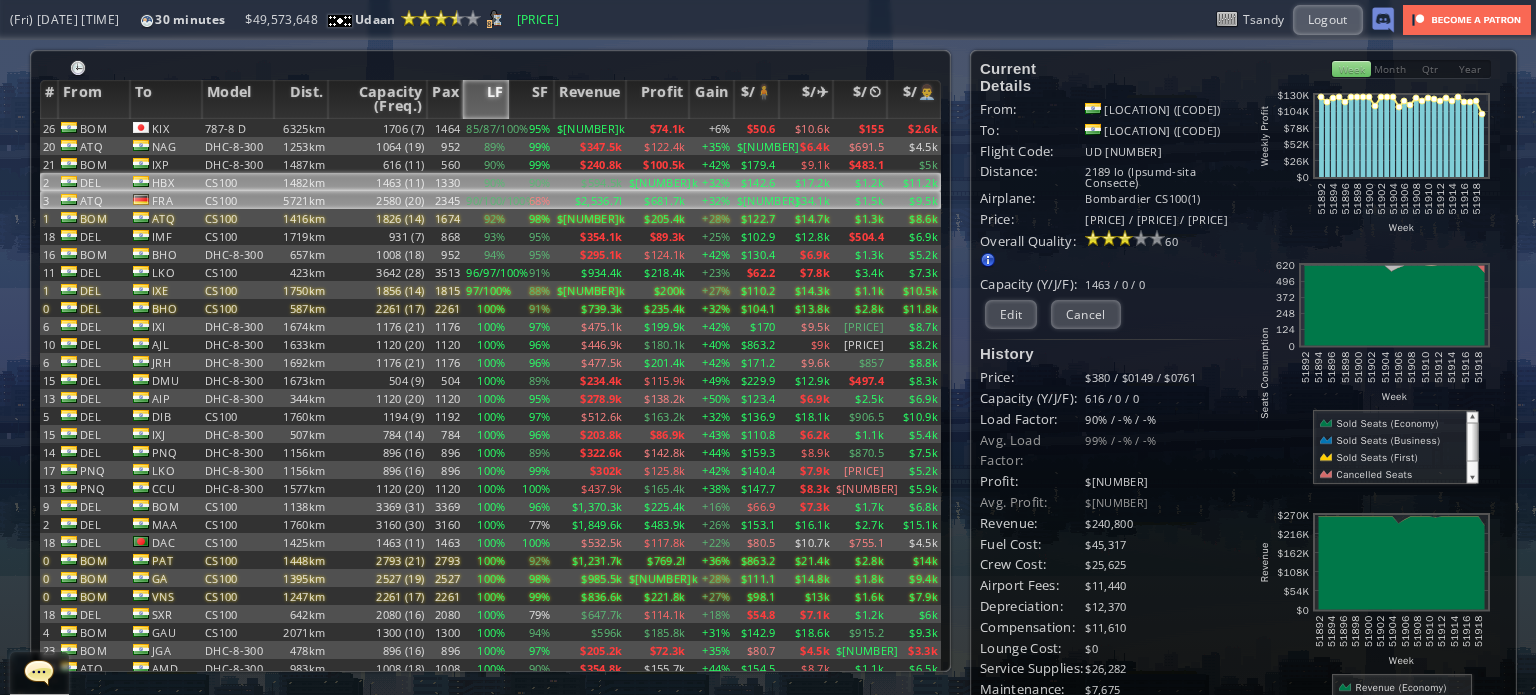 click on "5721km" at bounding box center [301, 128] 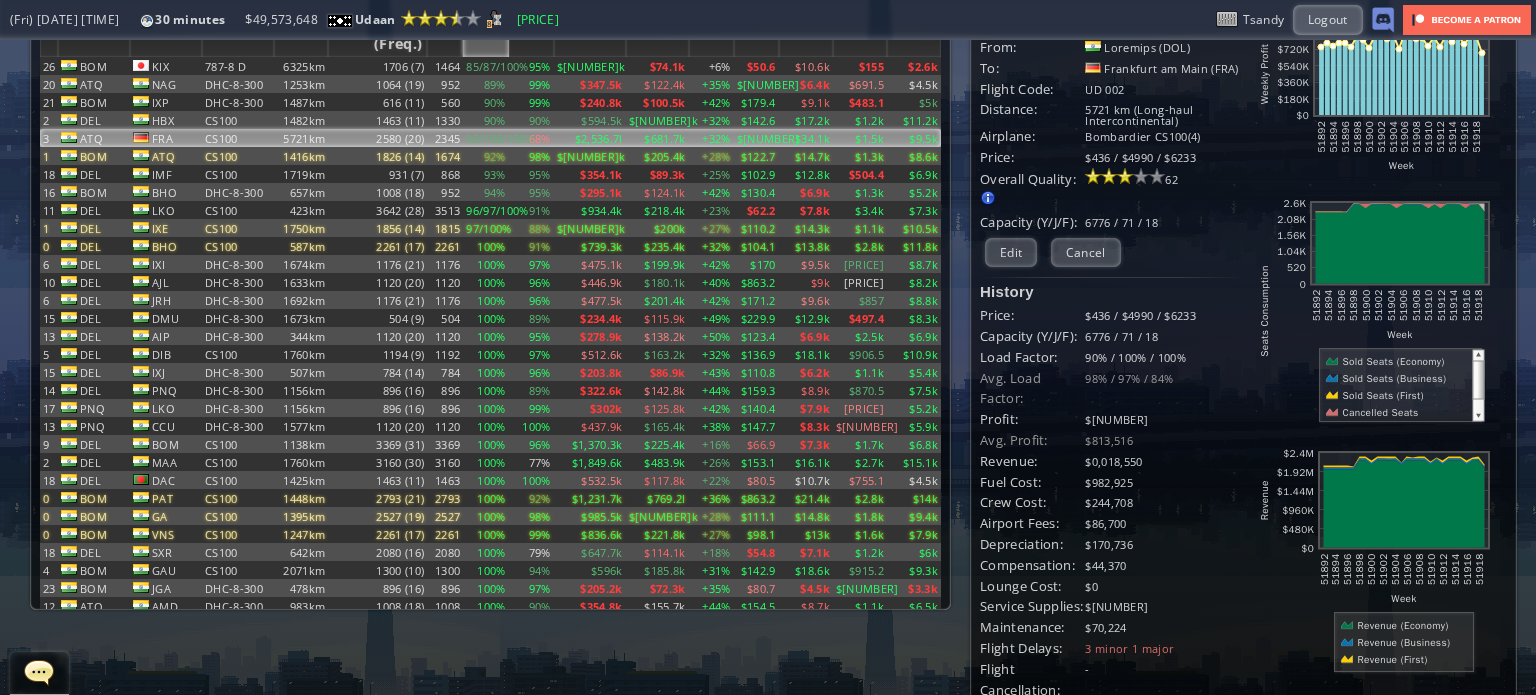 scroll, scrollTop: 362, scrollLeft: 0, axis: vertical 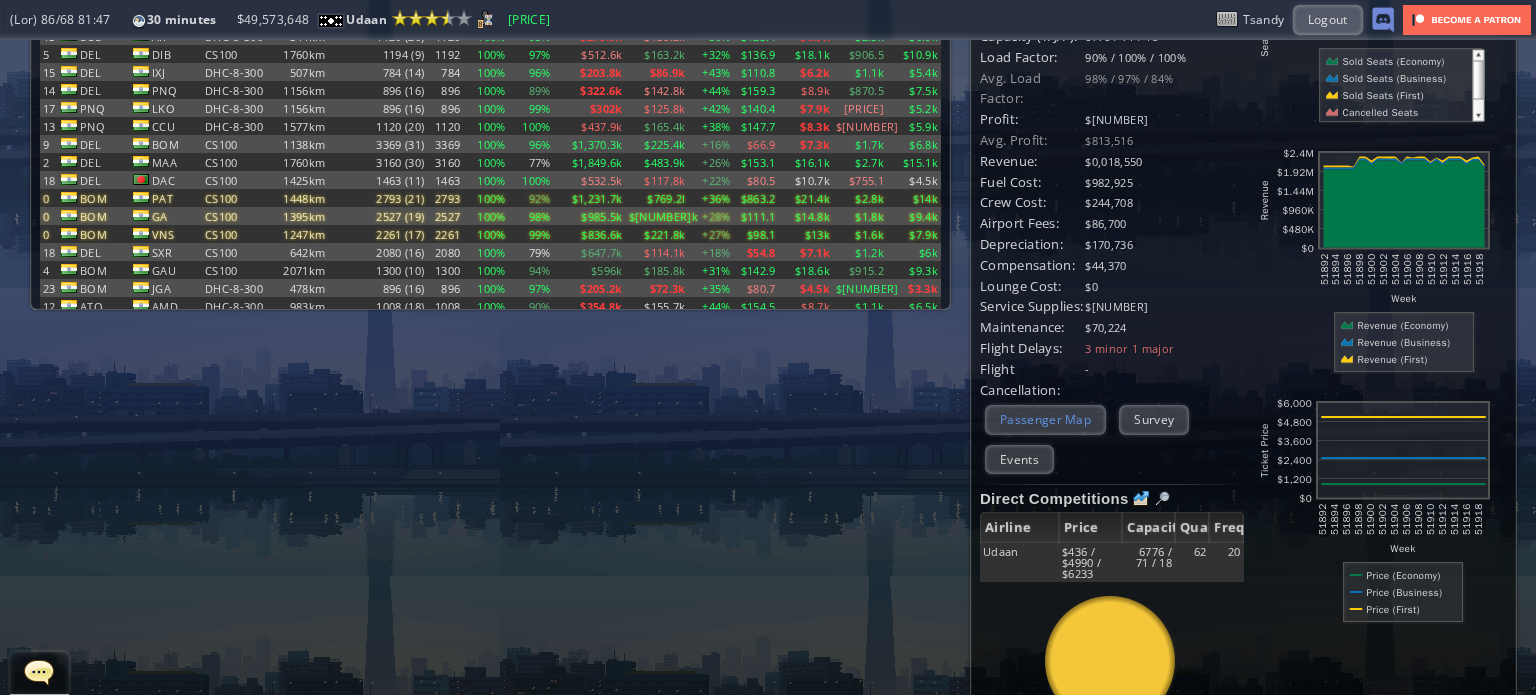 click on "Passenger Map" at bounding box center [1045, 419] 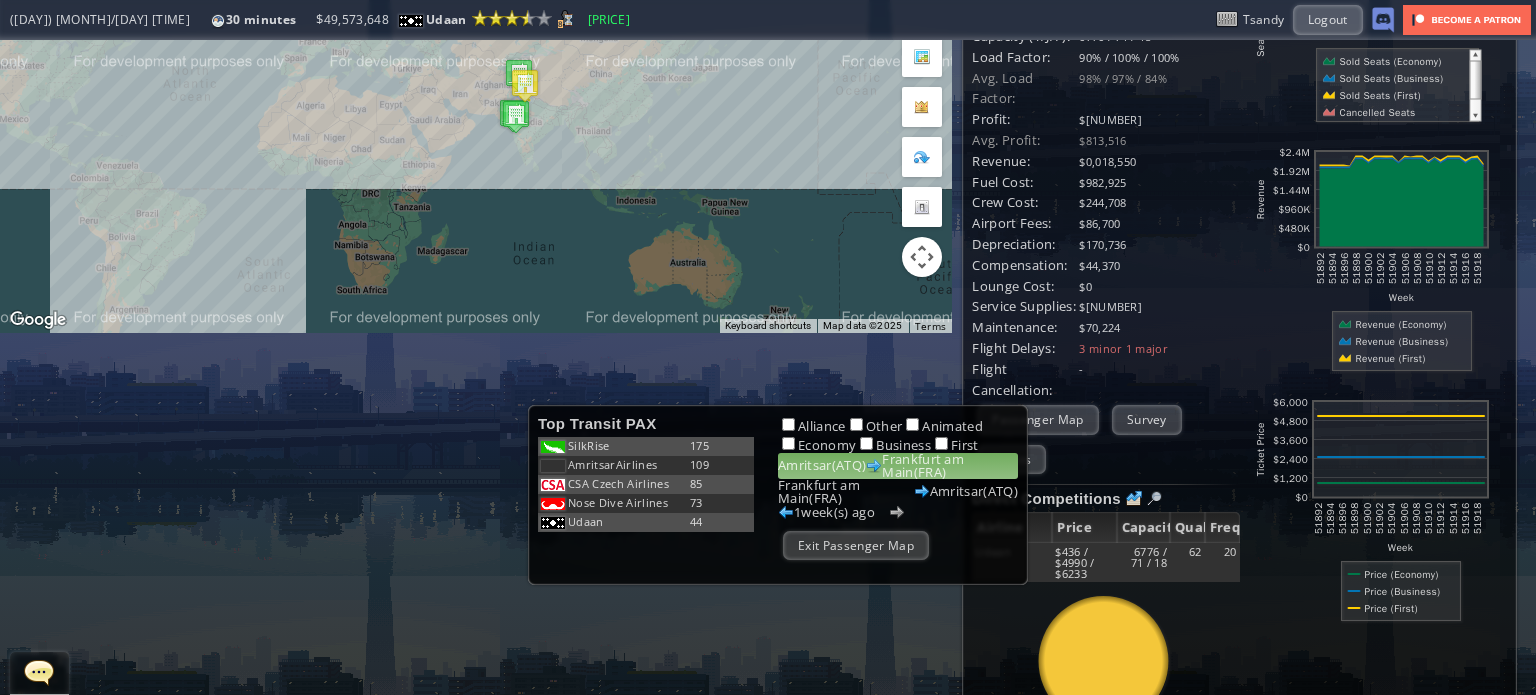 drag, startPoint x: 516, startPoint y: 100, endPoint x: 562, endPoint y: 336, distance: 240.44125 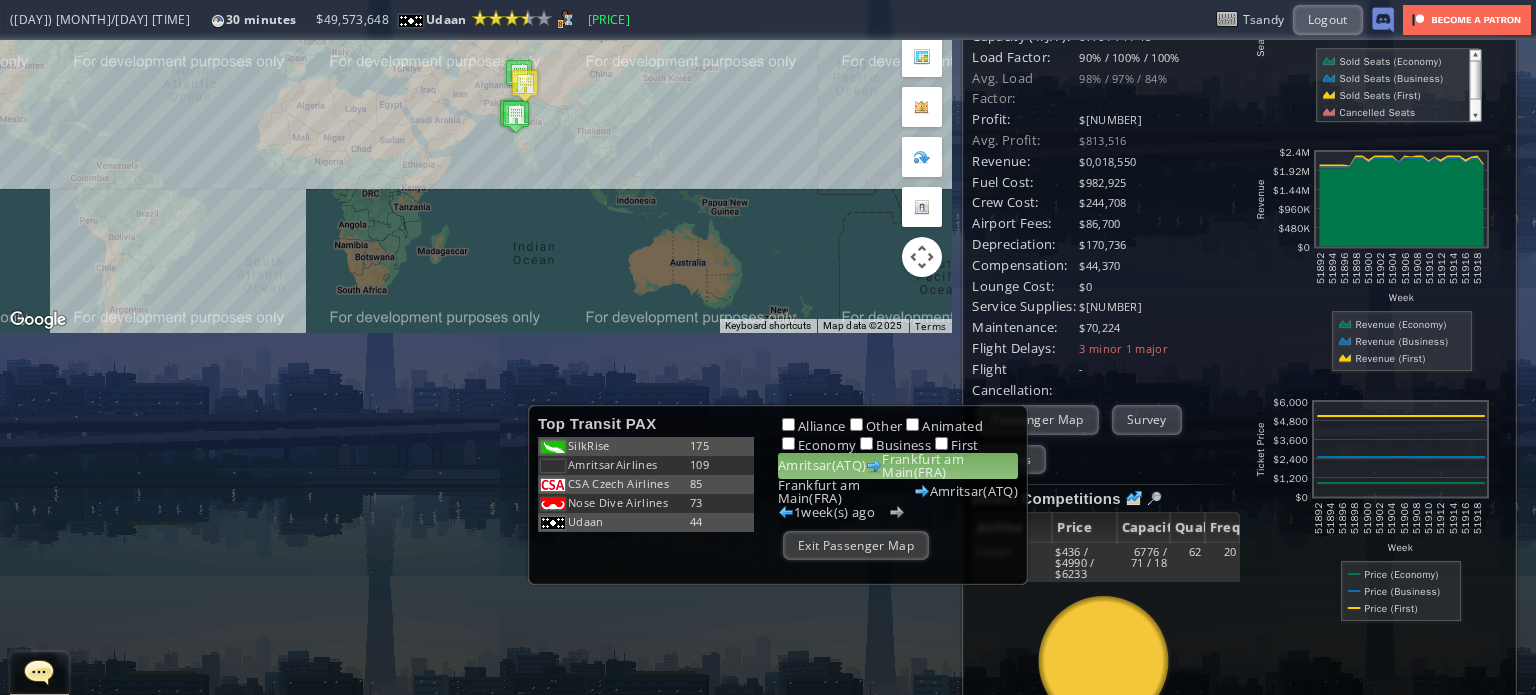 click on "**********" at bounding box center (768, 367) 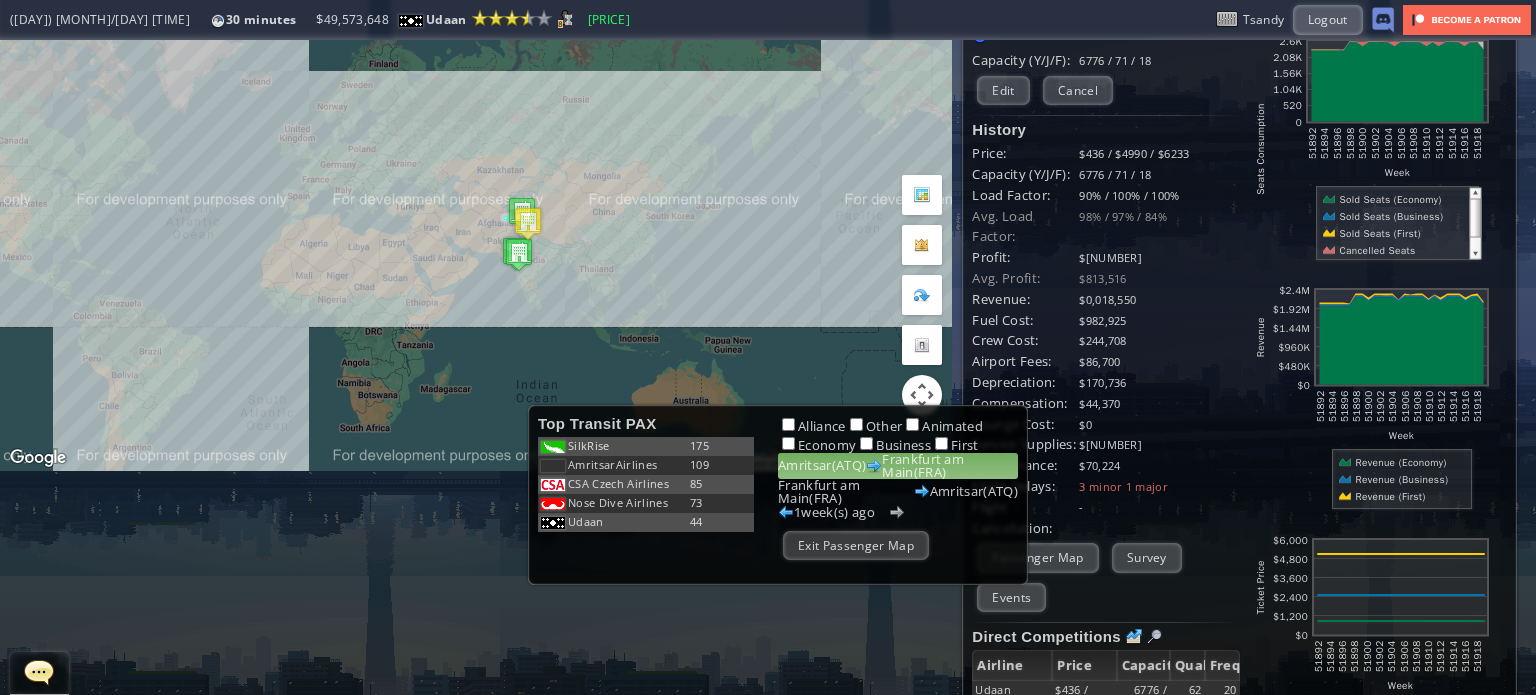 scroll, scrollTop: 0, scrollLeft: 0, axis: both 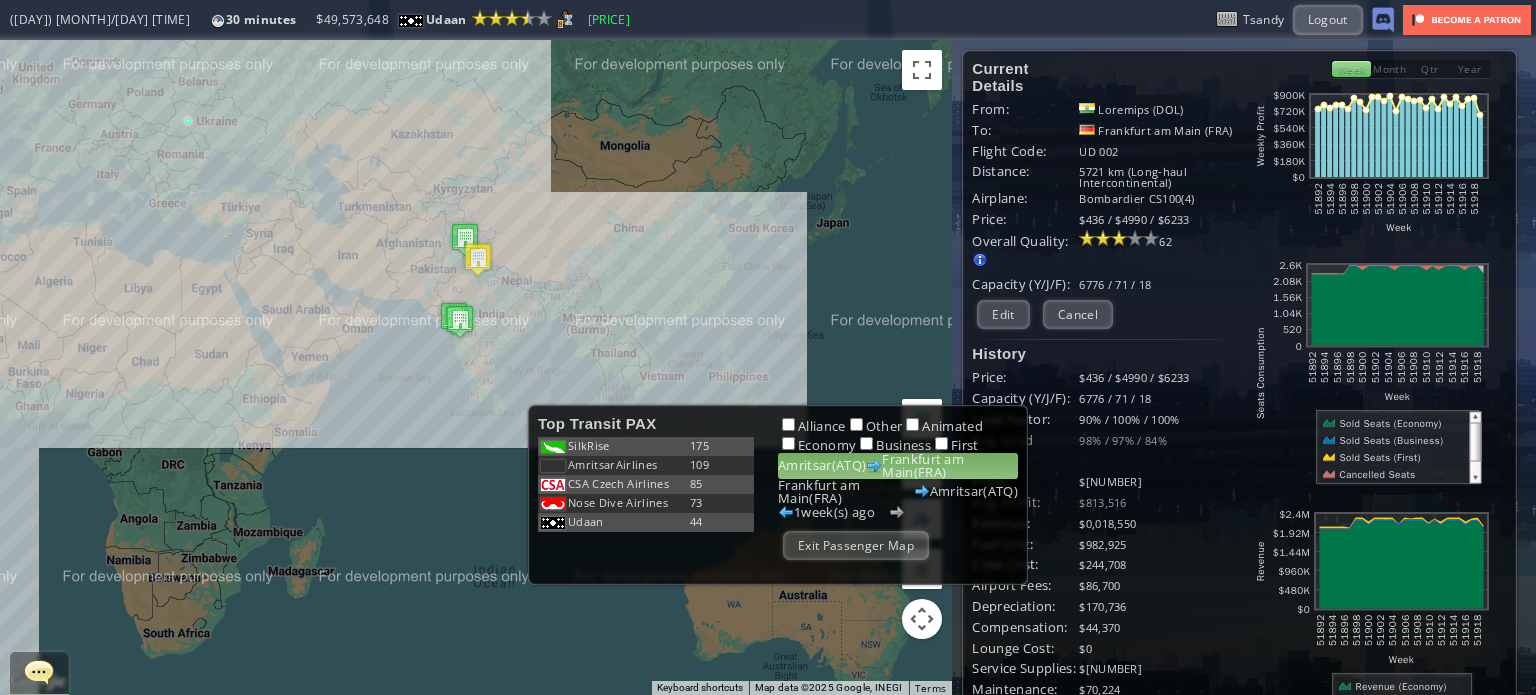 drag, startPoint x: 436, startPoint y: 394, endPoint x: 337, endPoint y: 287, distance: 145.7738 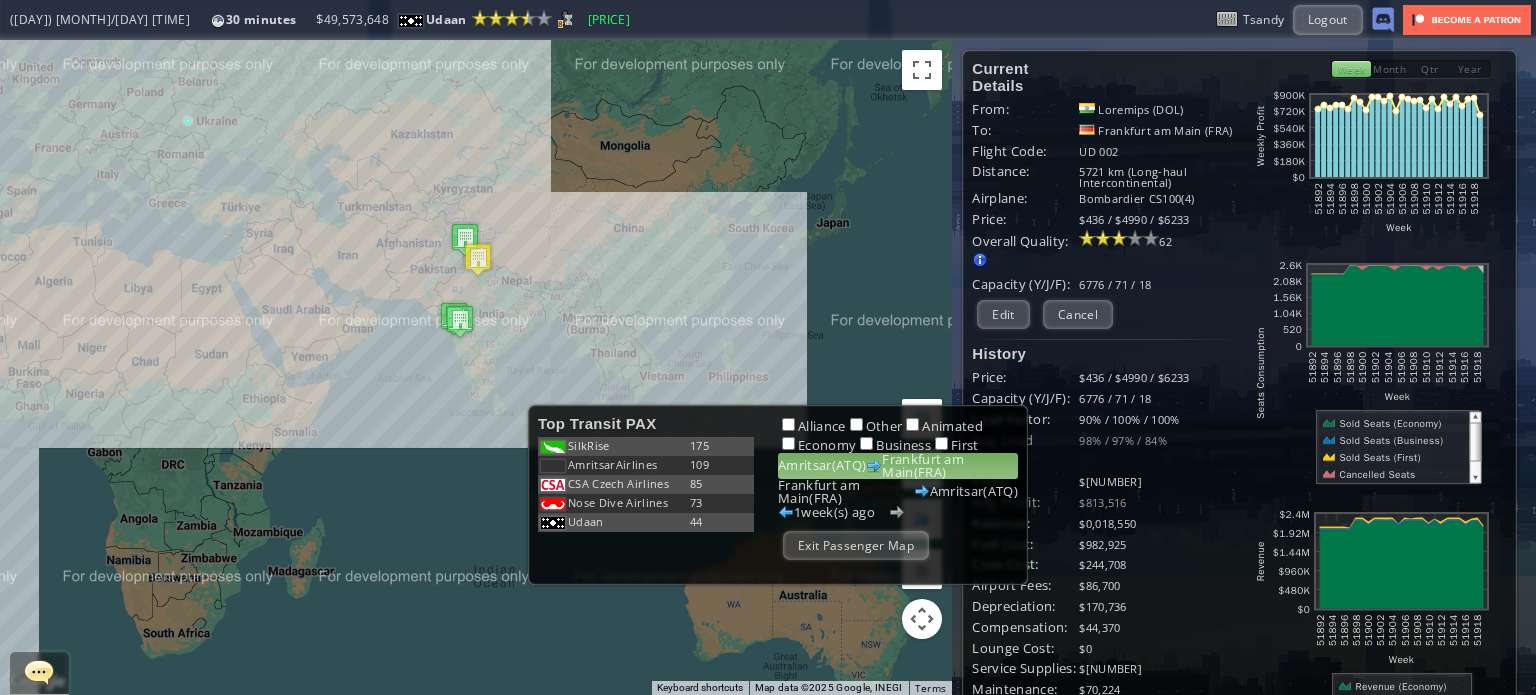 click on "To navigate, press the arrow keys." at bounding box center [476, 367] 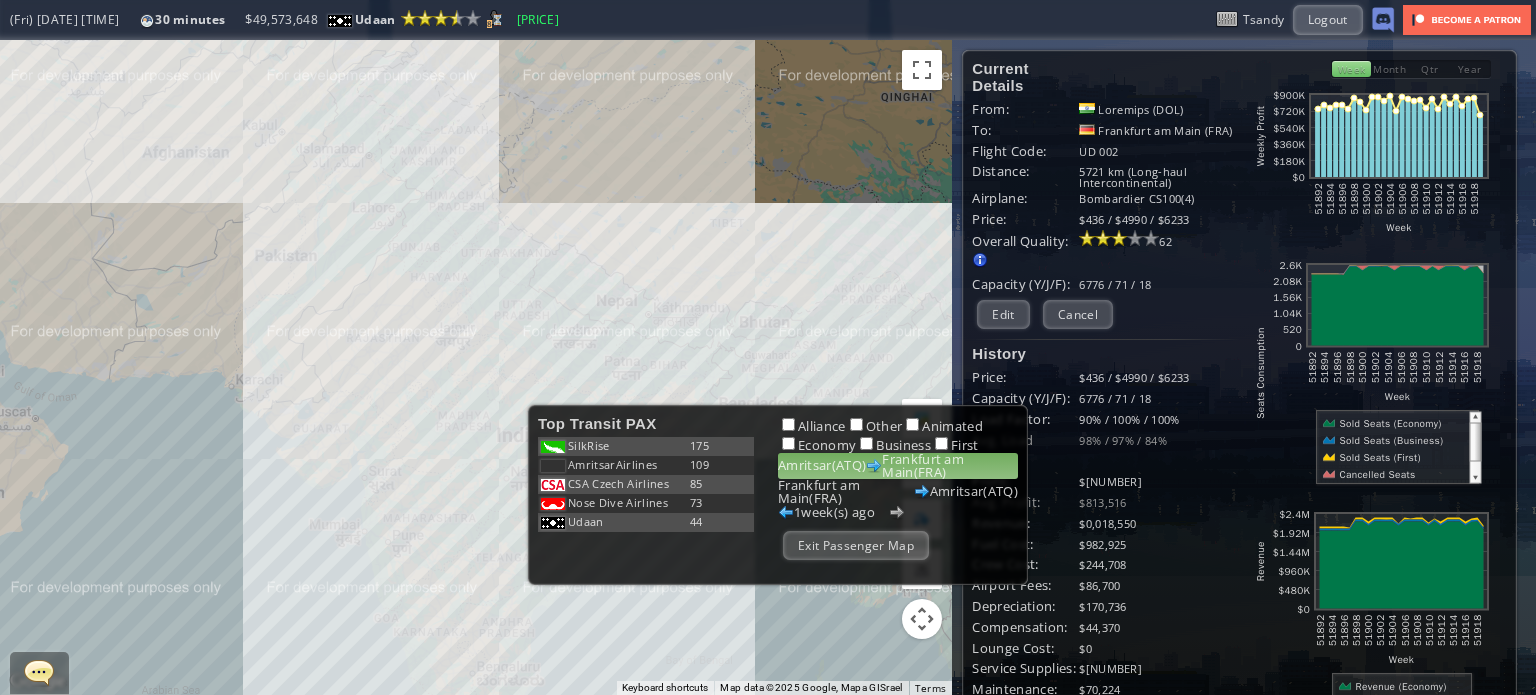 drag, startPoint x: 308, startPoint y: 374, endPoint x: 259, endPoint y: 310, distance: 80.60397 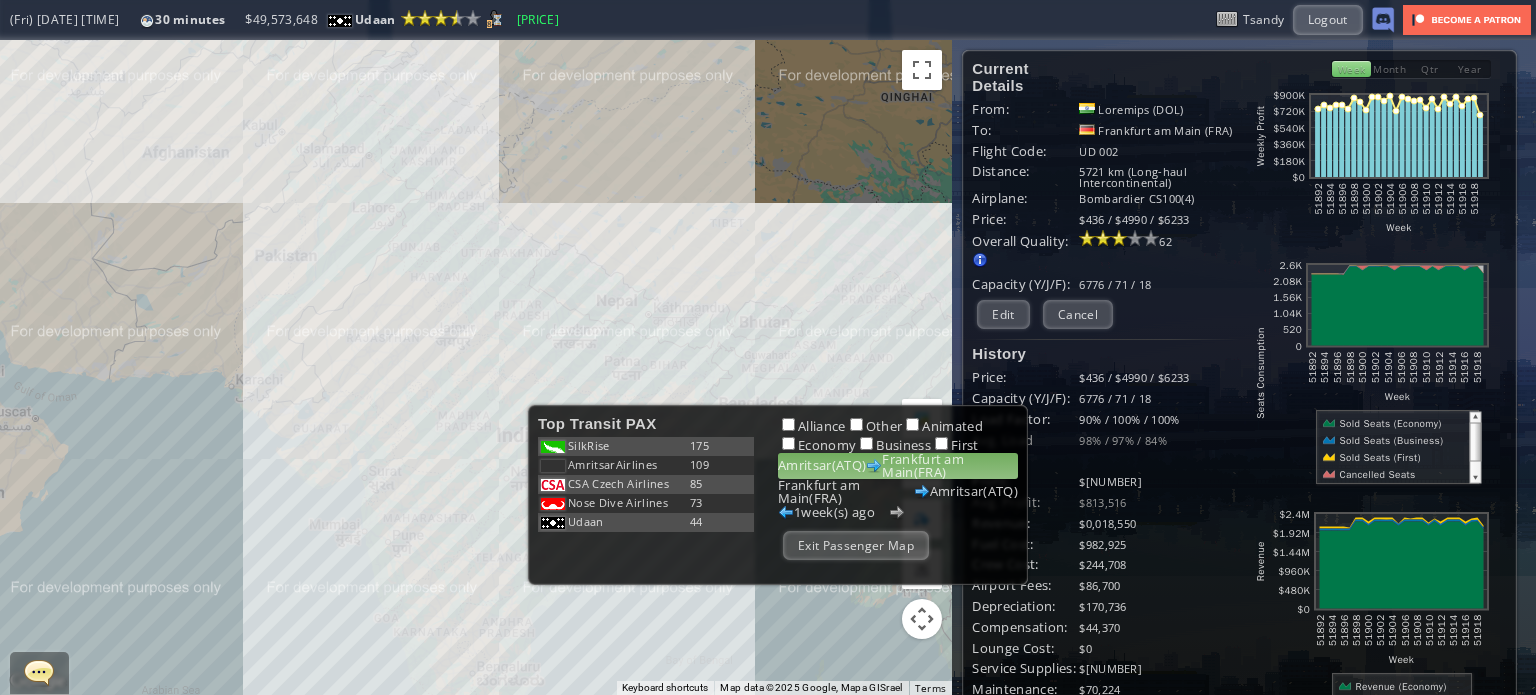 click on "To navigate, press the arrow keys." at bounding box center (476, 367) 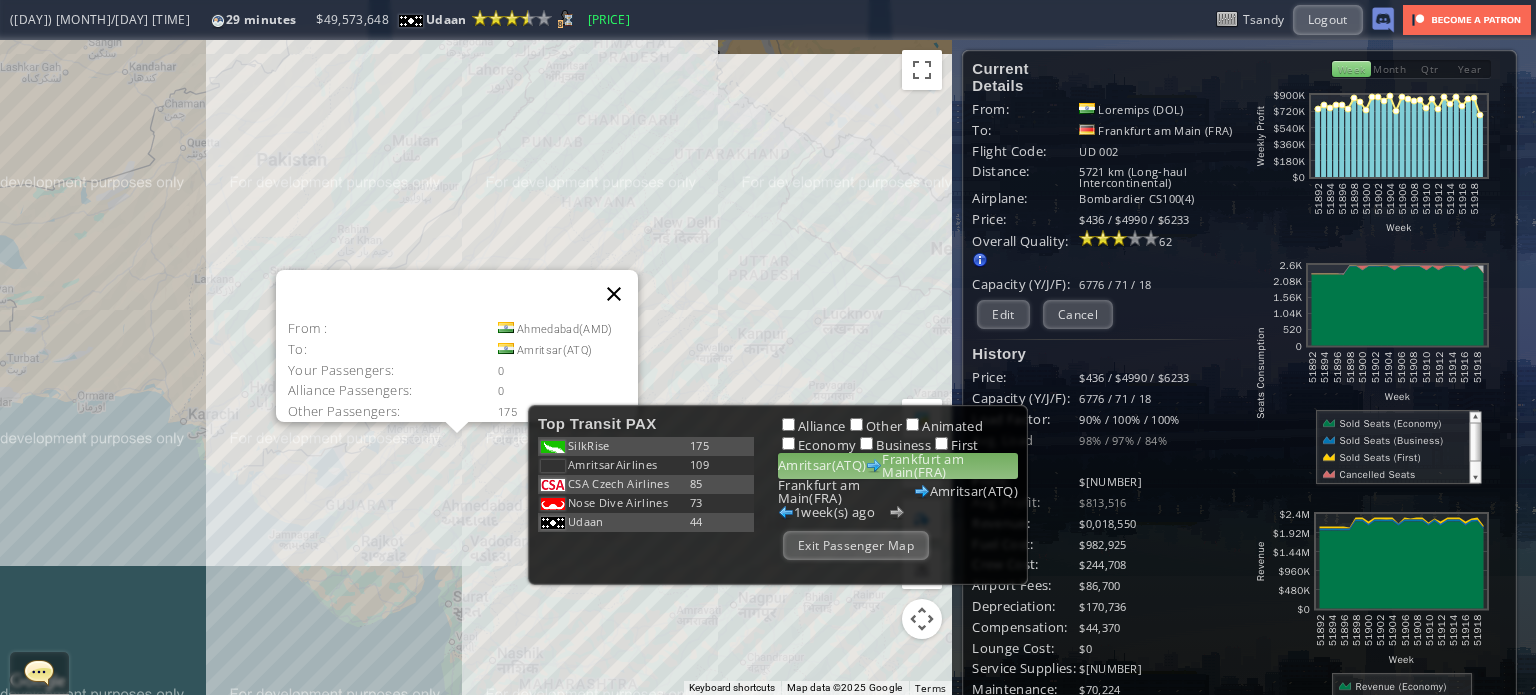 click at bounding box center (614, 294) 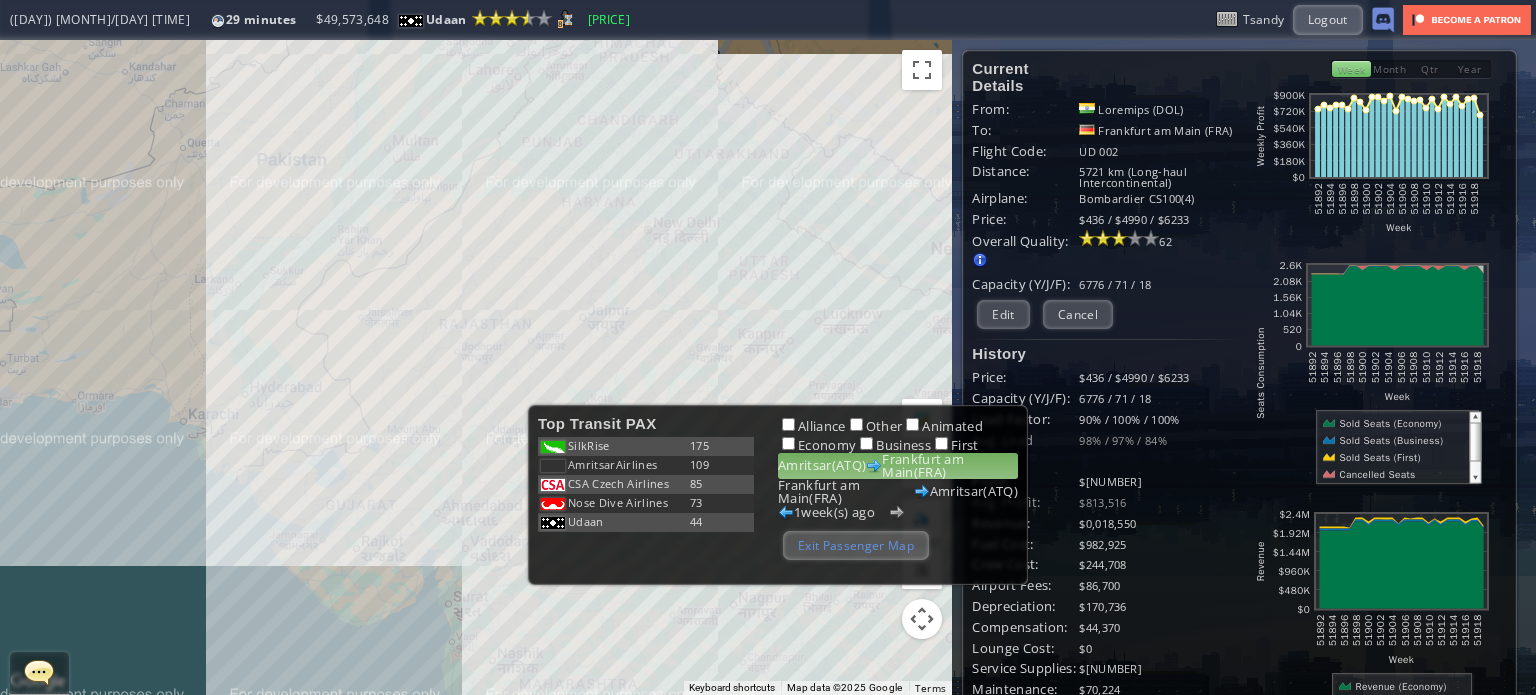 click on "Exit Passenger Map" at bounding box center [856, 545] 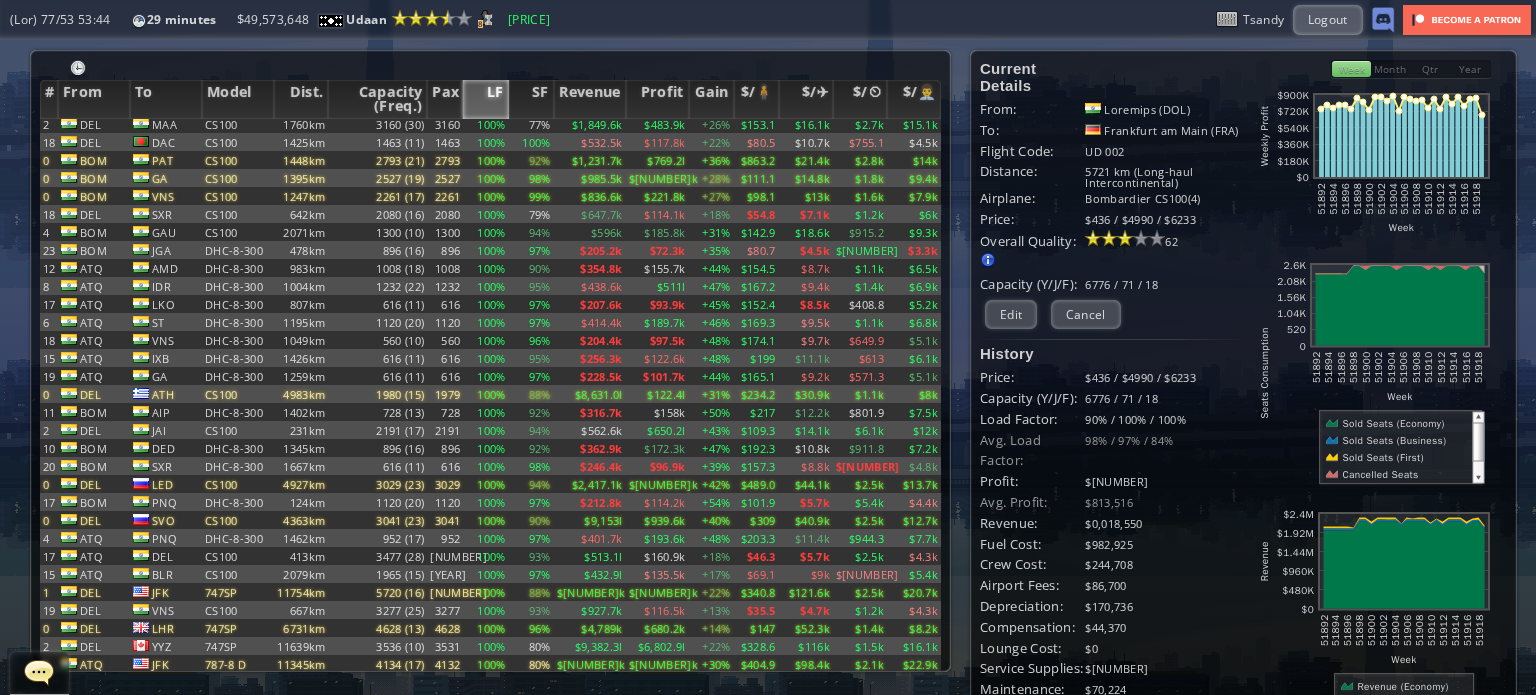 scroll, scrollTop: 0, scrollLeft: 0, axis: both 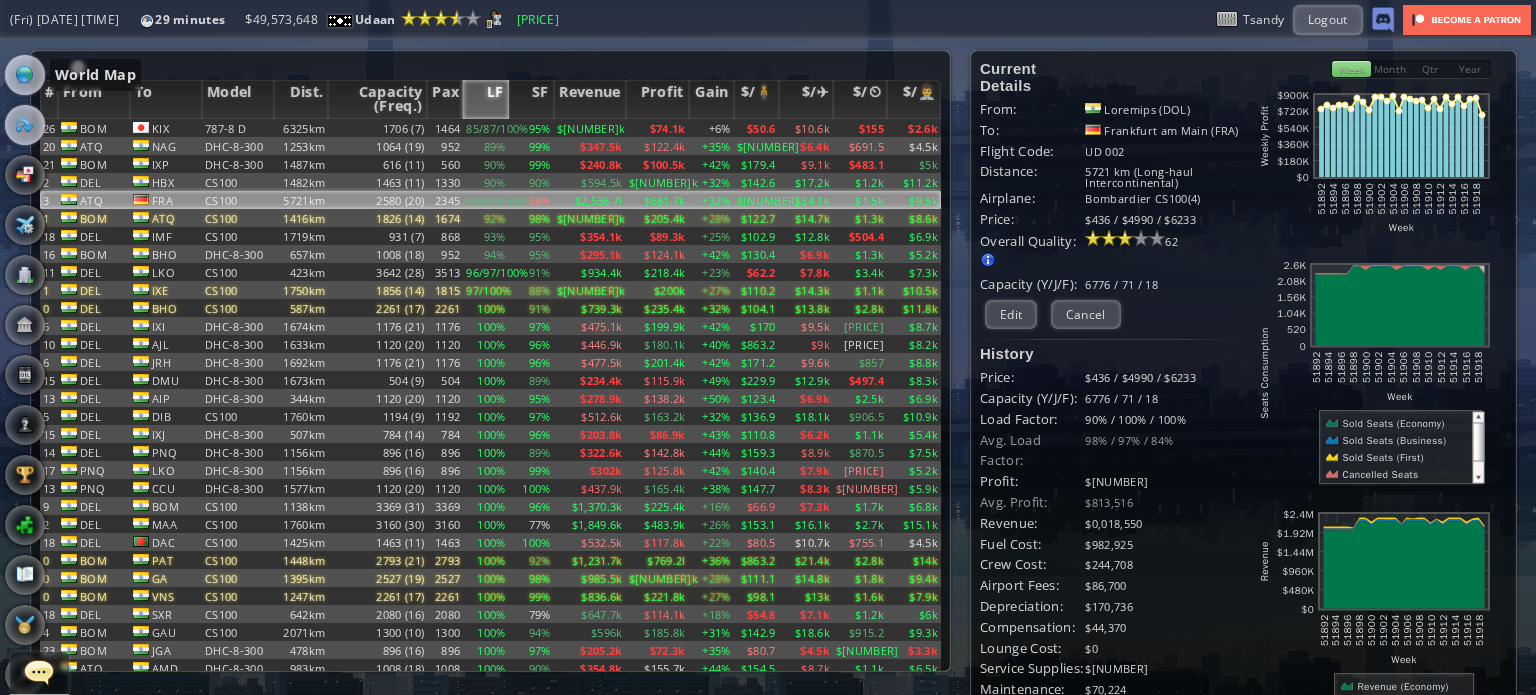click at bounding box center (25, 75) 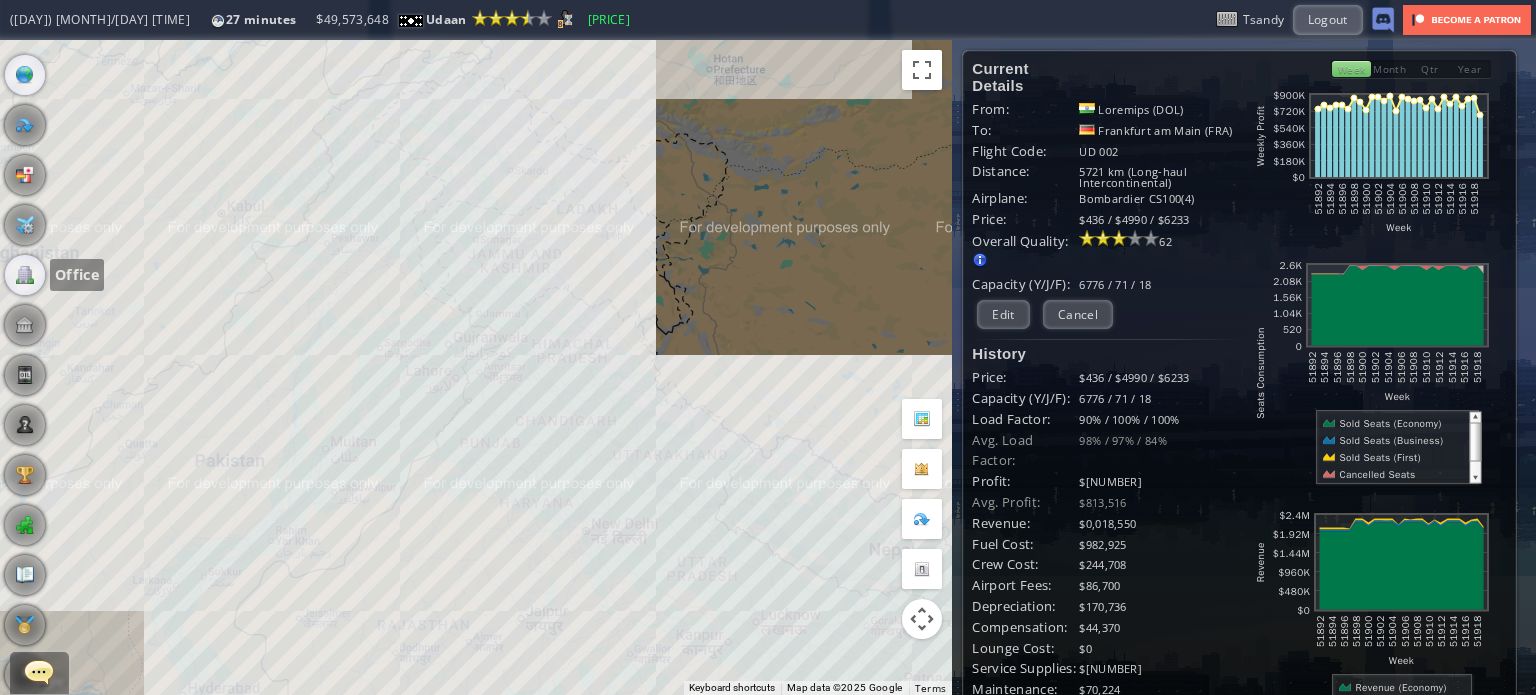 click at bounding box center (25, 275) 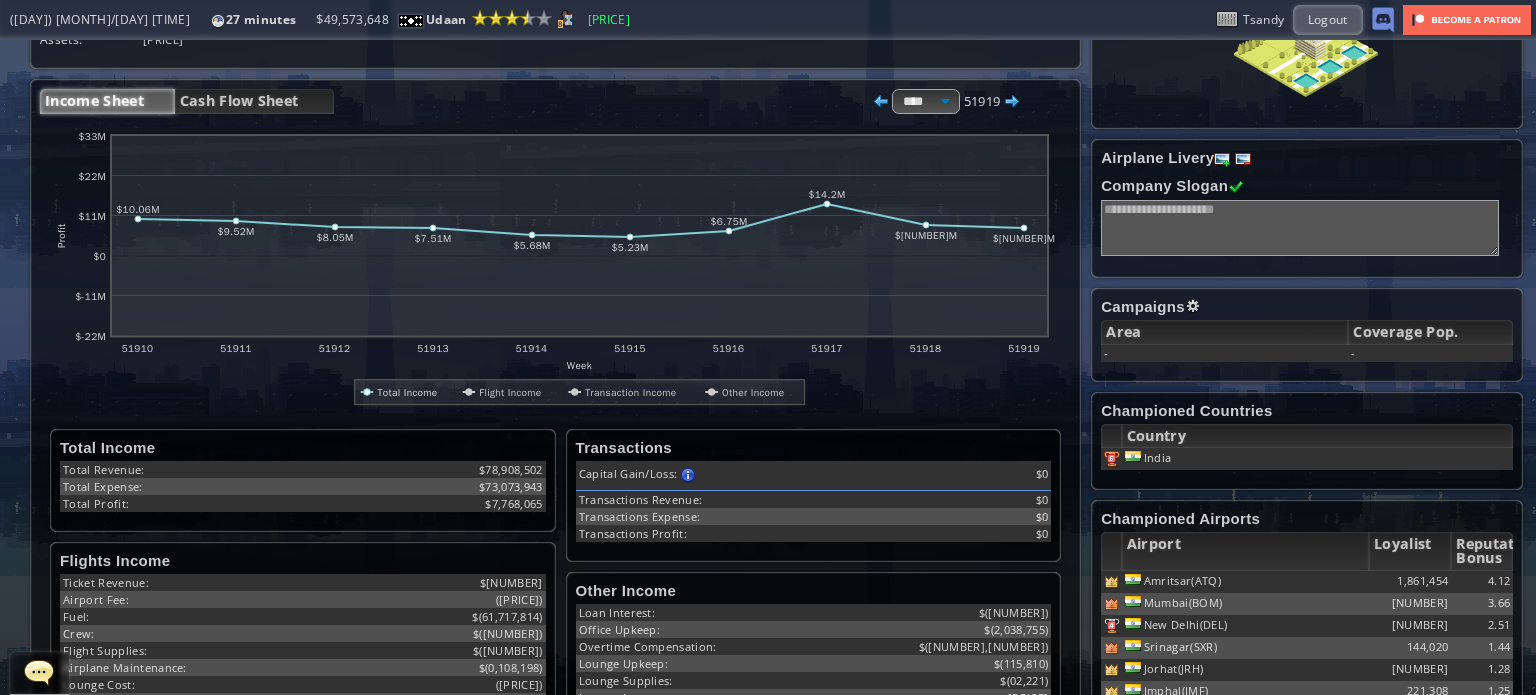 scroll, scrollTop: 200, scrollLeft: 0, axis: vertical 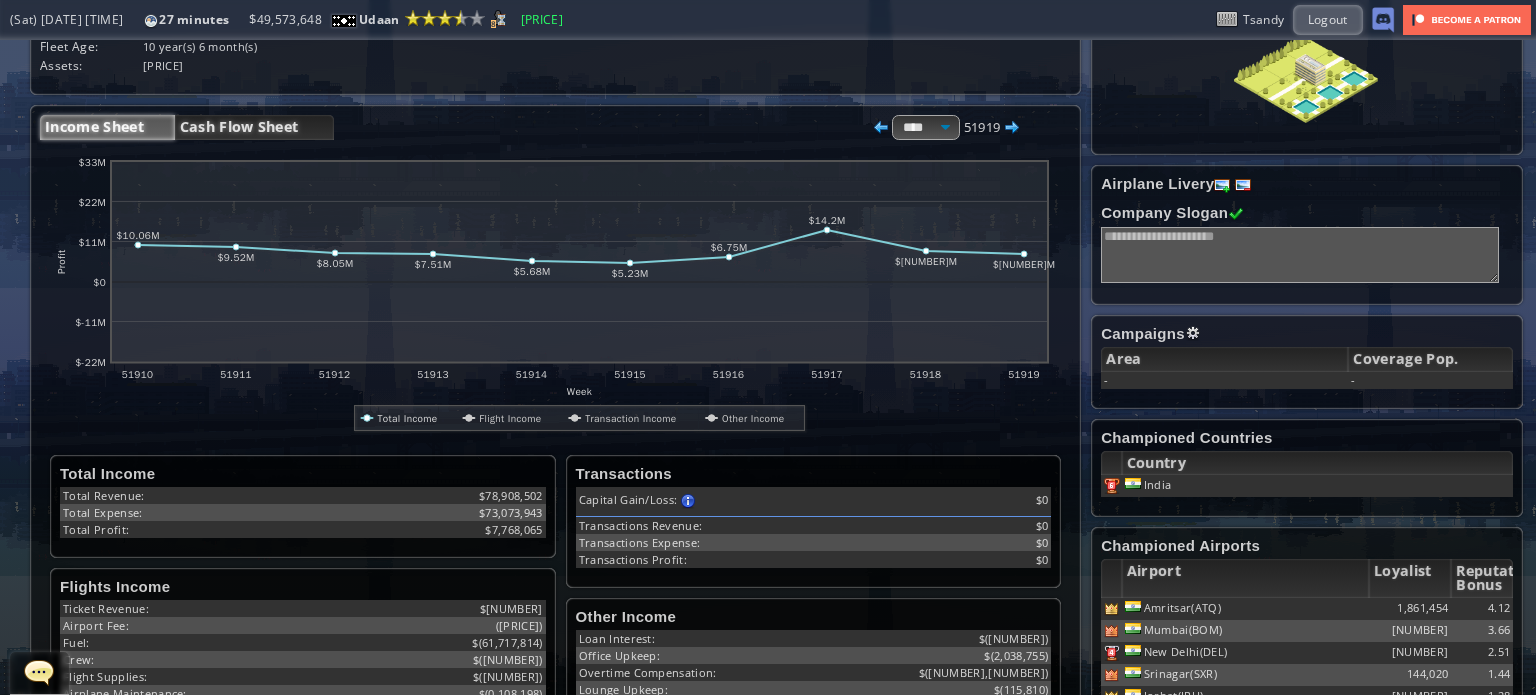 click on "Cash Flow Sheet" at bounding box center [254, 127] 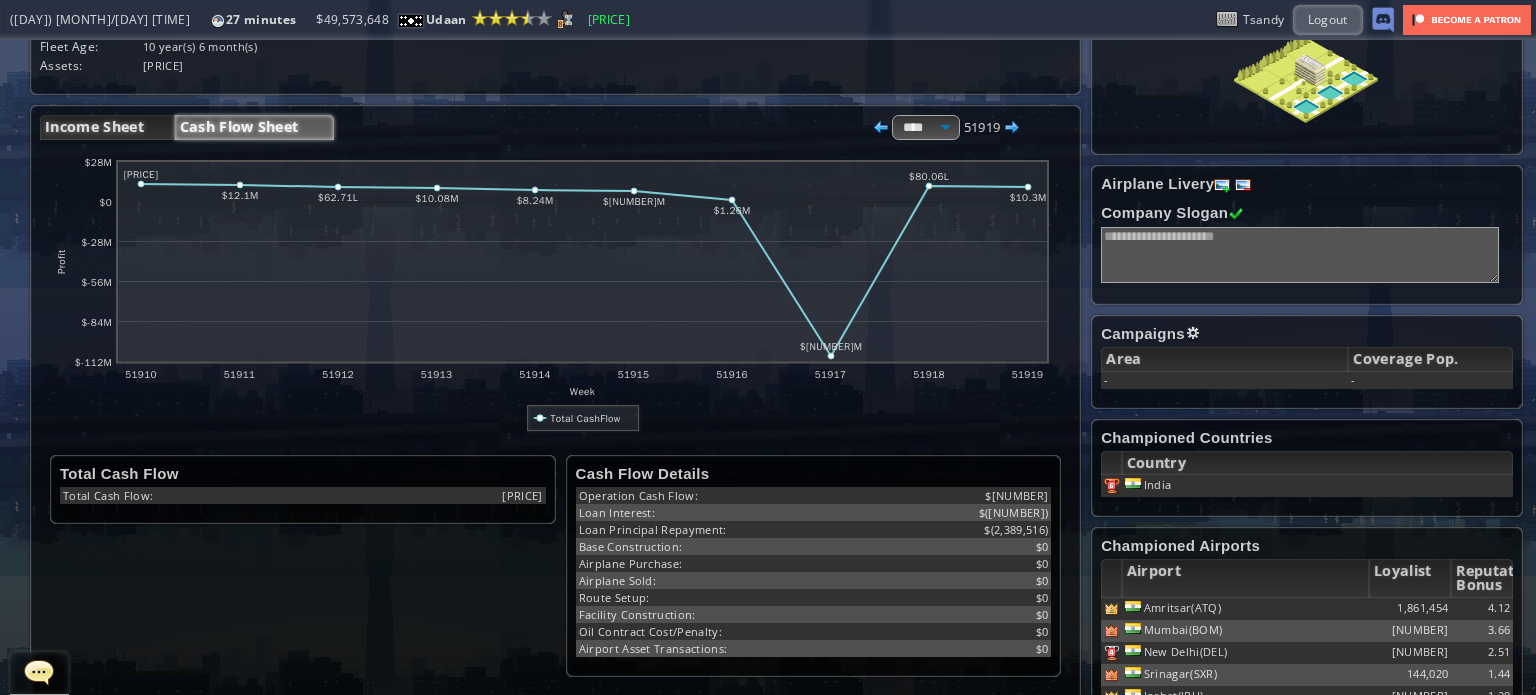 click on "Income Sheet" at bounding box center (107, 127) 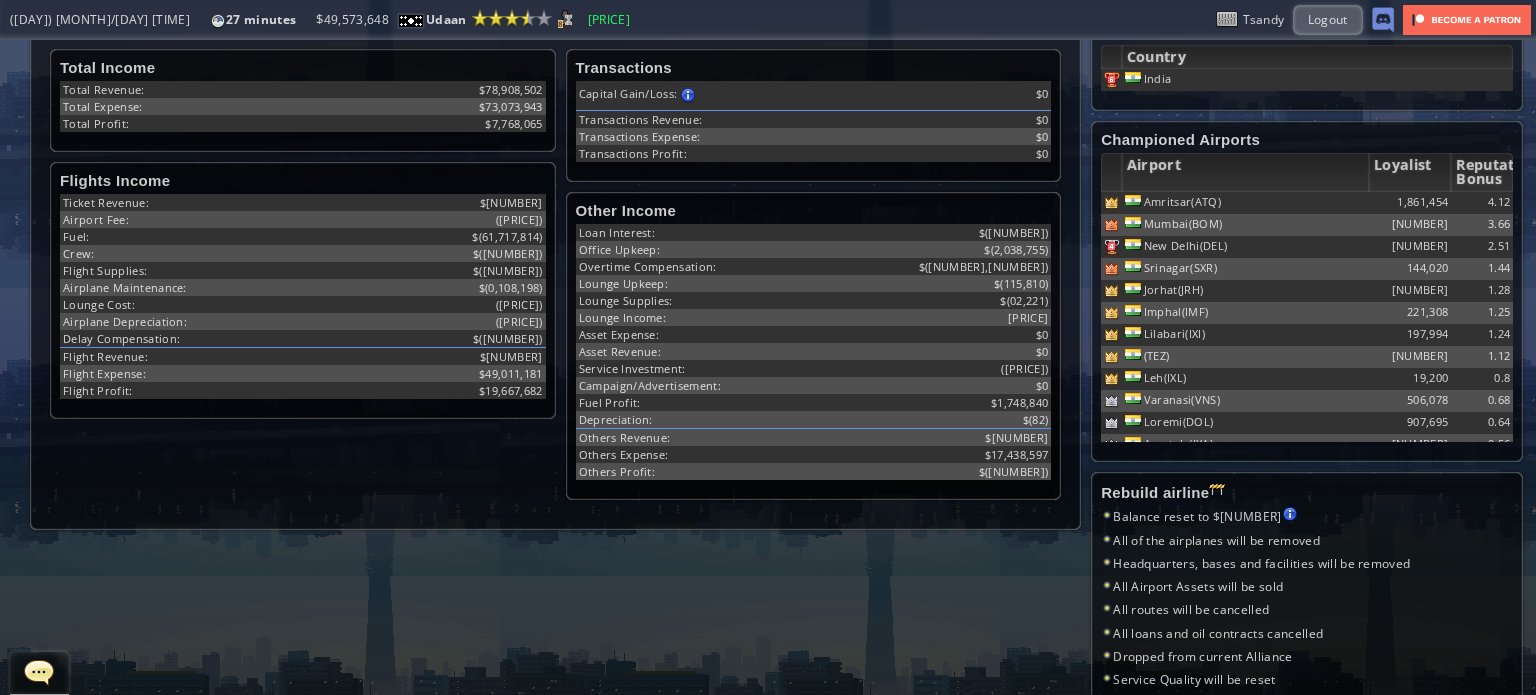 scroll, scrollTop: 600, scrollLeft: 0, axis: vertical 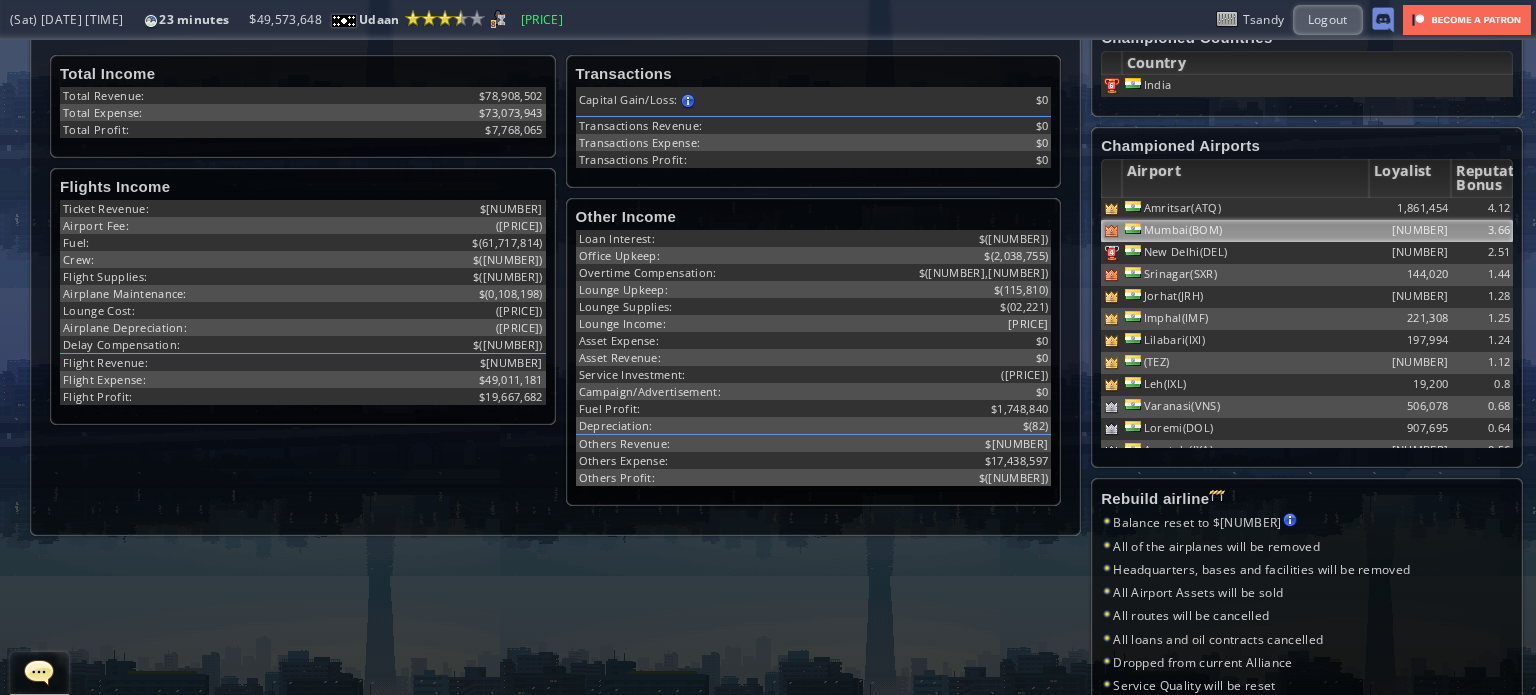 click on "Mumbai(BOM)" at bounding box center (1245, 209) 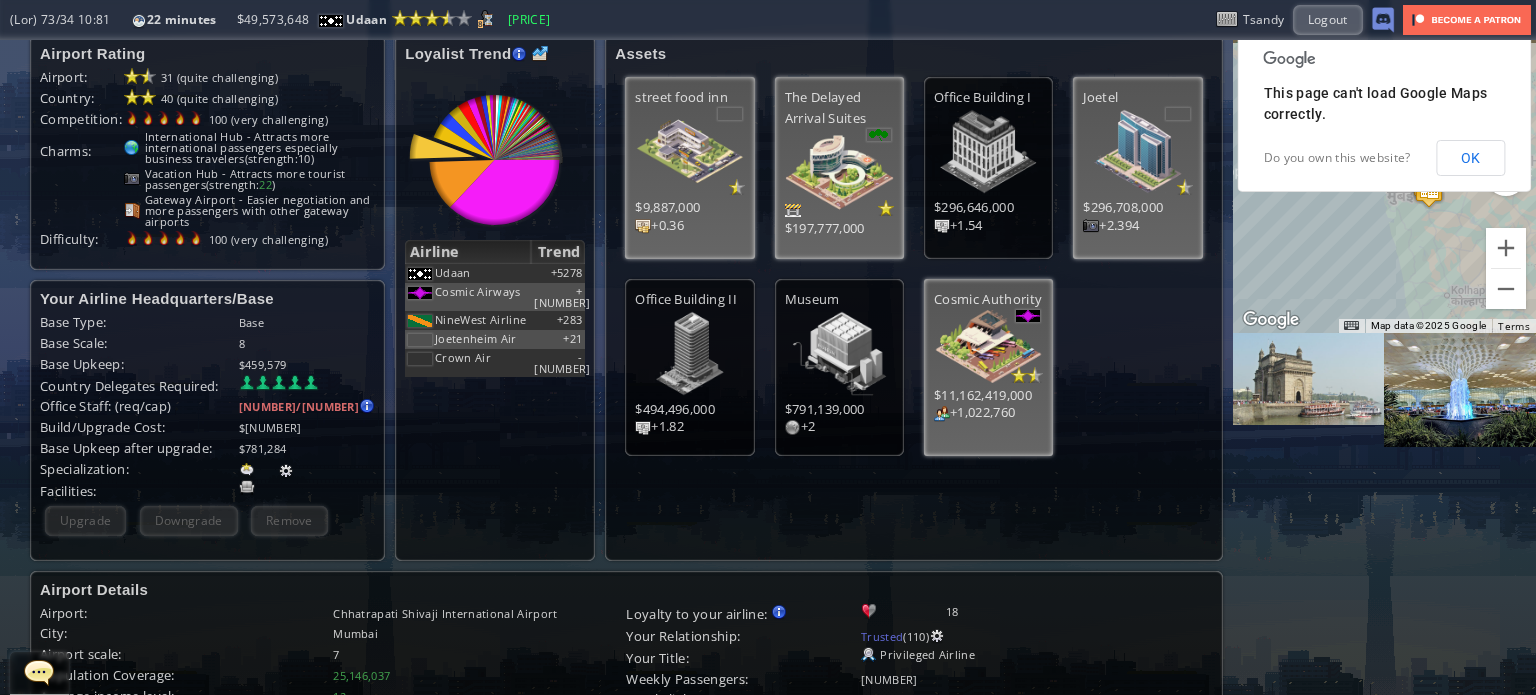 scroll, scrollTop: 0, scrollLeft: 0, axis: both 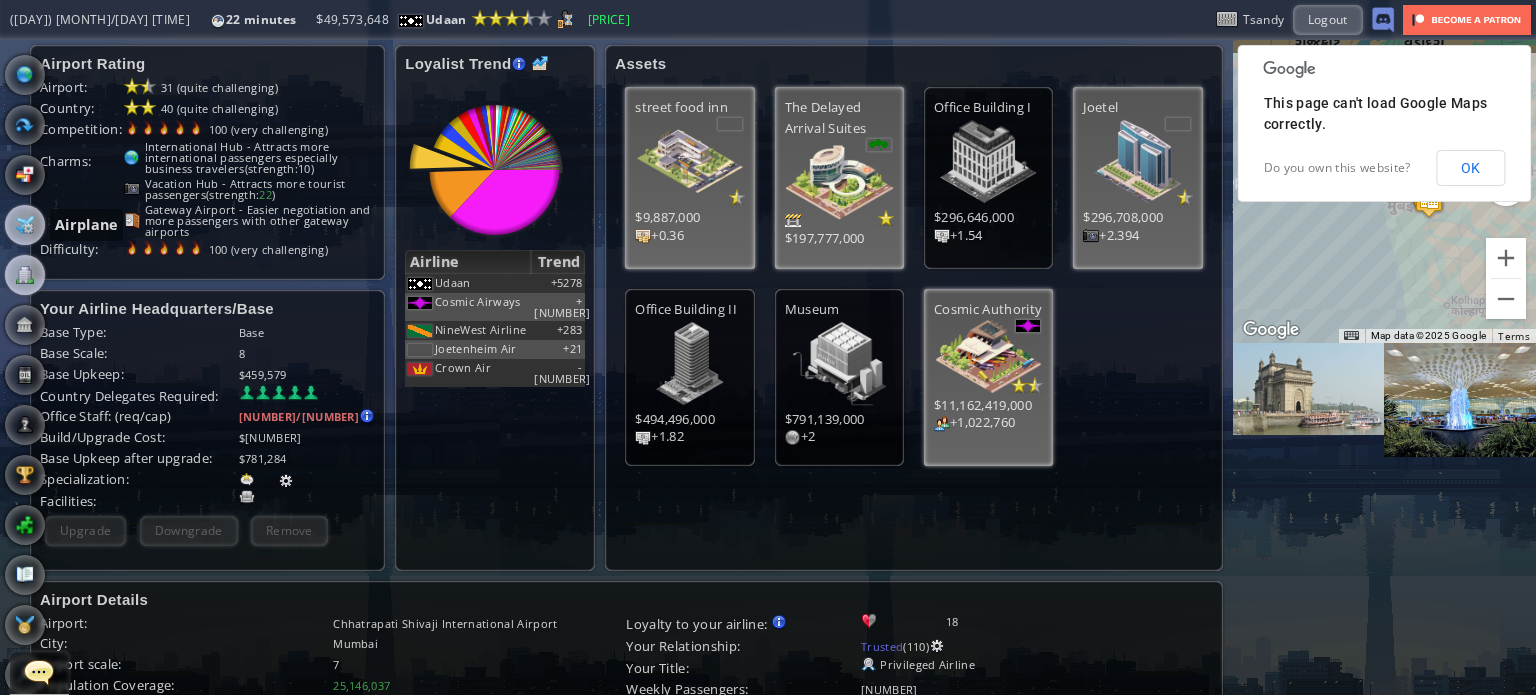 click at bounding box center [25, 225] 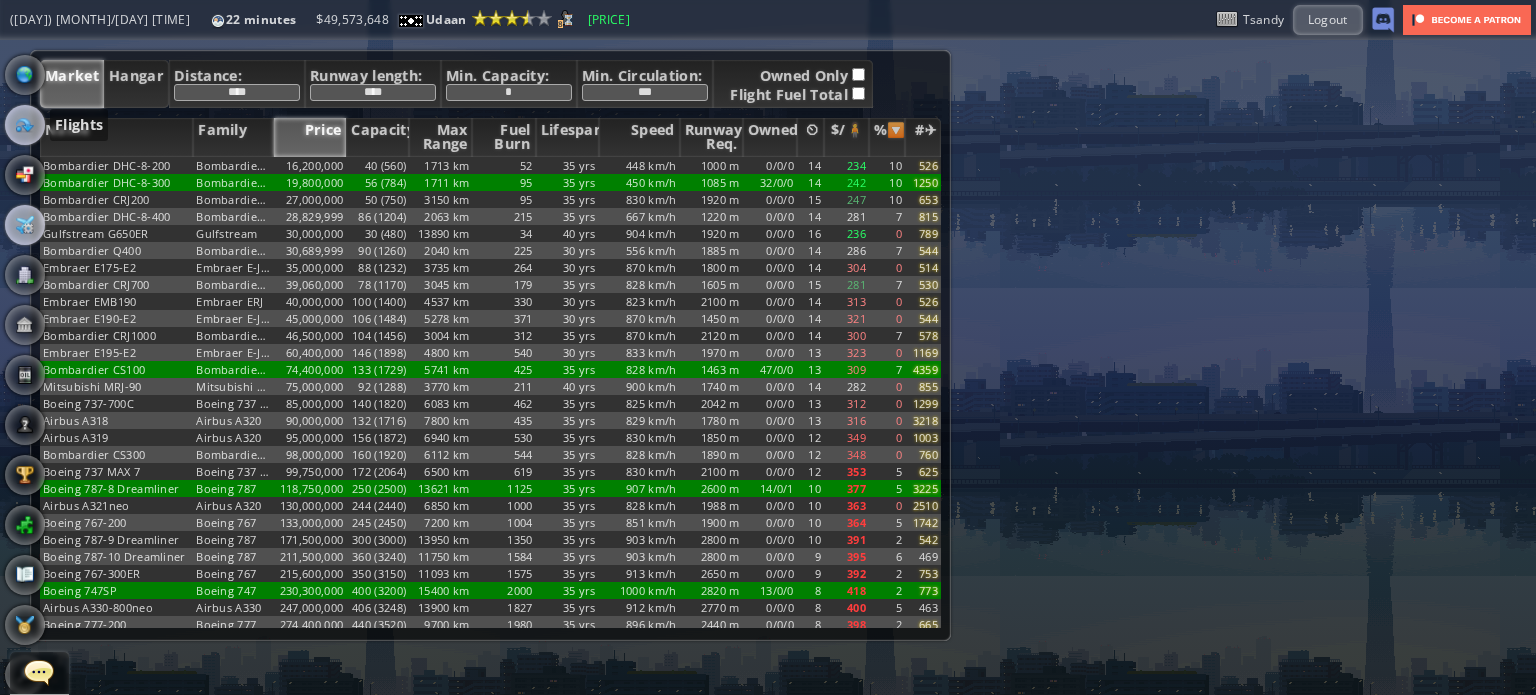 click at bounding box center [25, 125] 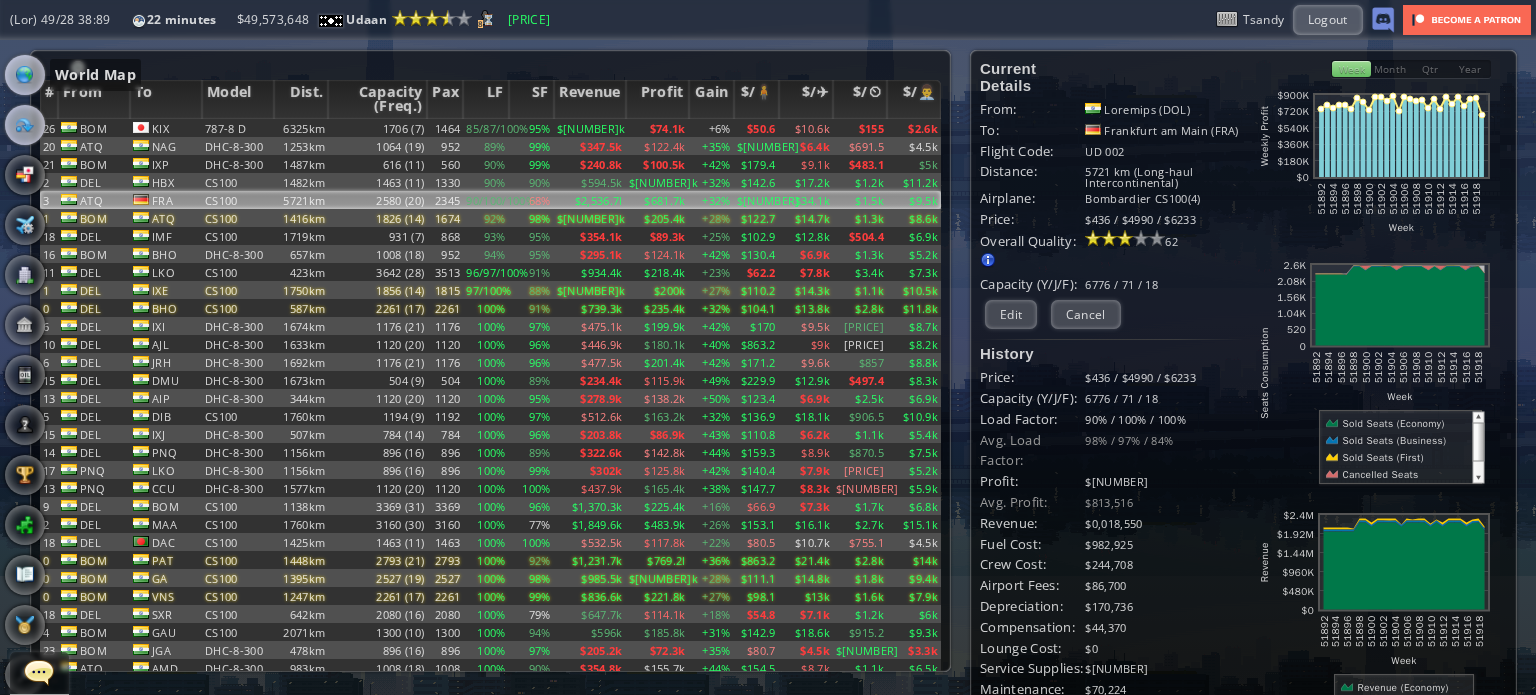click at bounding box center [25, 75] 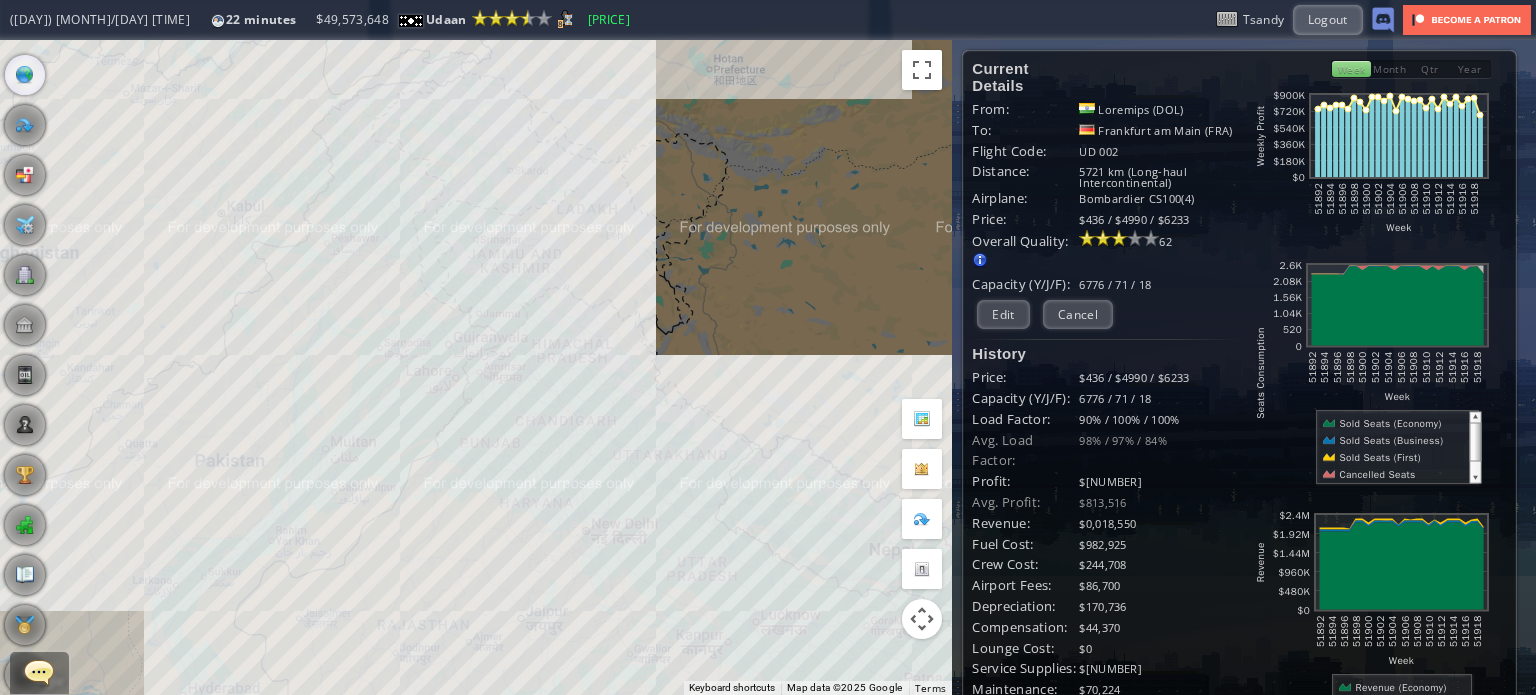 click on "To navigate, press the arrow keys." at bounding box center (476, 367) 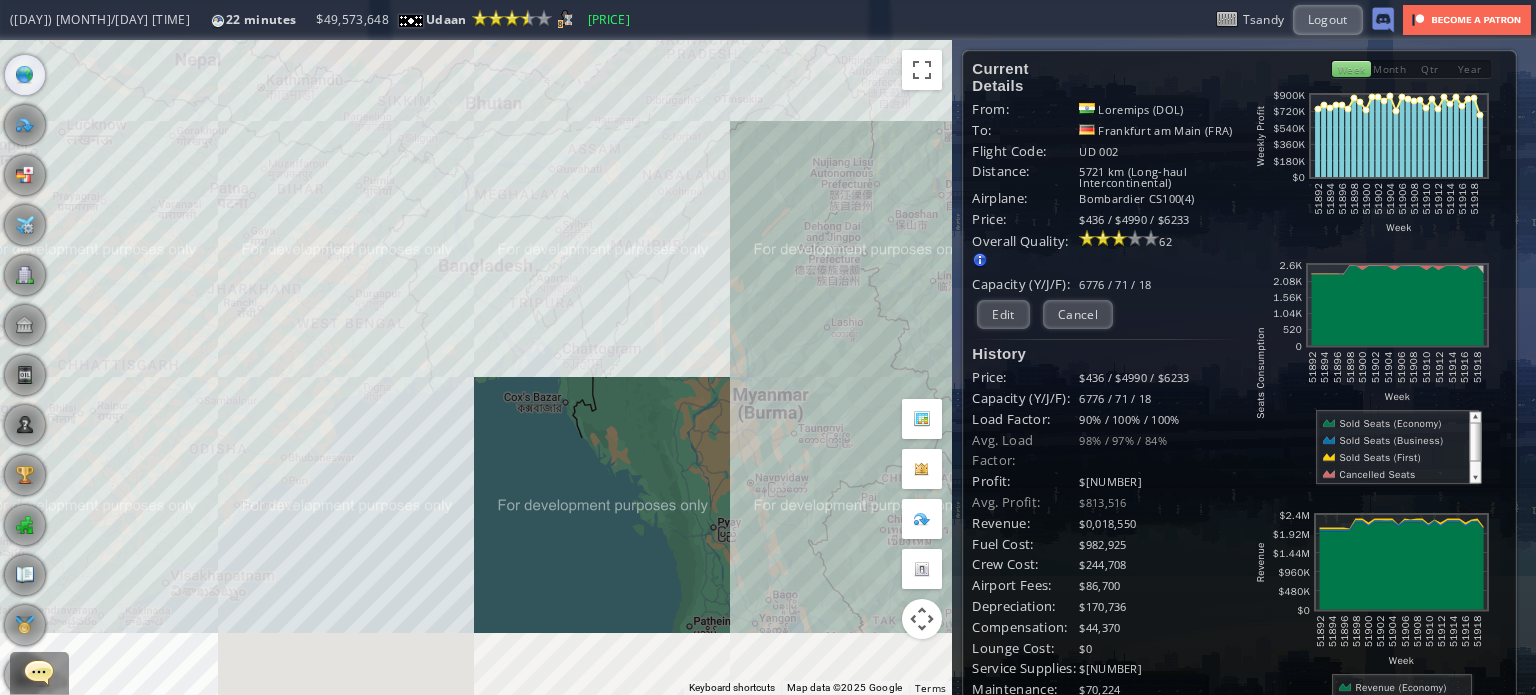drag, startPoint x: 535, startPoint y: 426, endPoint x: 506, endPoint y: 363, distance: 69.354164 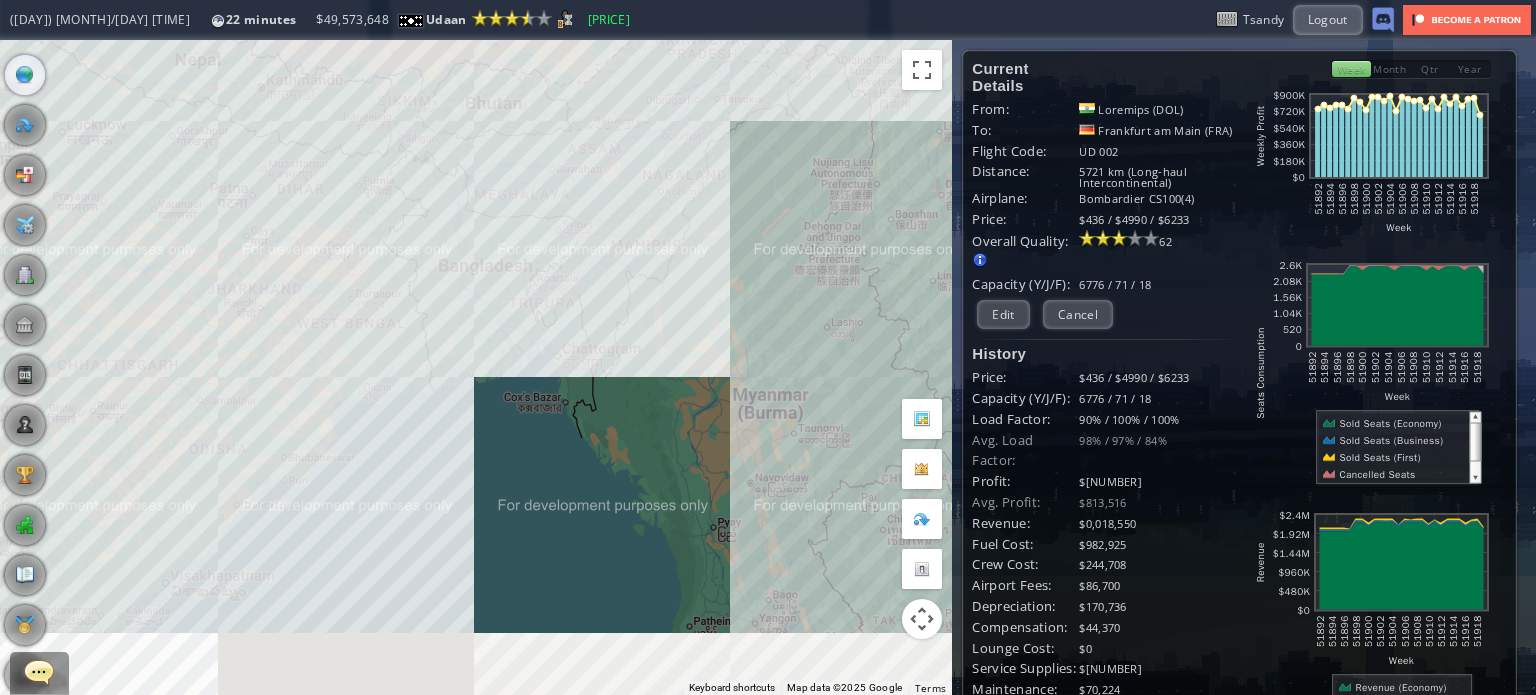 click on "To navigate, press the arrow keys." at bounding box center [476, 367] 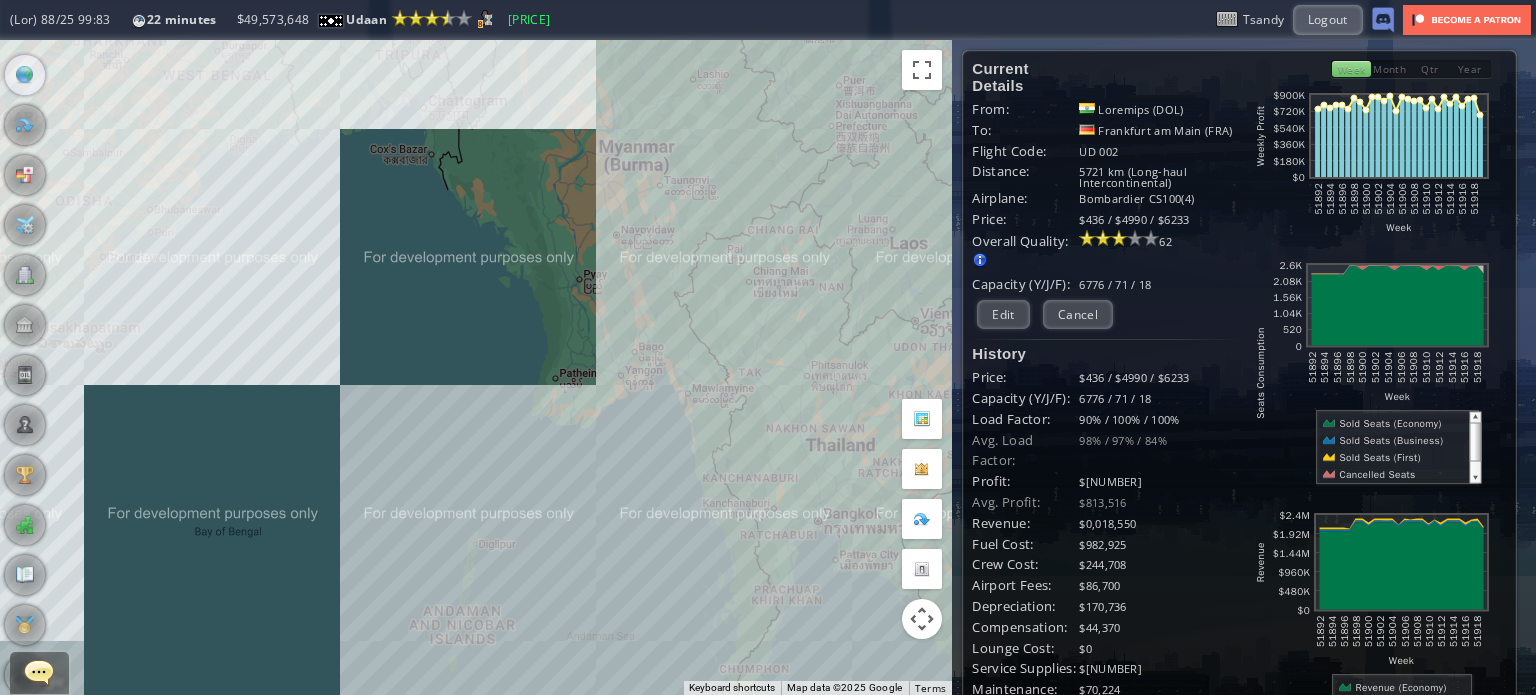 drag, startPoint x: 350, startPoint y: 407, endPoint x: 451, endPoint y: 323, distance: 131.3659 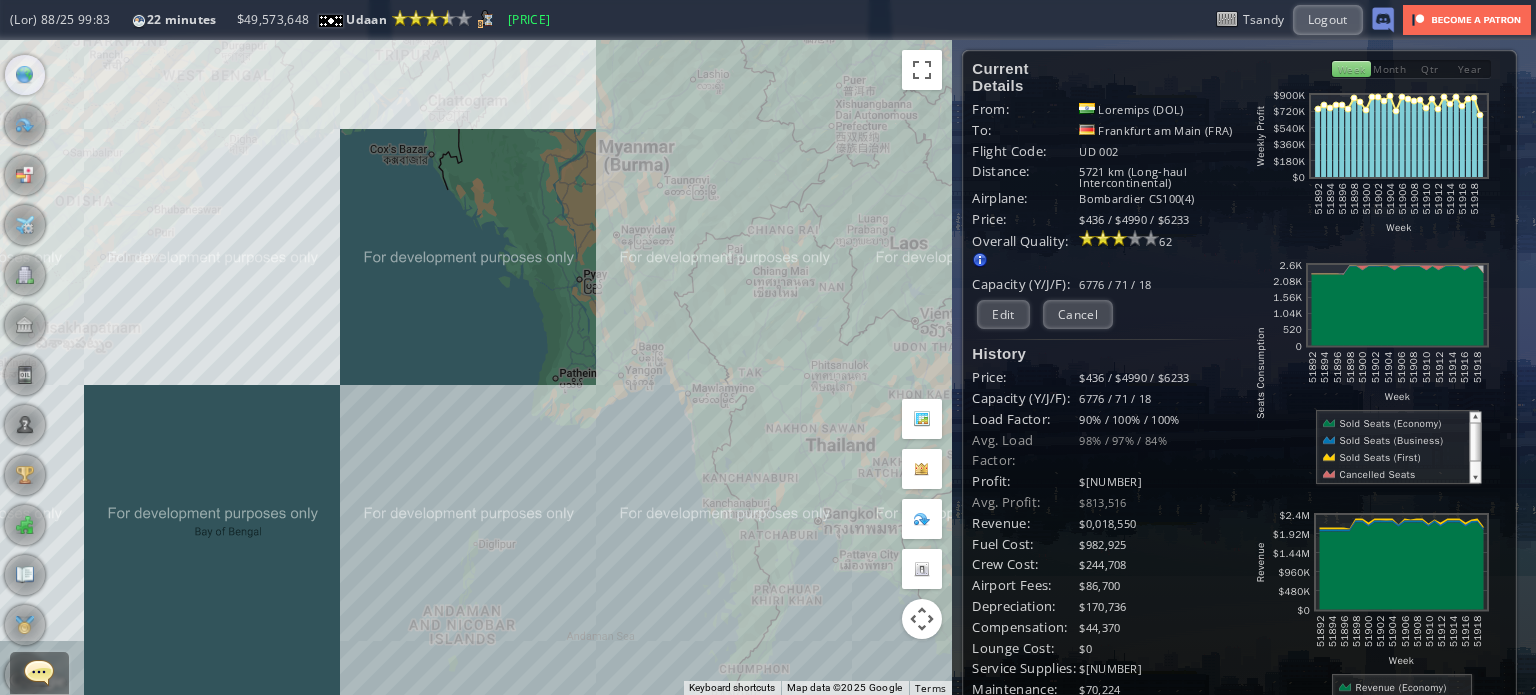 click on "To navigate, press the arrow keys." at bounding box center (476, 367) 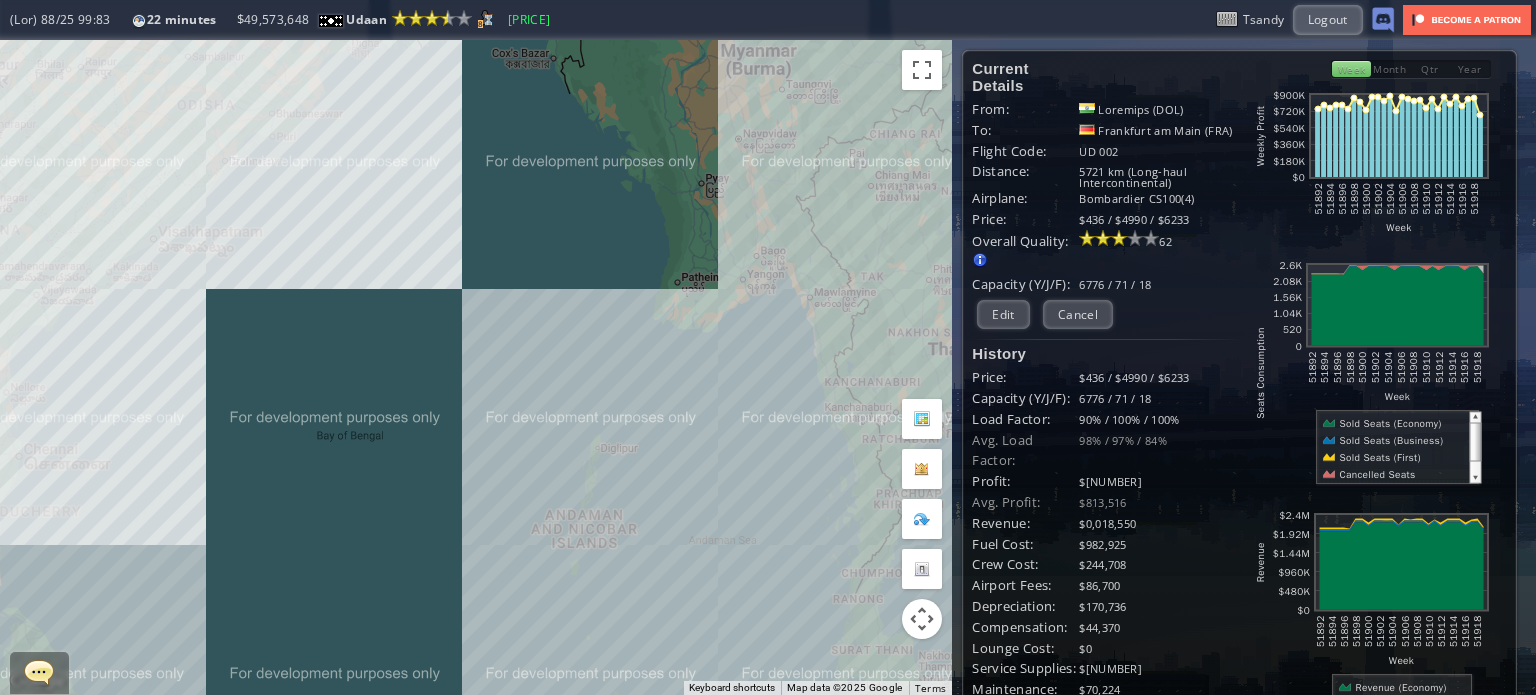 drag, startPoint x: 575, startPoint y: 511, endPoint x: 568, endPoint y: 483, distance: 28.86174 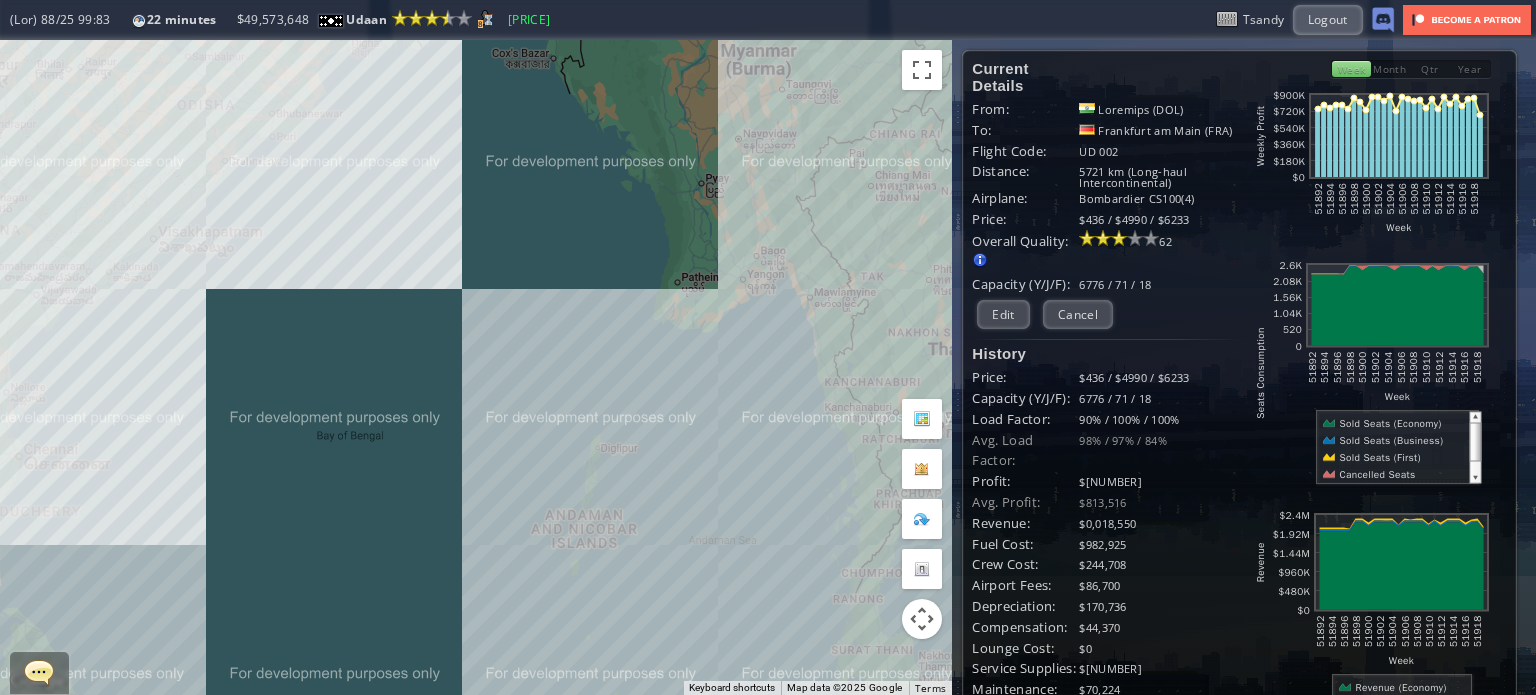 click on "To navigate, press the arrow keys." at bounding box center (476, 367) 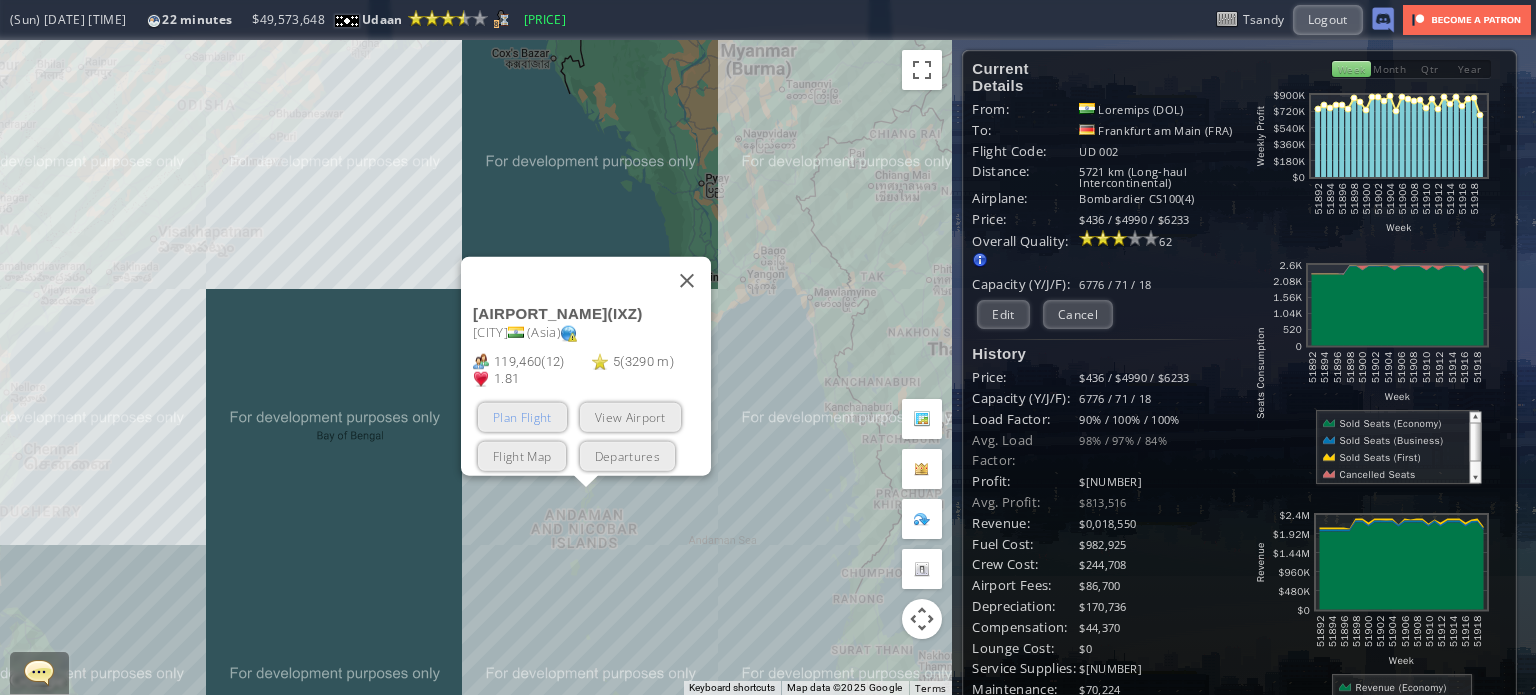click on "Plan Flight" at bounding box center [522, 416] 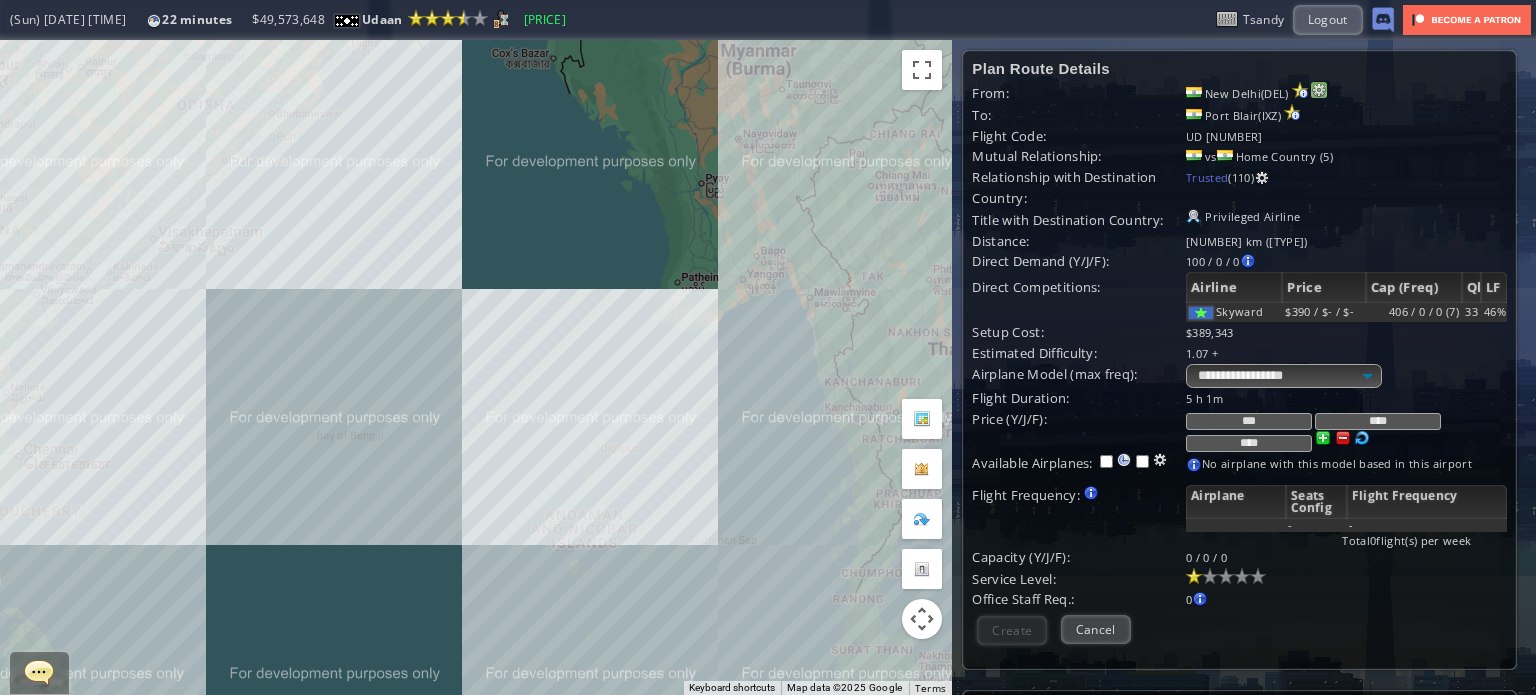 click at bounding box center (1319, 90) 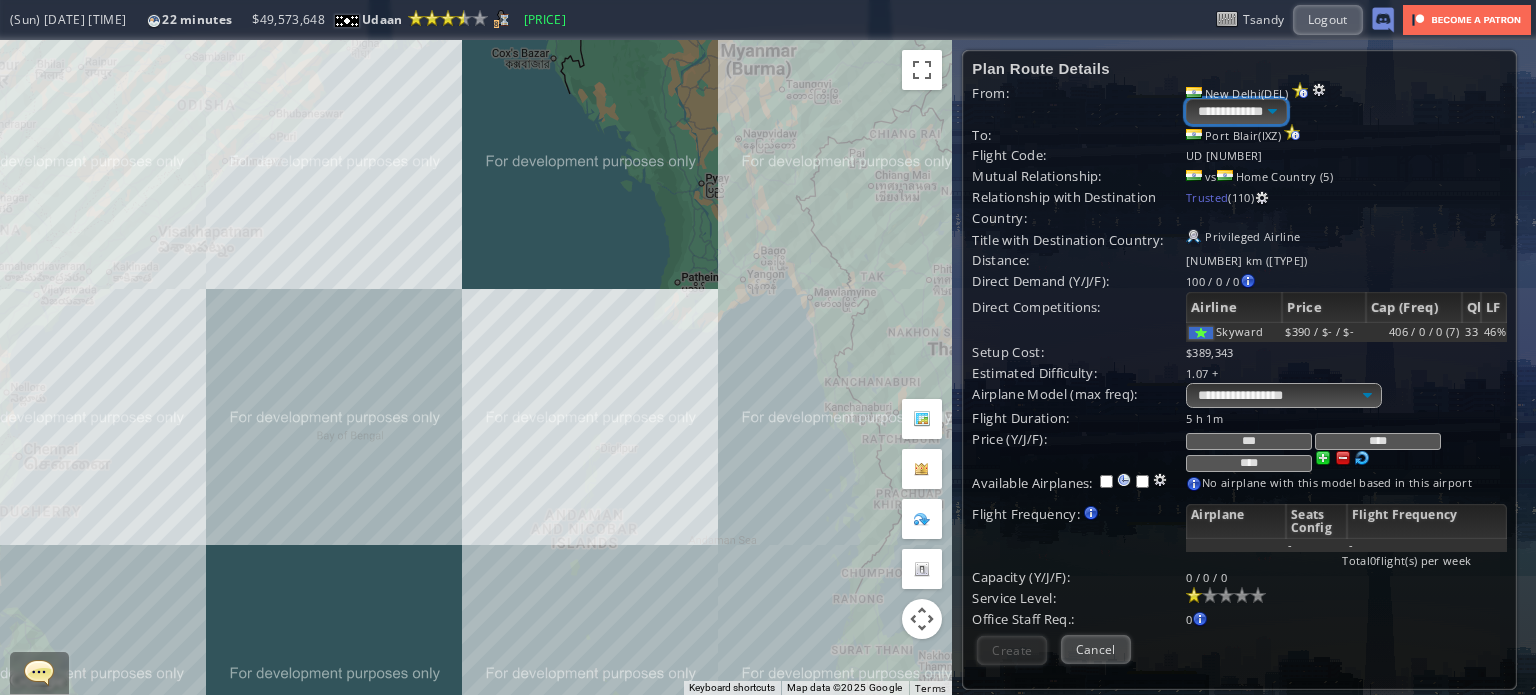 click on "**********" at bounding box center (1236, 111) 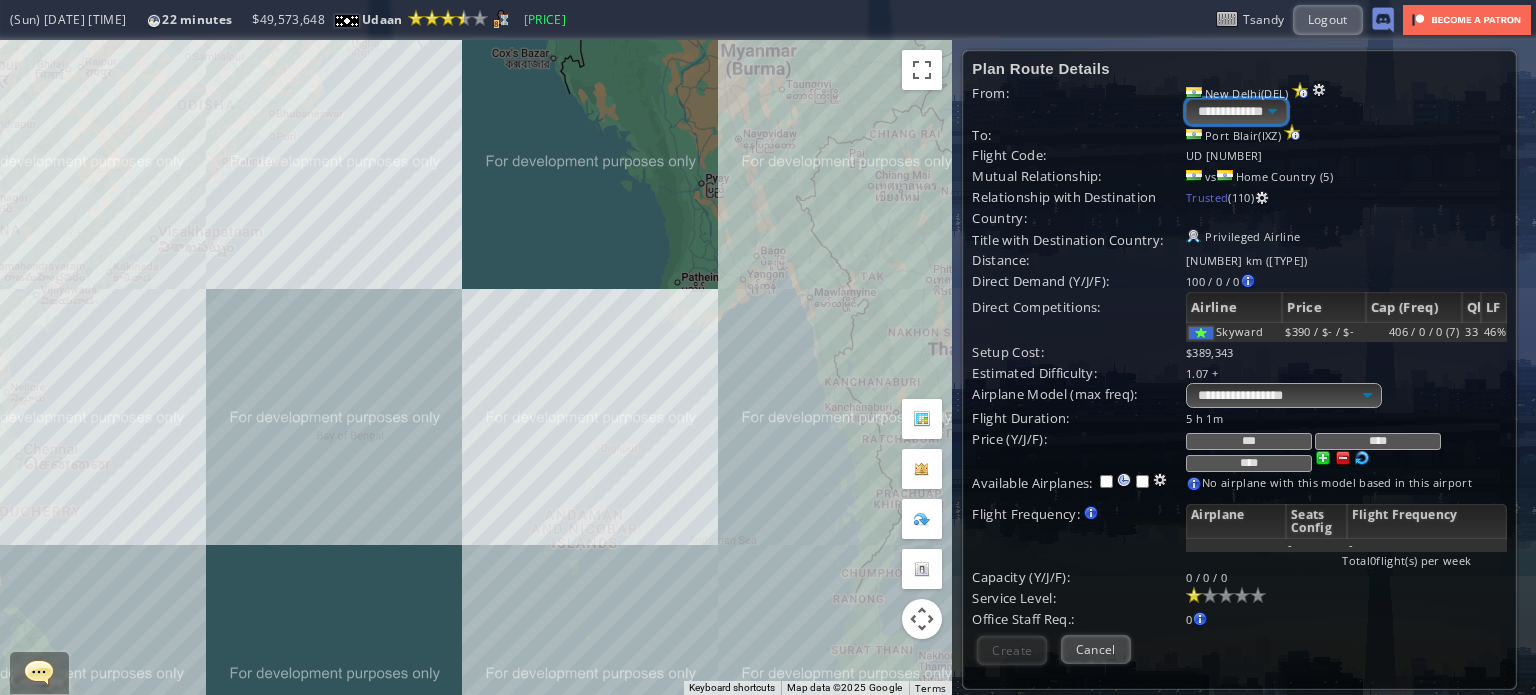select on "****" 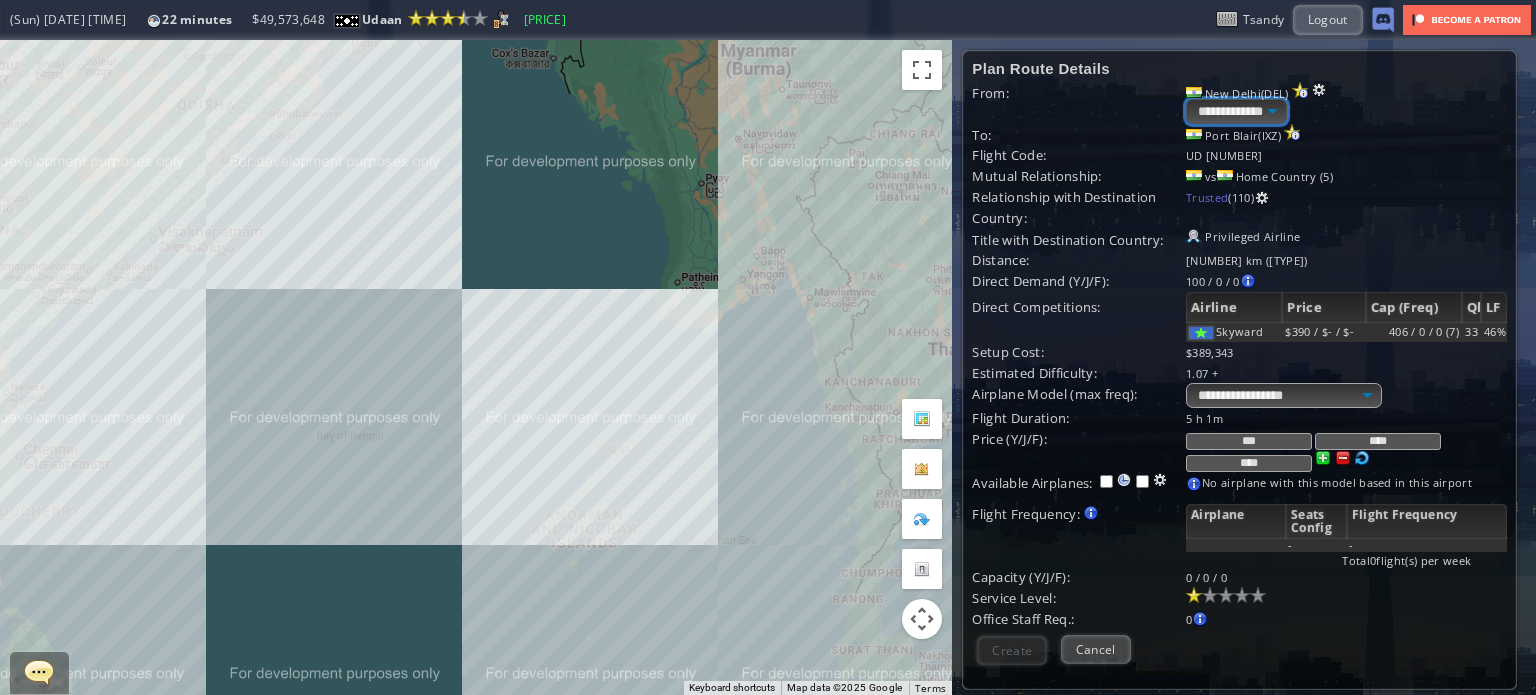 click on "**********" at bounding box center [1236, 111] 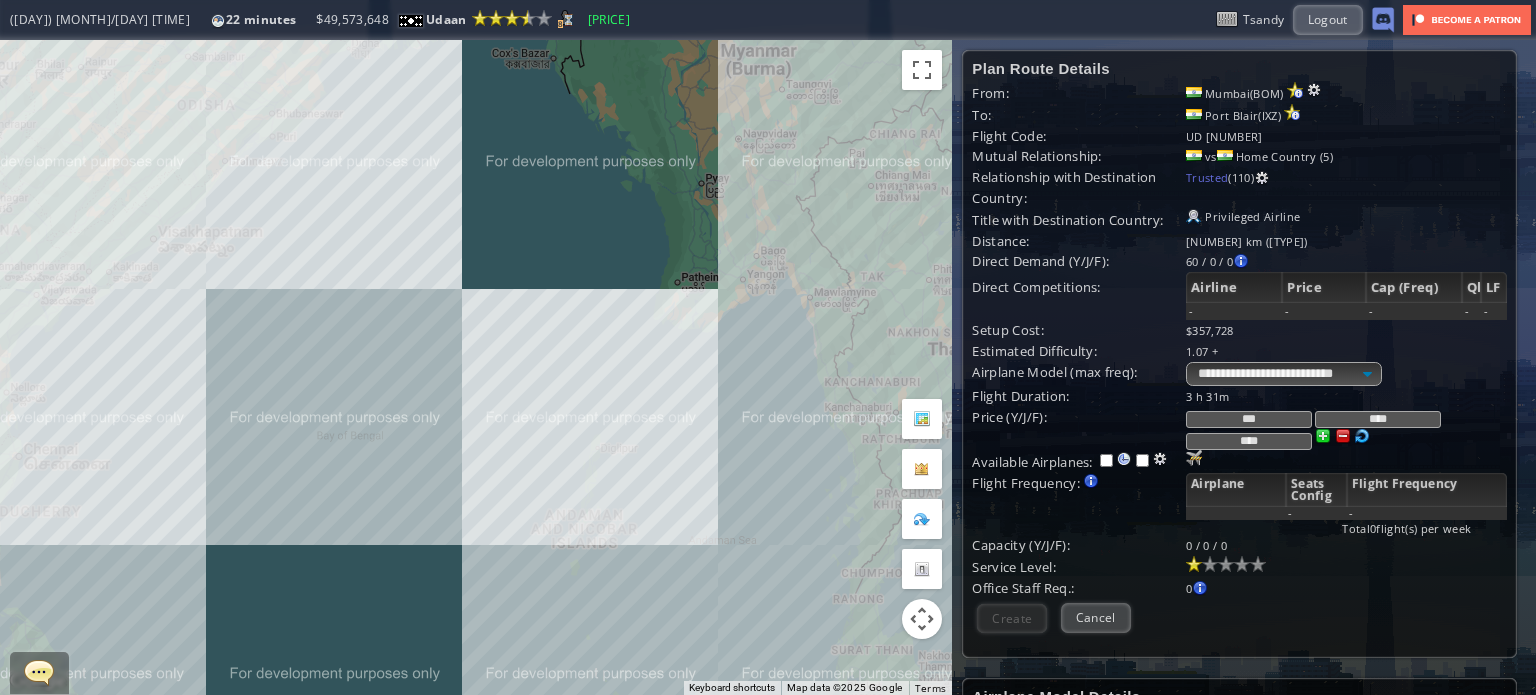 click on "To navigate, press the arrow keys." at bounding box center [476, 367] 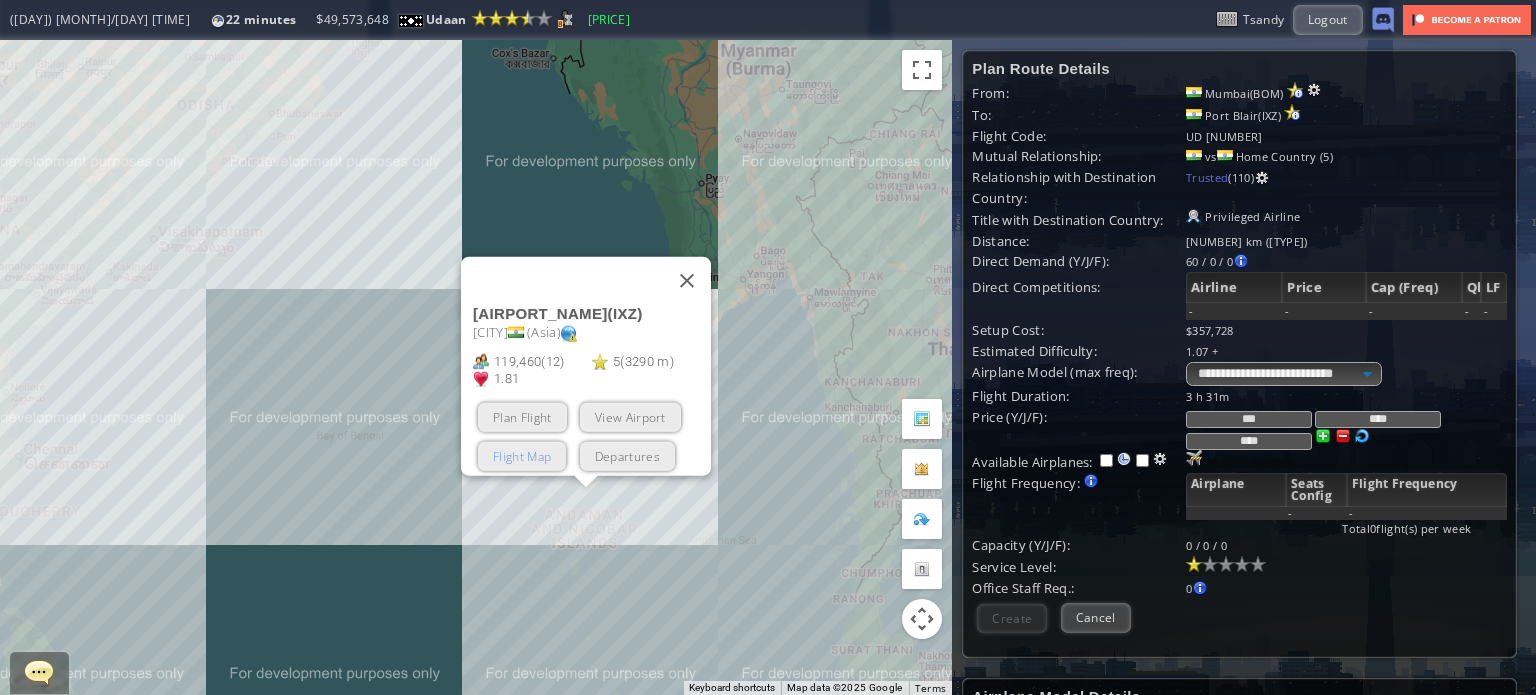 click on "Flight Map" at bounding box center (522, 455) 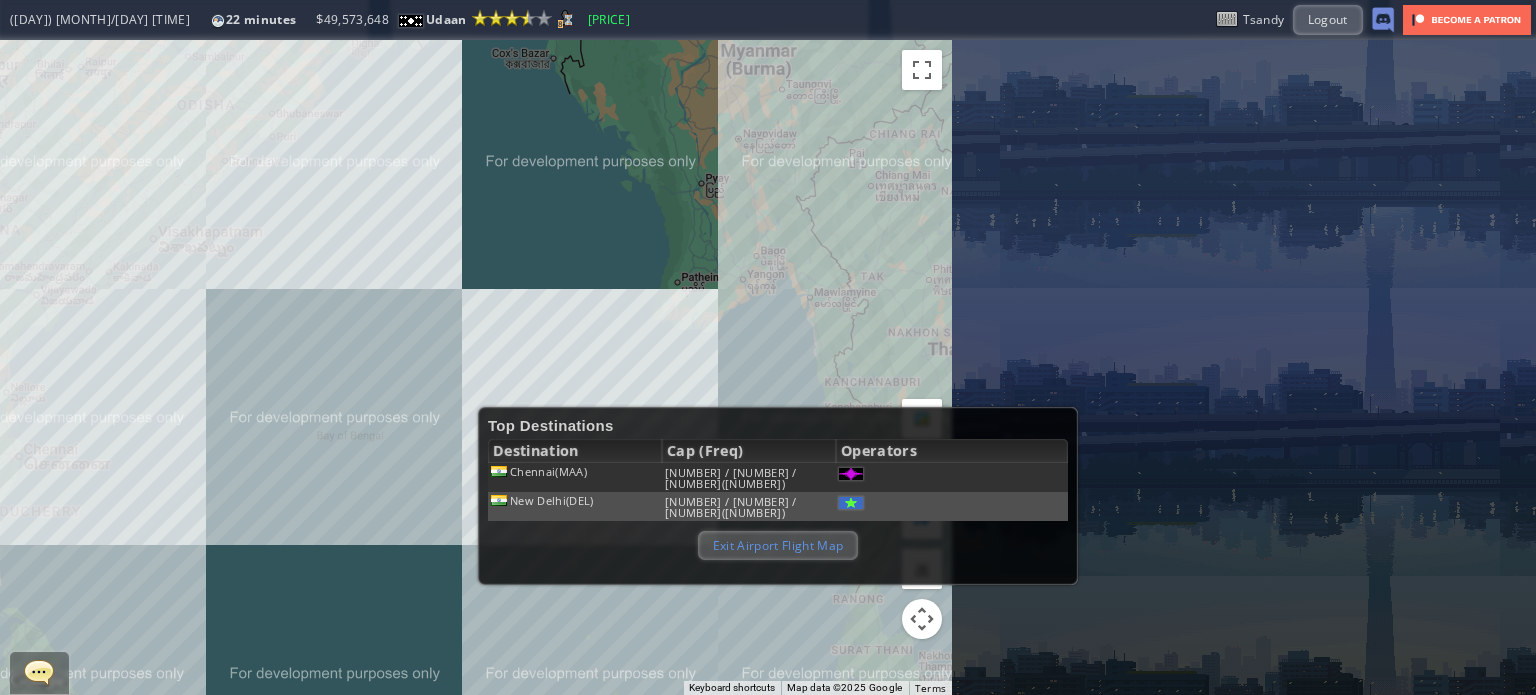 click on "Exit Airport Flight Map" at bounding box center [778, 545] 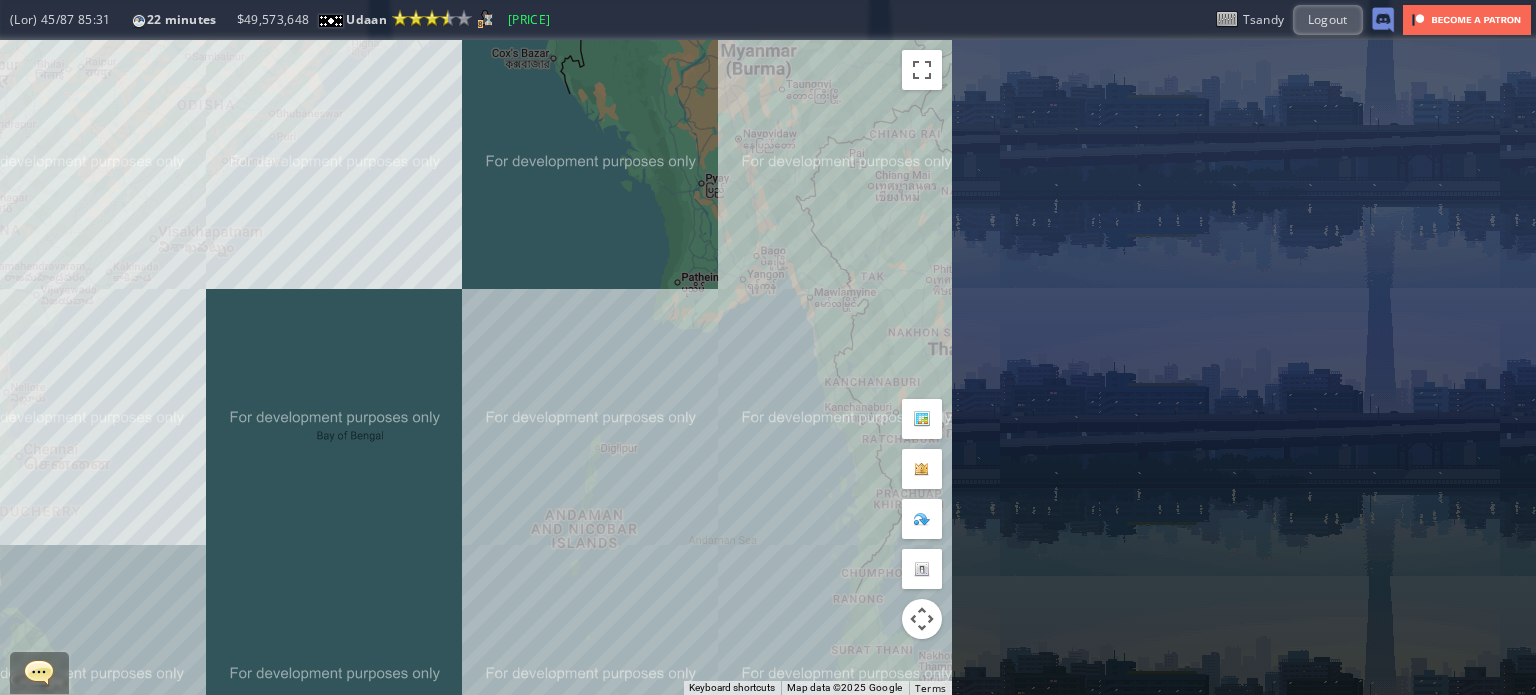 click on "To navigate, press the arrow keys." at bounding box center [476, 367] 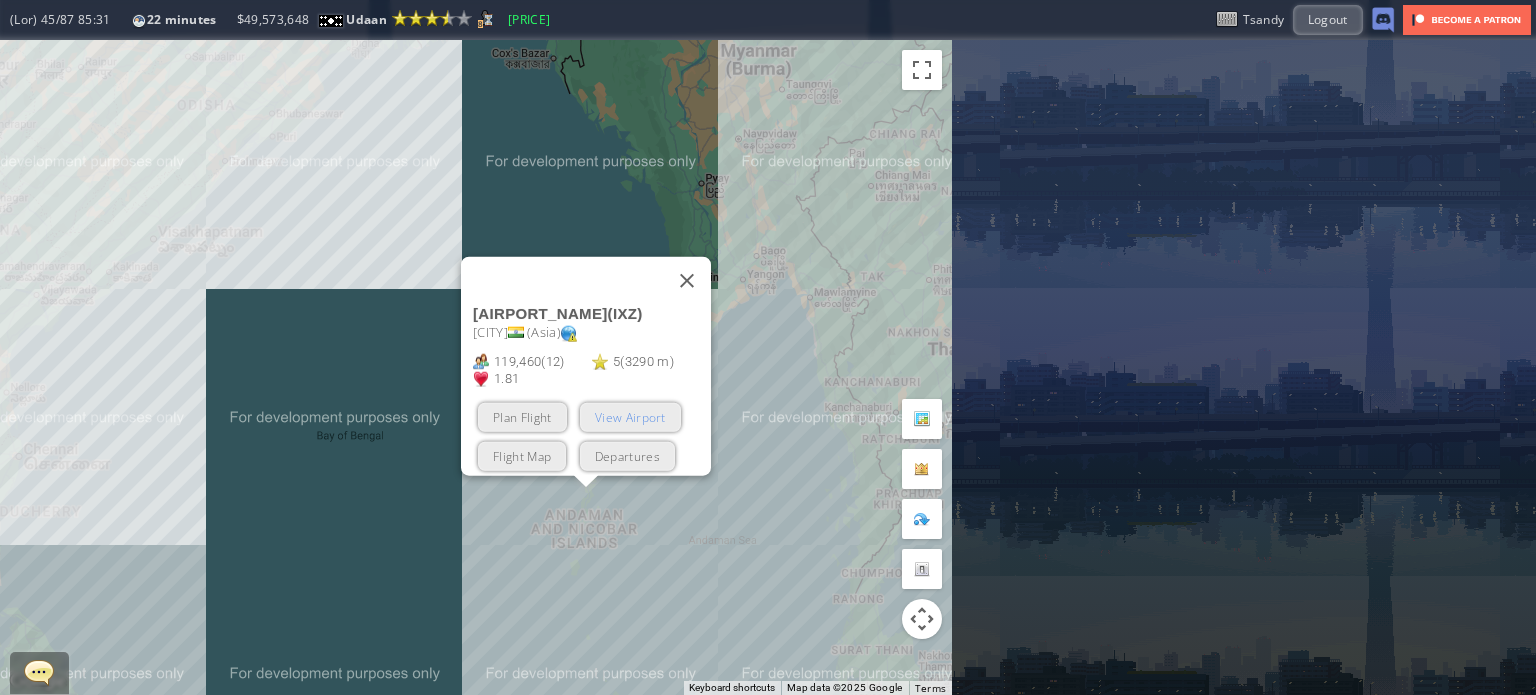 click on "View Airport" at bounding box center [630, 416] 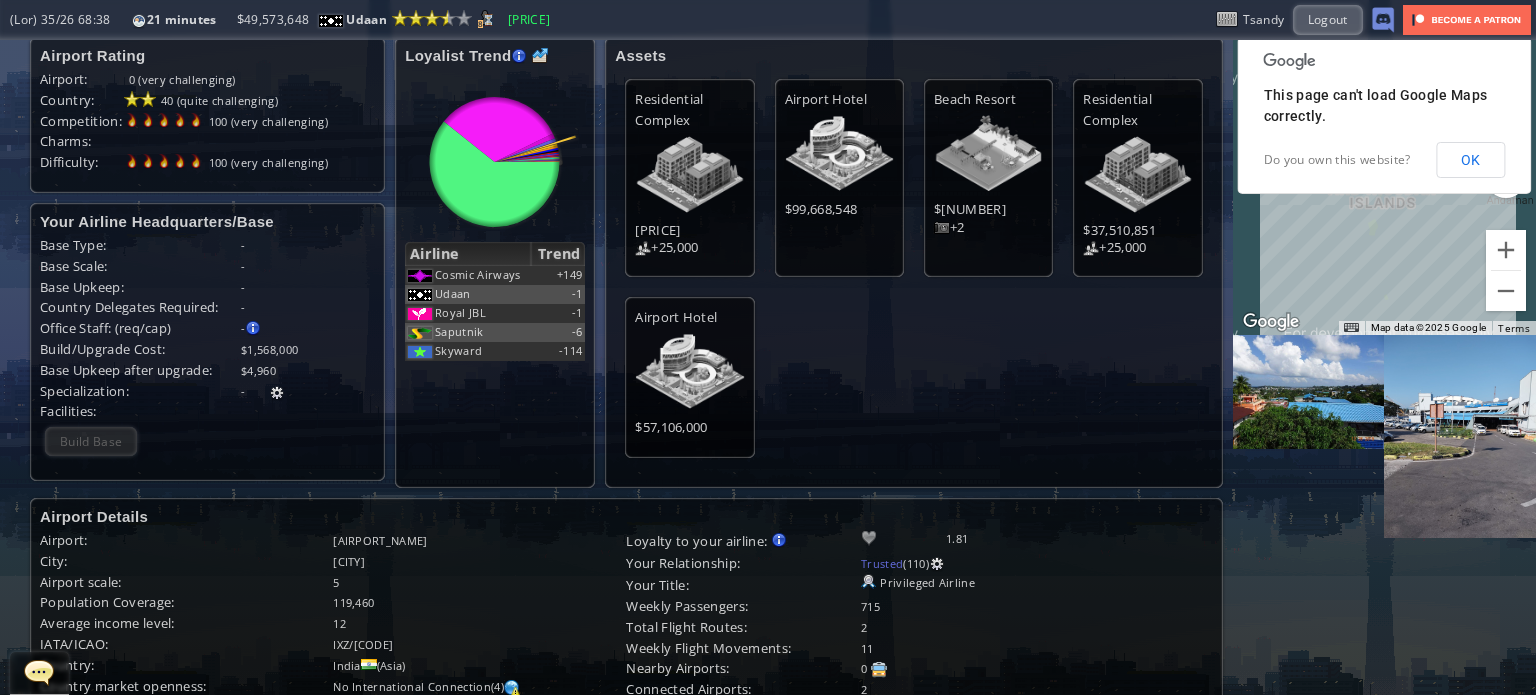 scroll, scrollTop: 0, scrollLeft: 0, axis: both 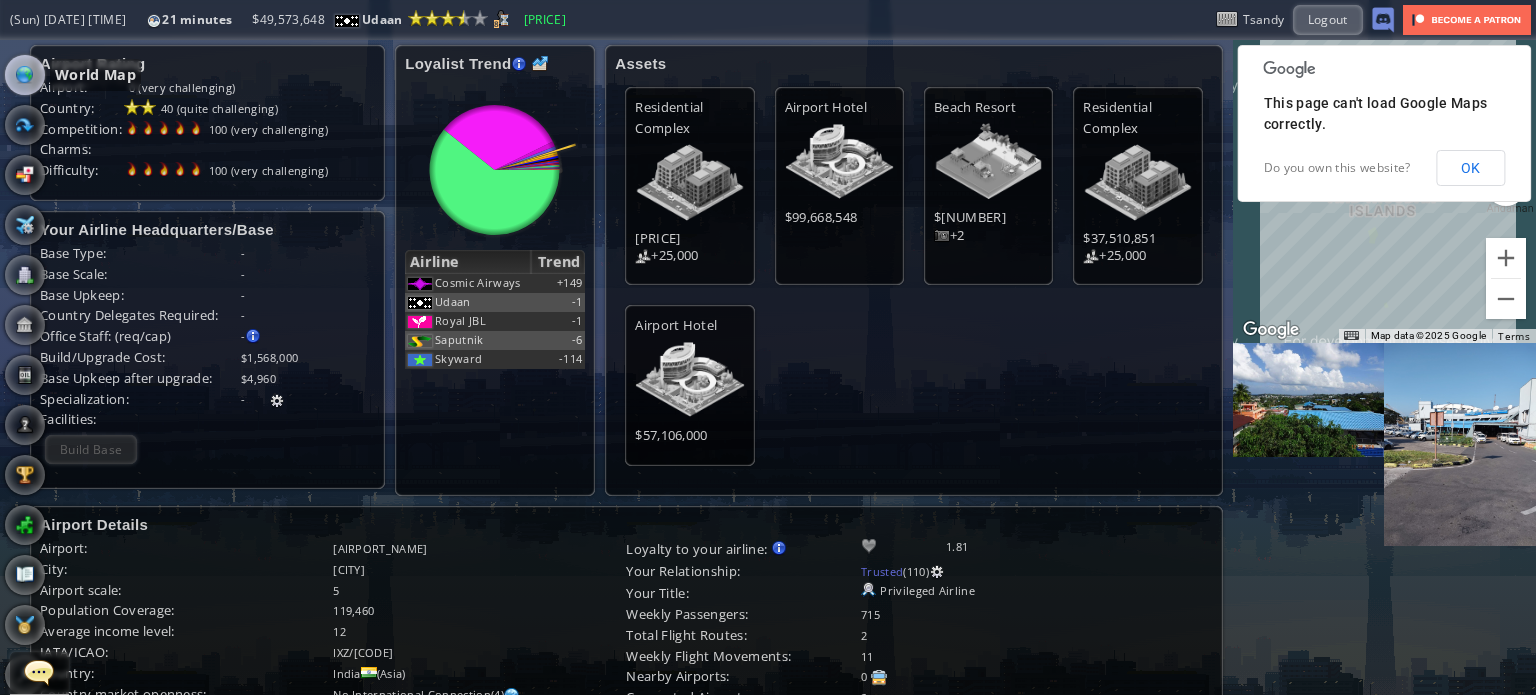 click on "World Map" at bounding box center [70, 75] 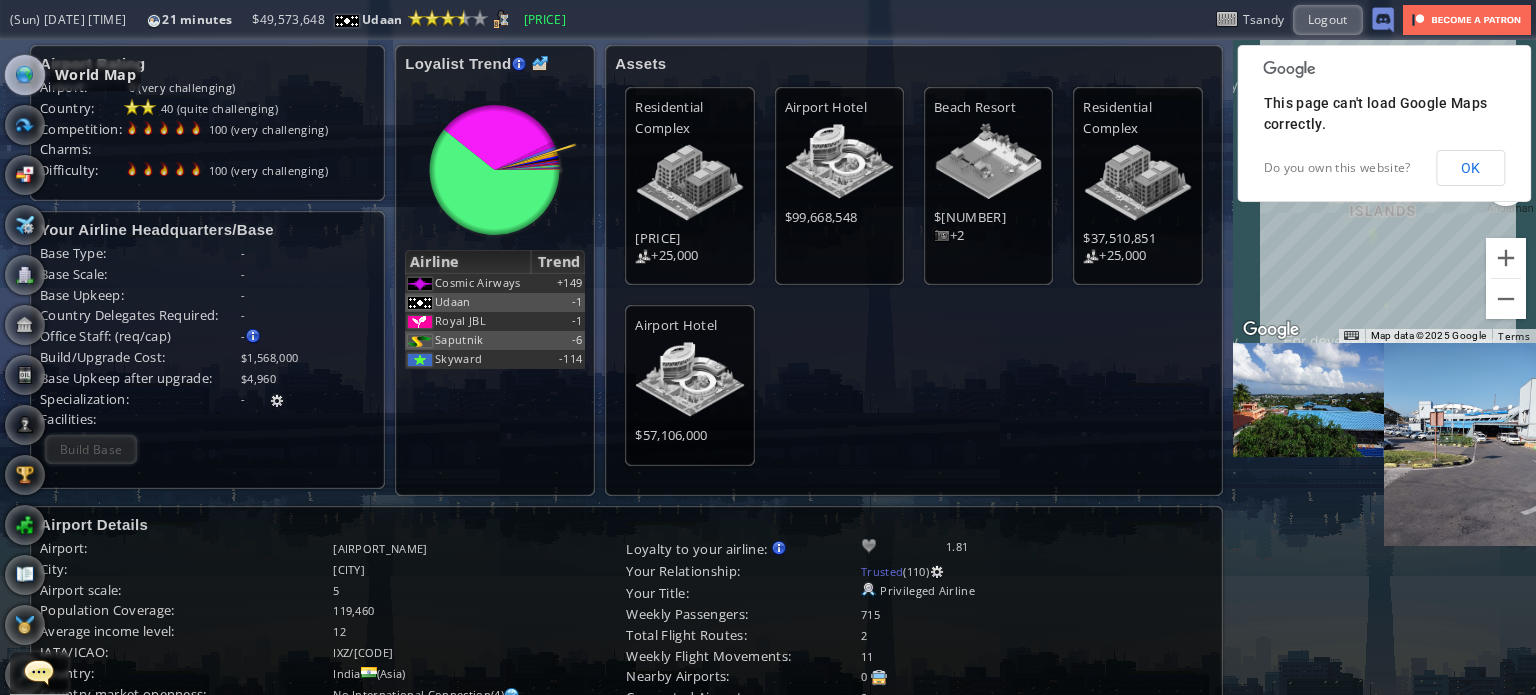 click at bounding box center (25, 75) 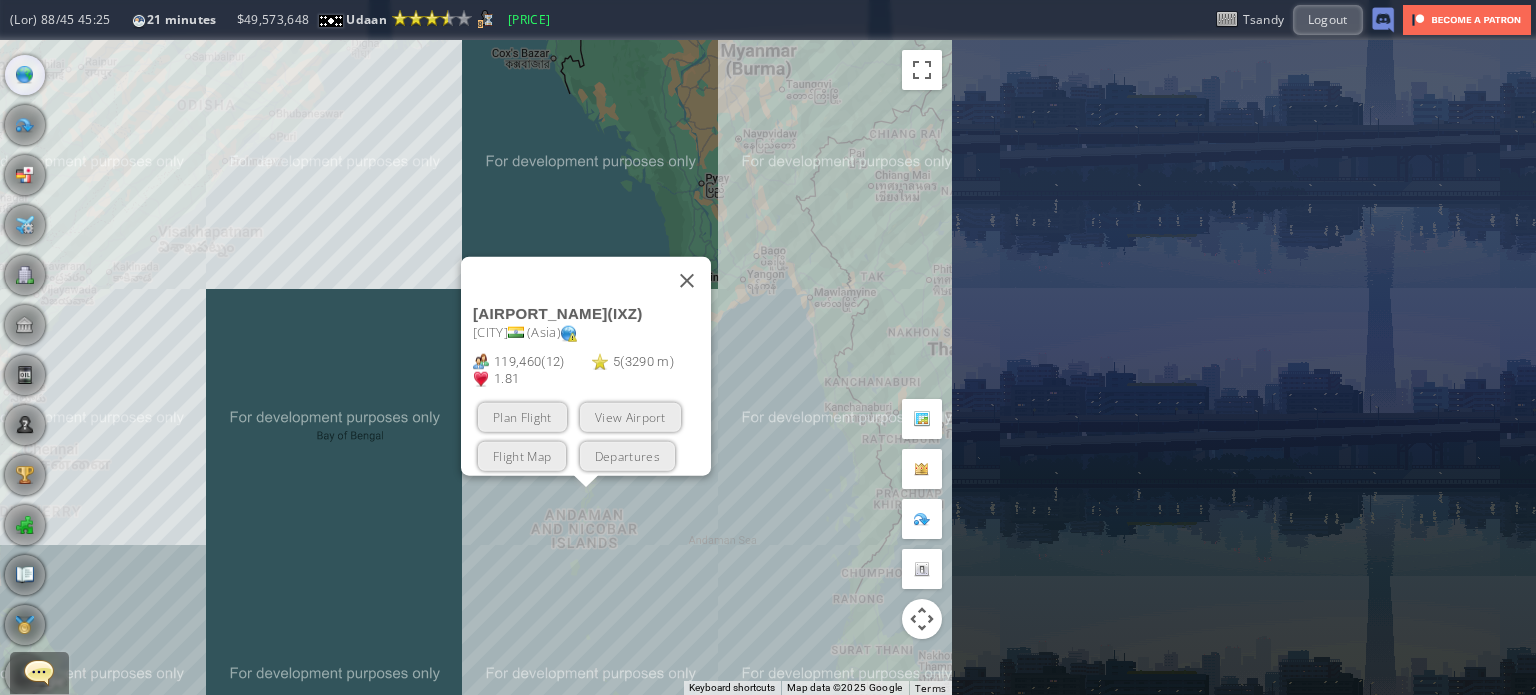 click at bounding box center (687, 280) 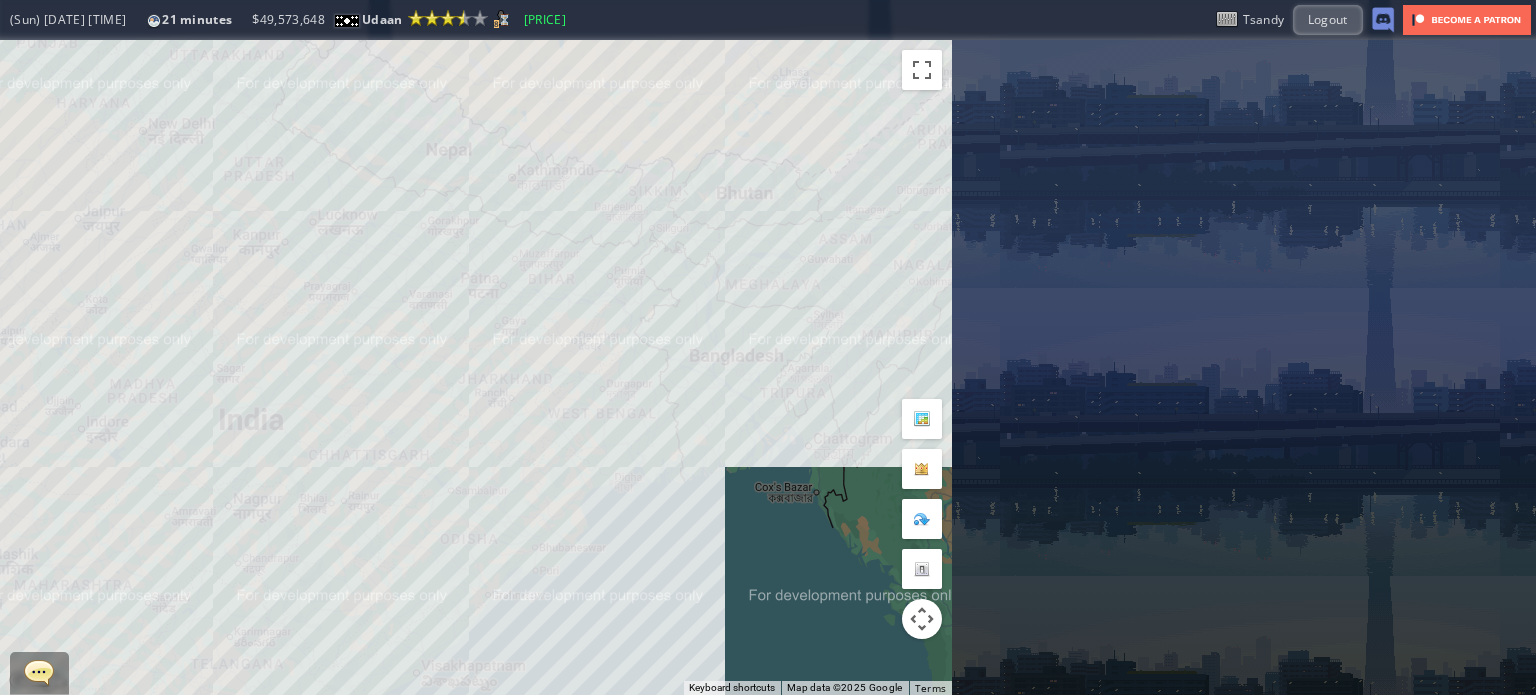 drag, startPoint x: 482, startPoint y: 503, endPoint x: 345, endPoint y: 277, distance: 264.28204 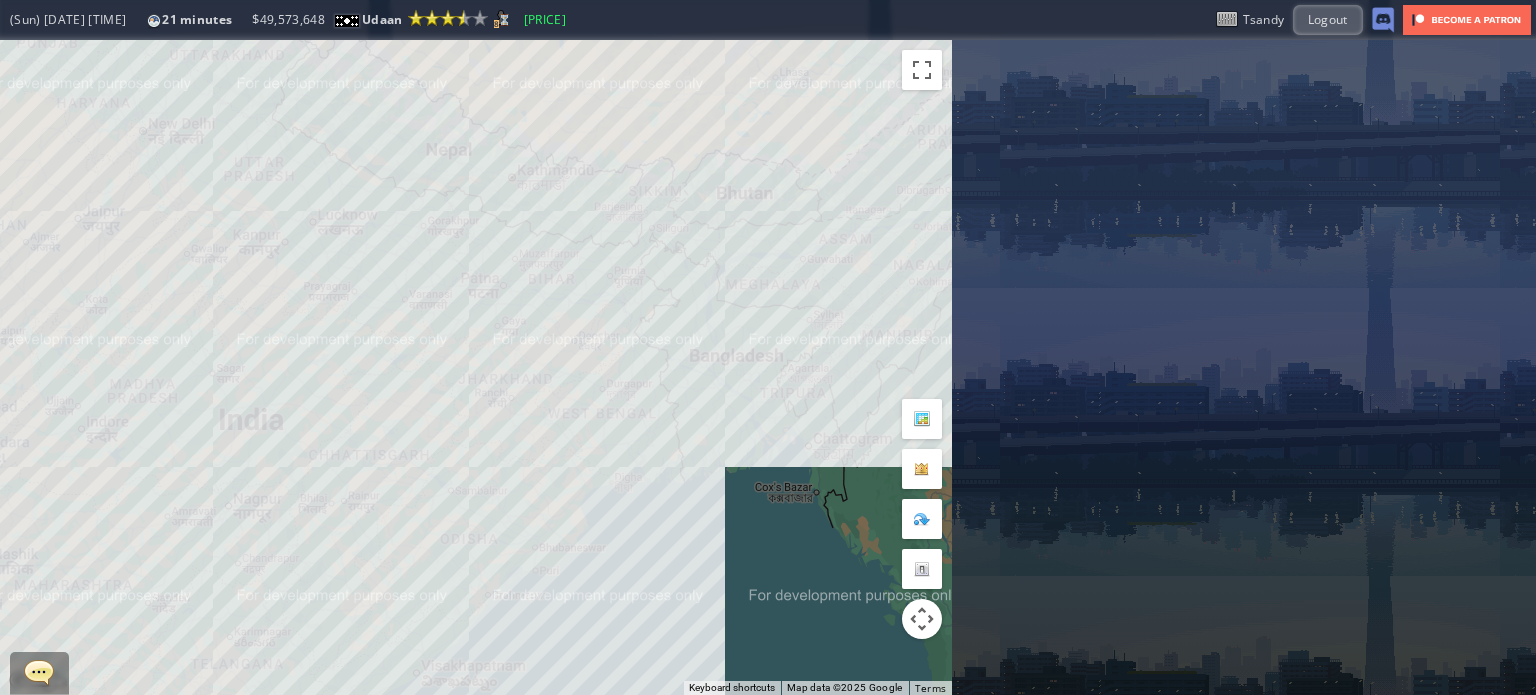 click on "To navigate, press the arrow keys." at bounding box center [476, 367] 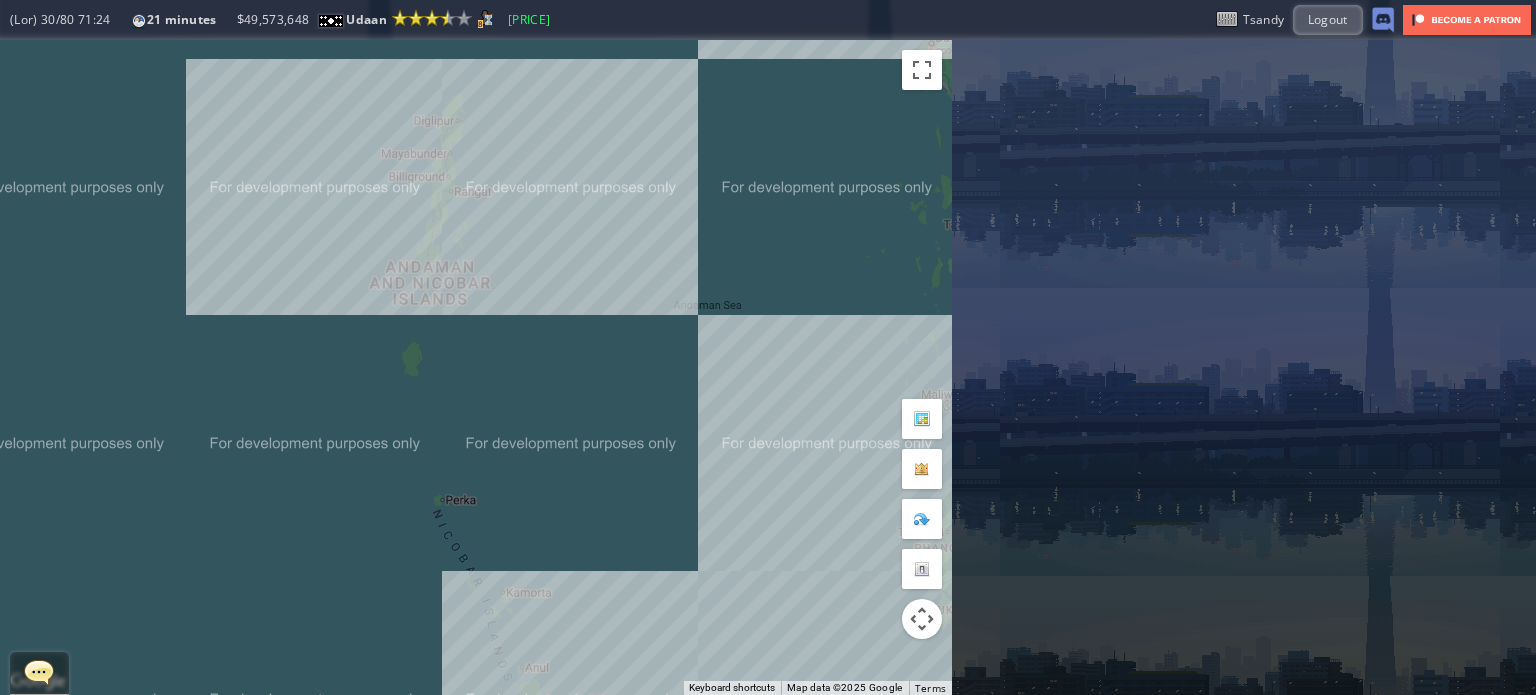 click on "To navigate, press the arrow keys." at bounding box center [476, 367] 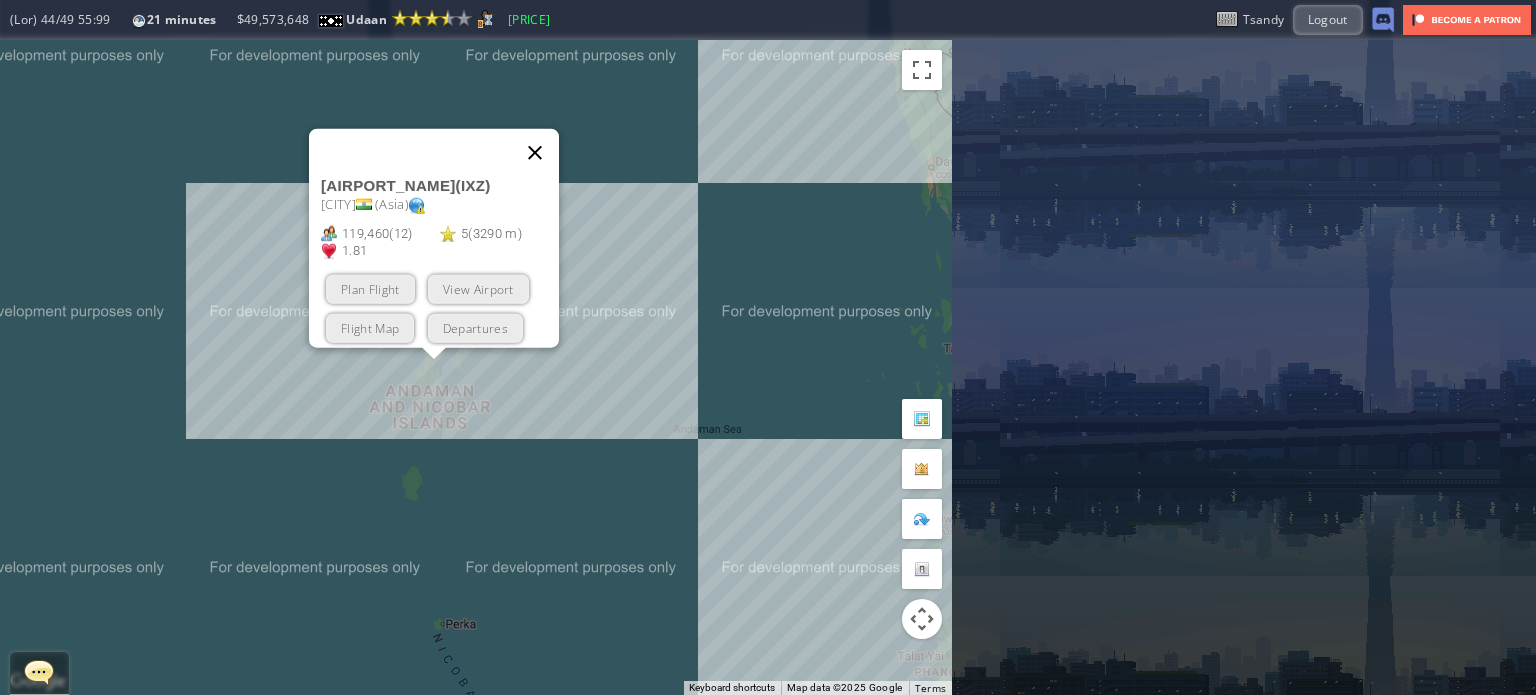 click at bounding box center (535, 152) 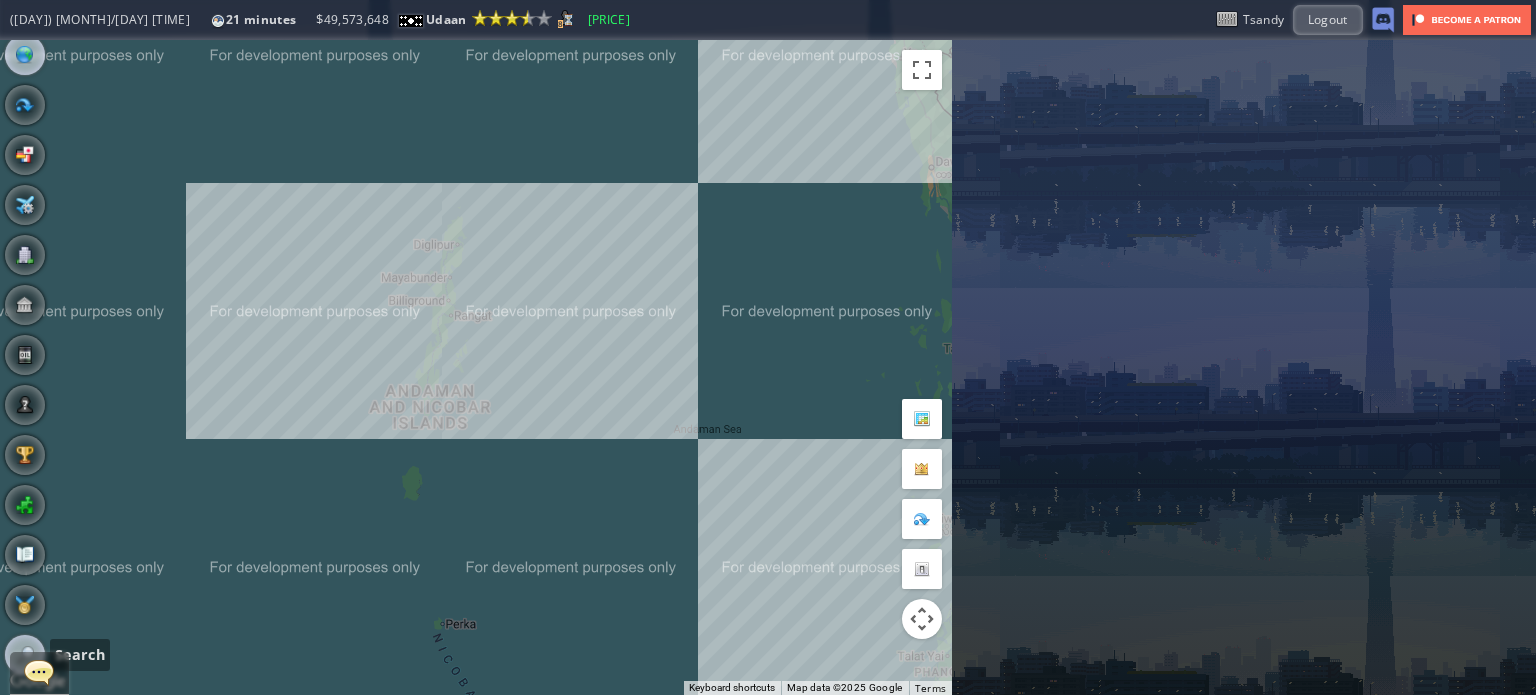 scroll, scrollTop: 64, scrollLeft: 0, axis: vertical 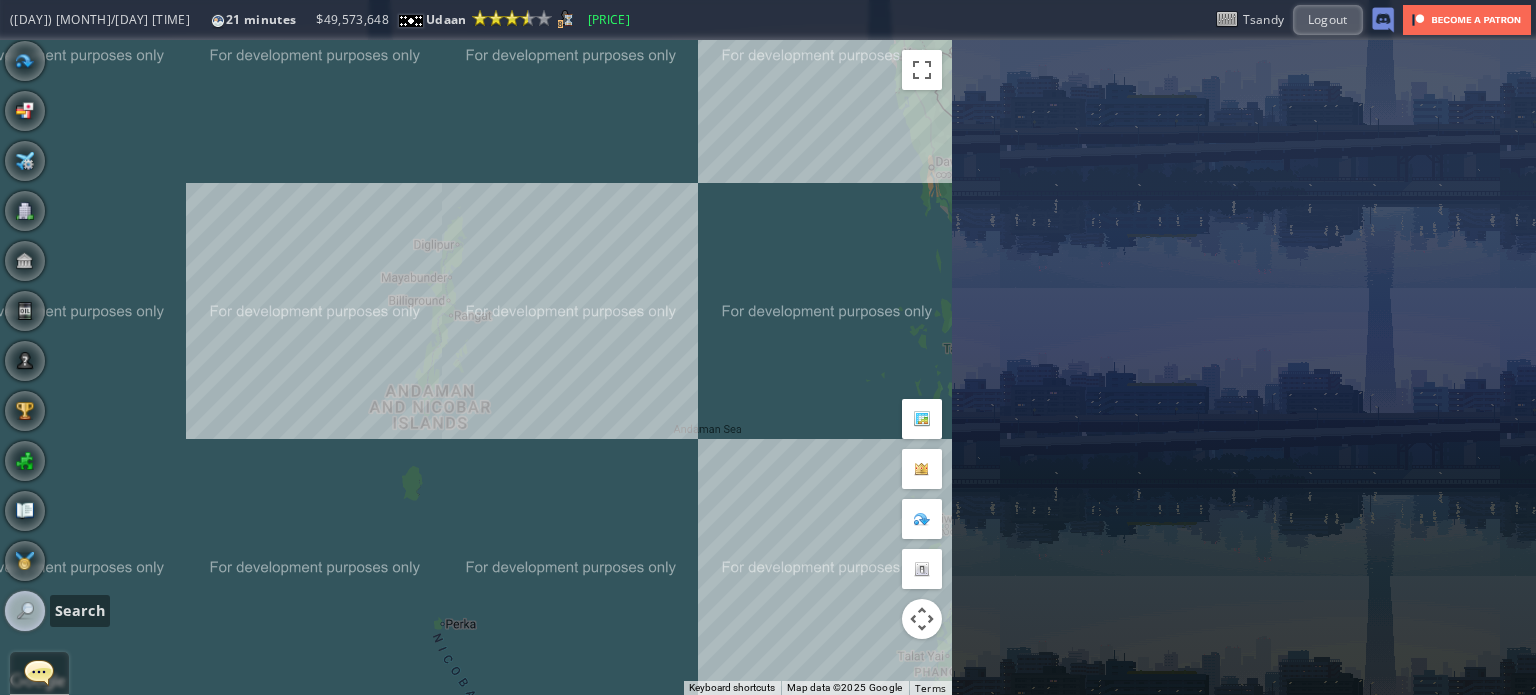 click at bounding box center [25, 611] 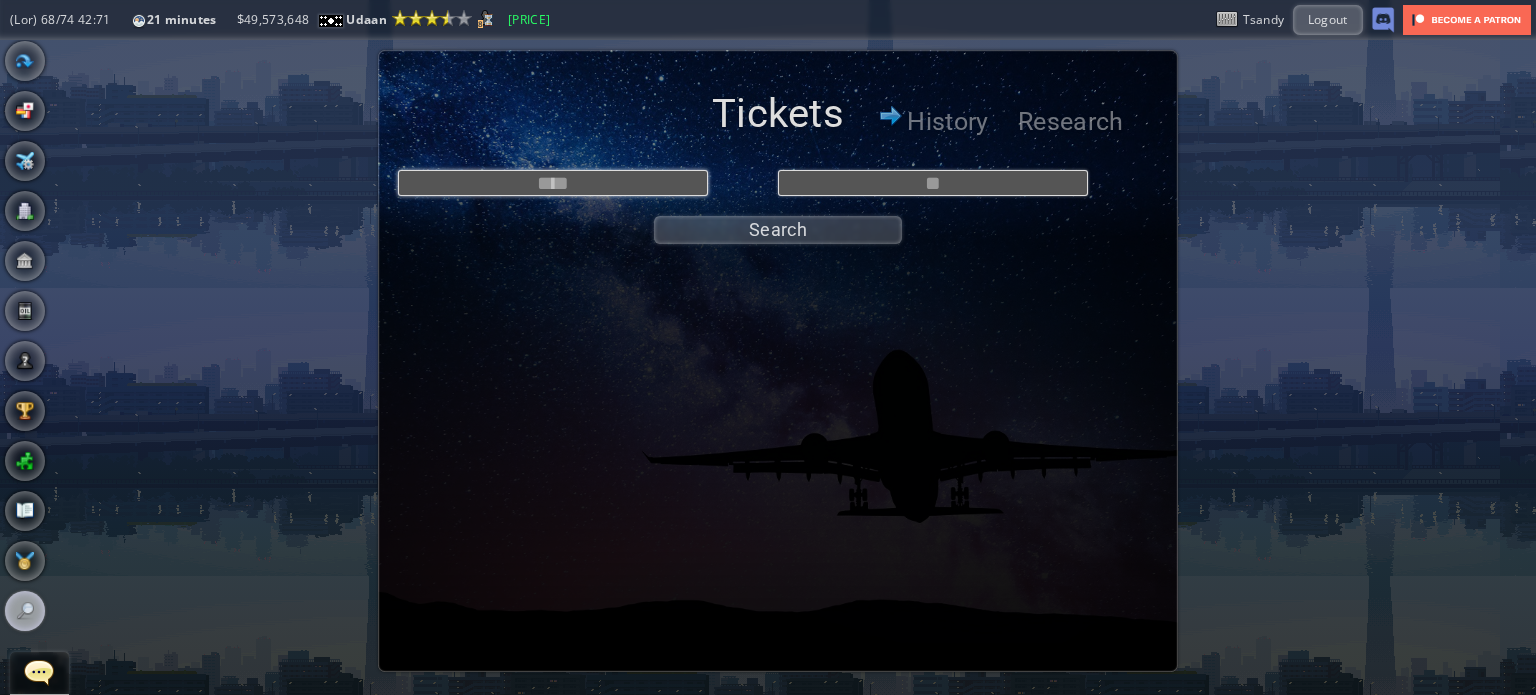 click at bounding box center (553, 183) 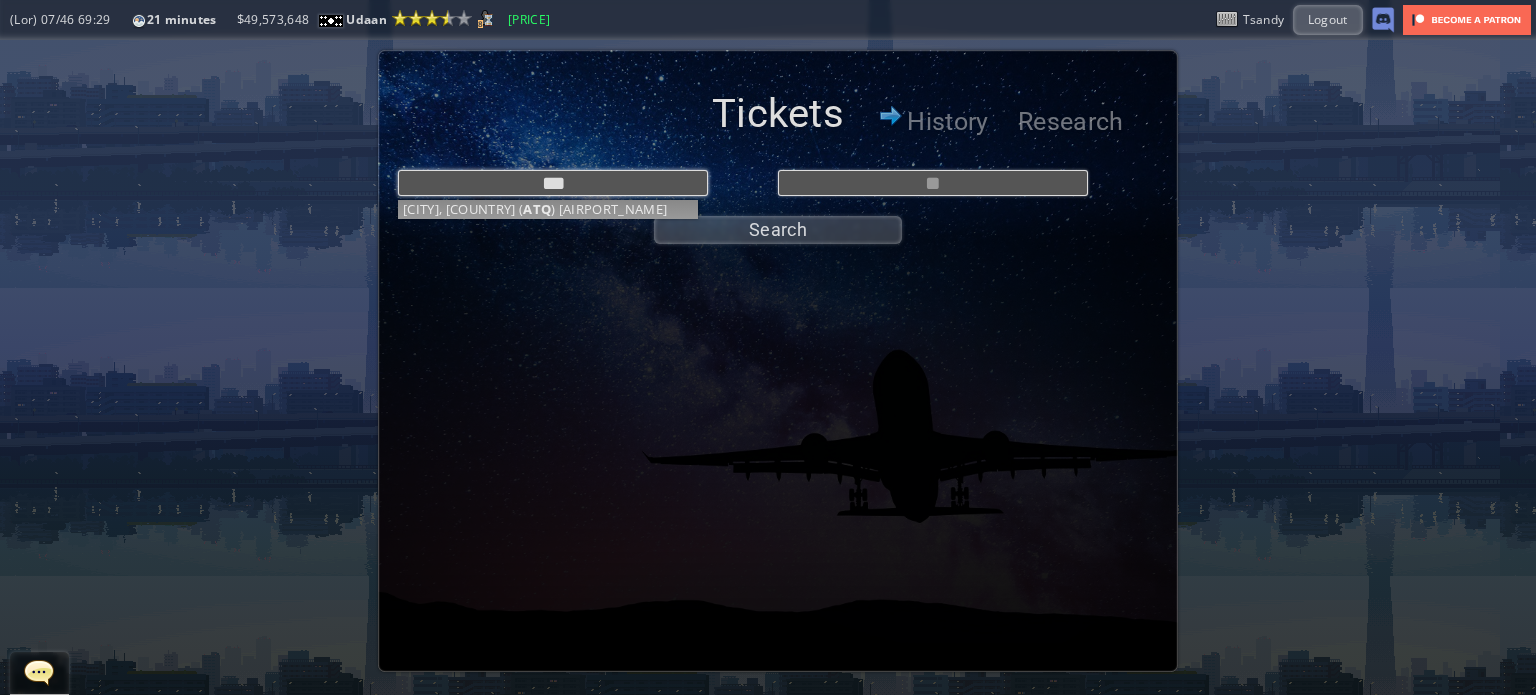 type on "**********" 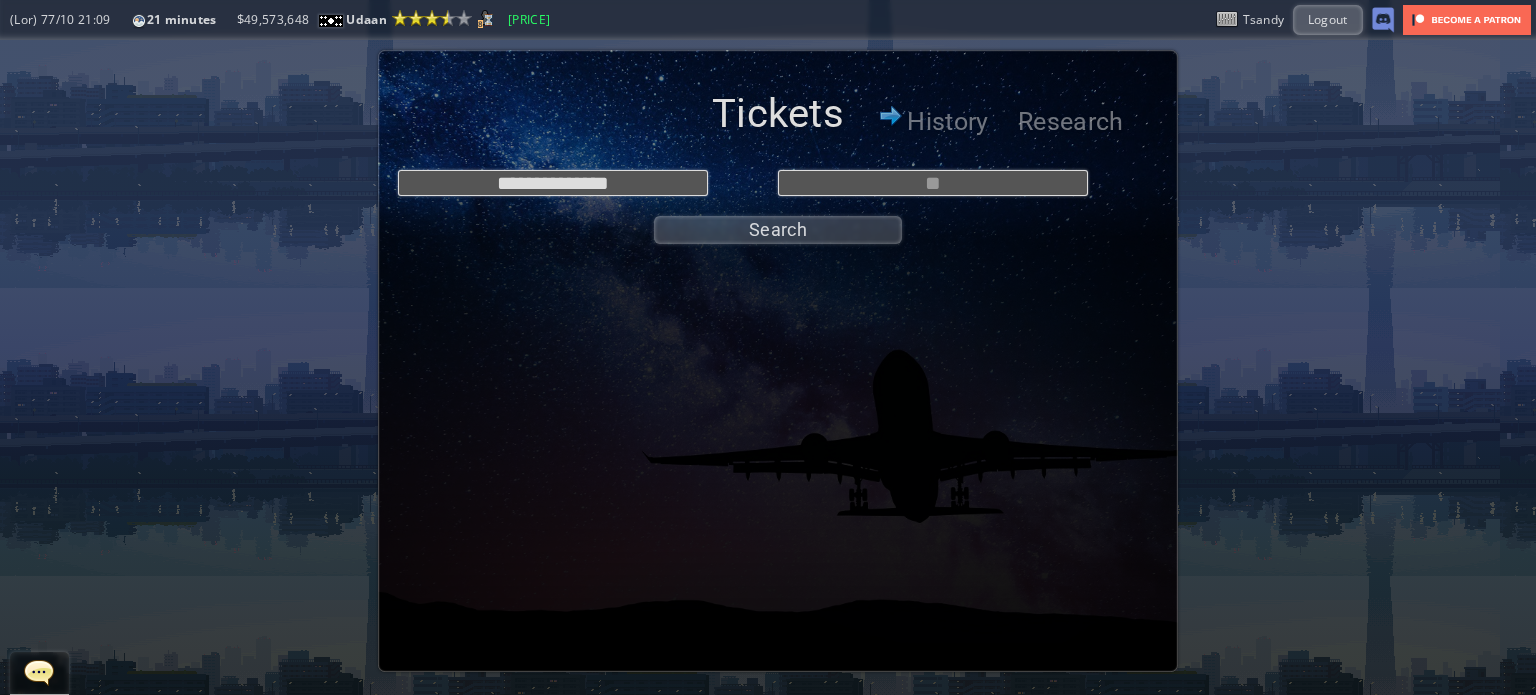 click on "**********" at bounding box center (778, 202) 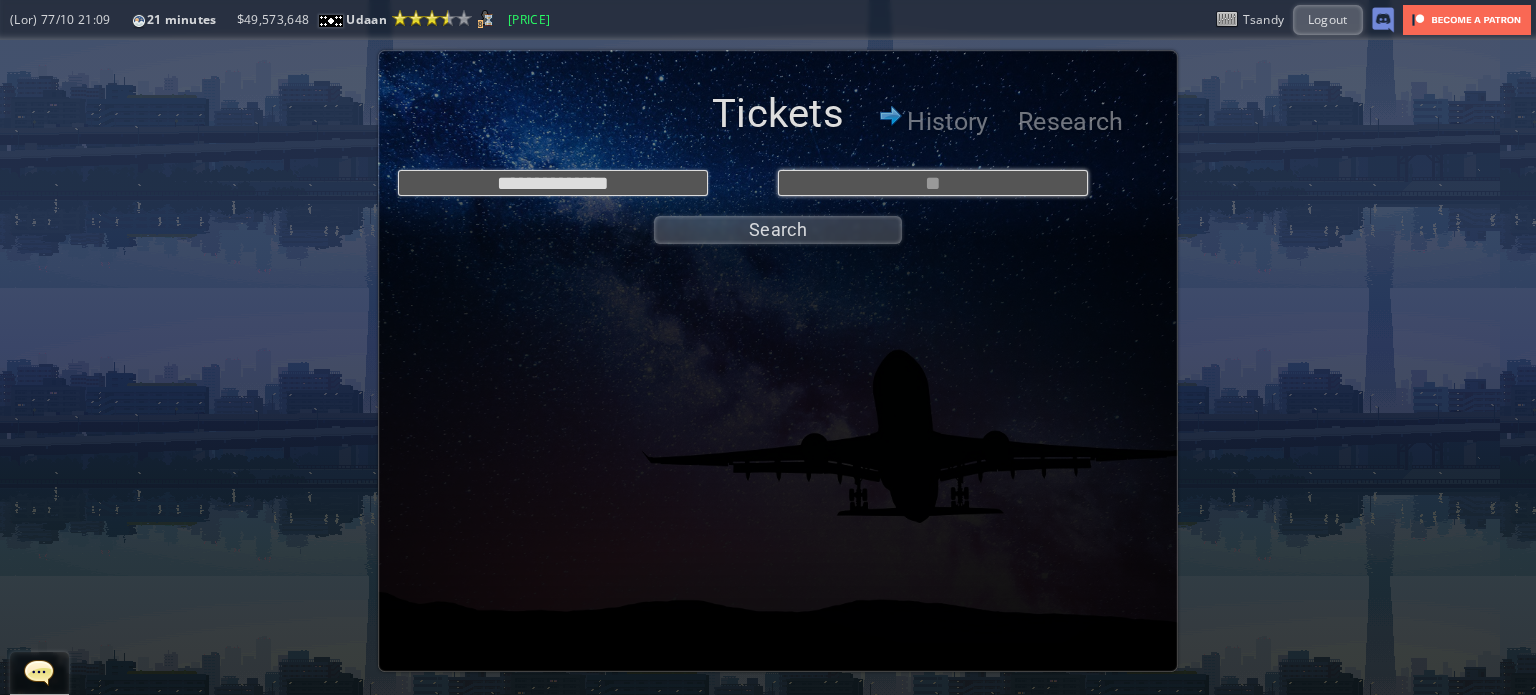click at bounding box center [933, 183] 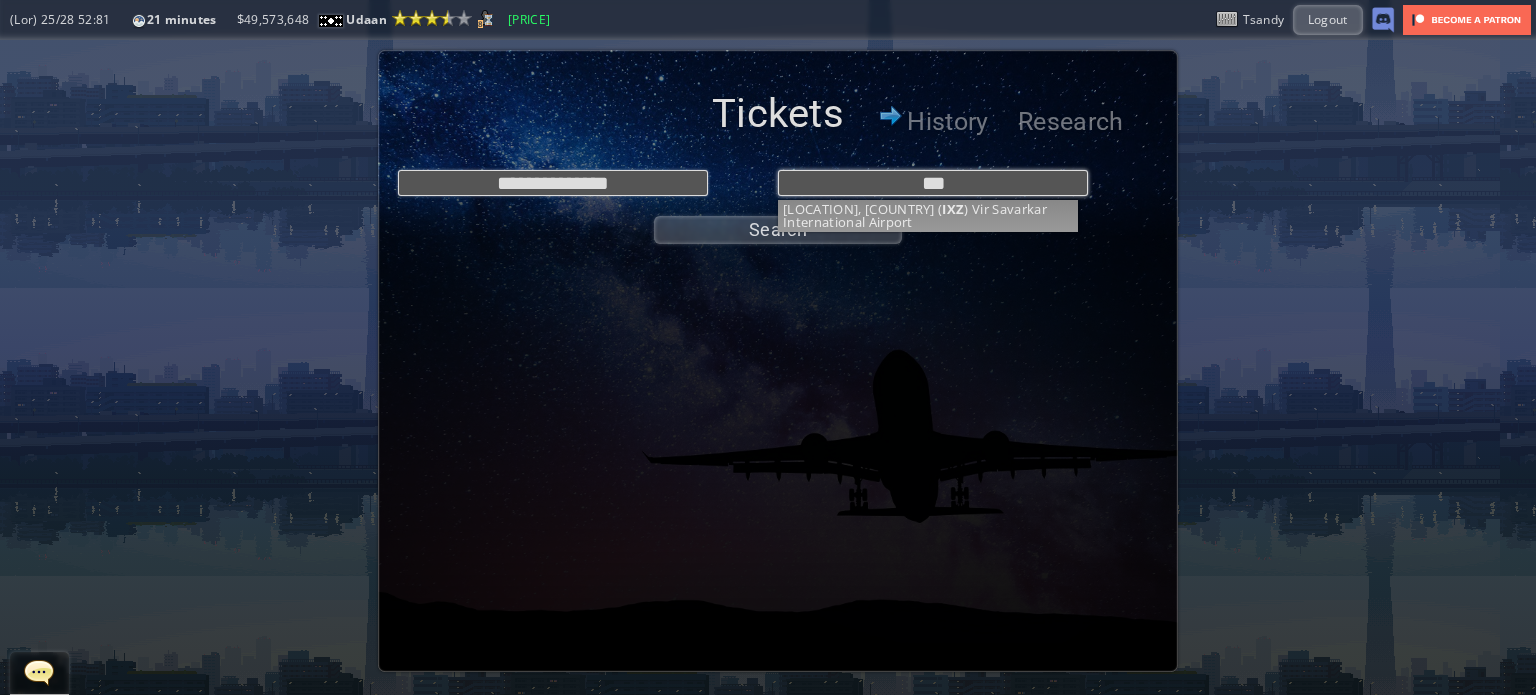 type on "**********" 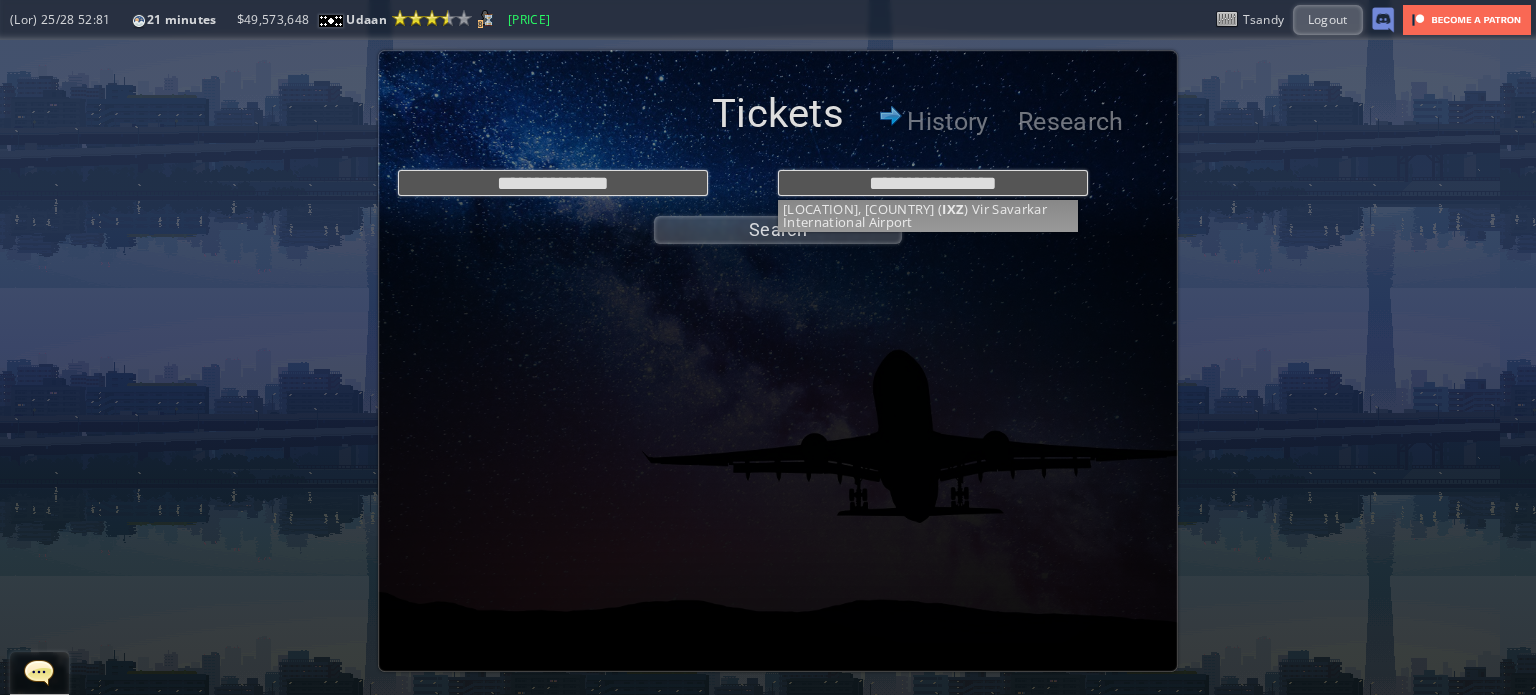click on "**********" at bounding box center (778, 202) 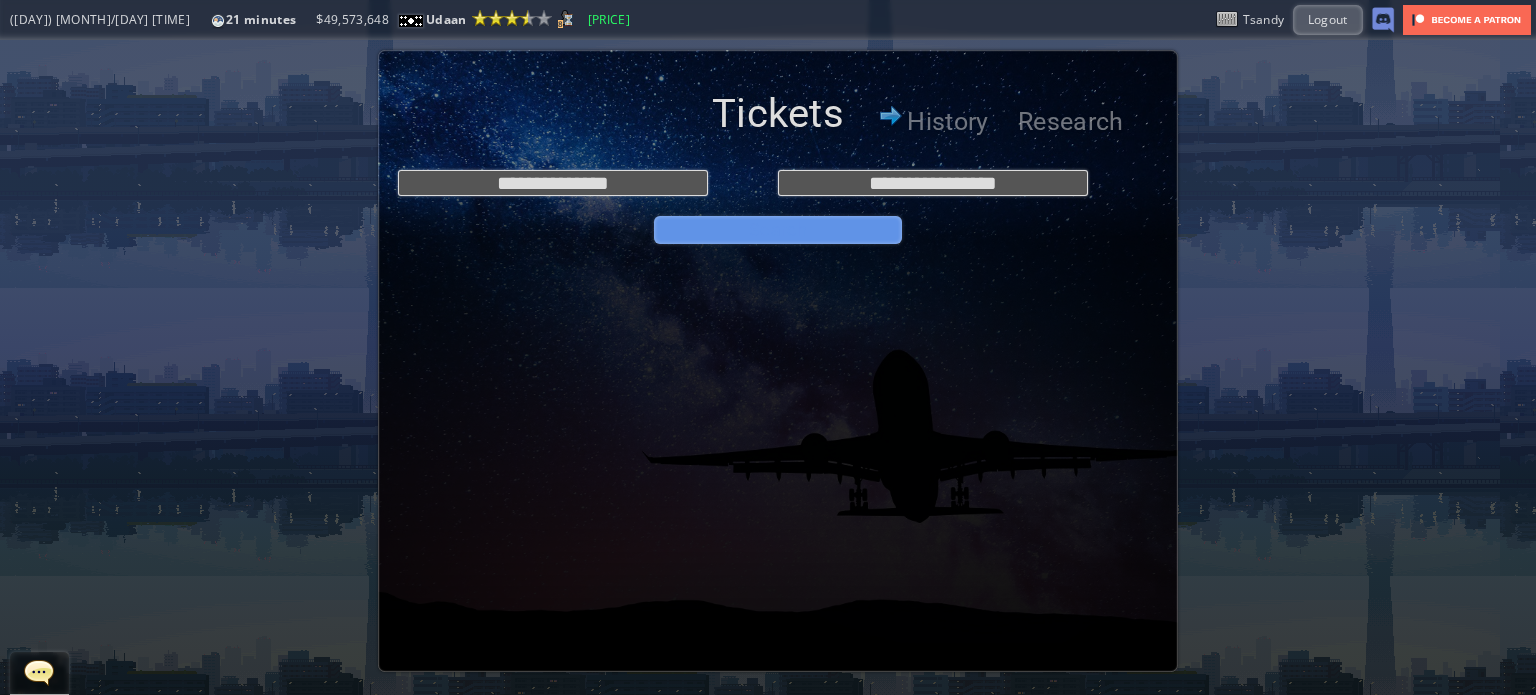 click on "Search" at bounding box center [778, 230] 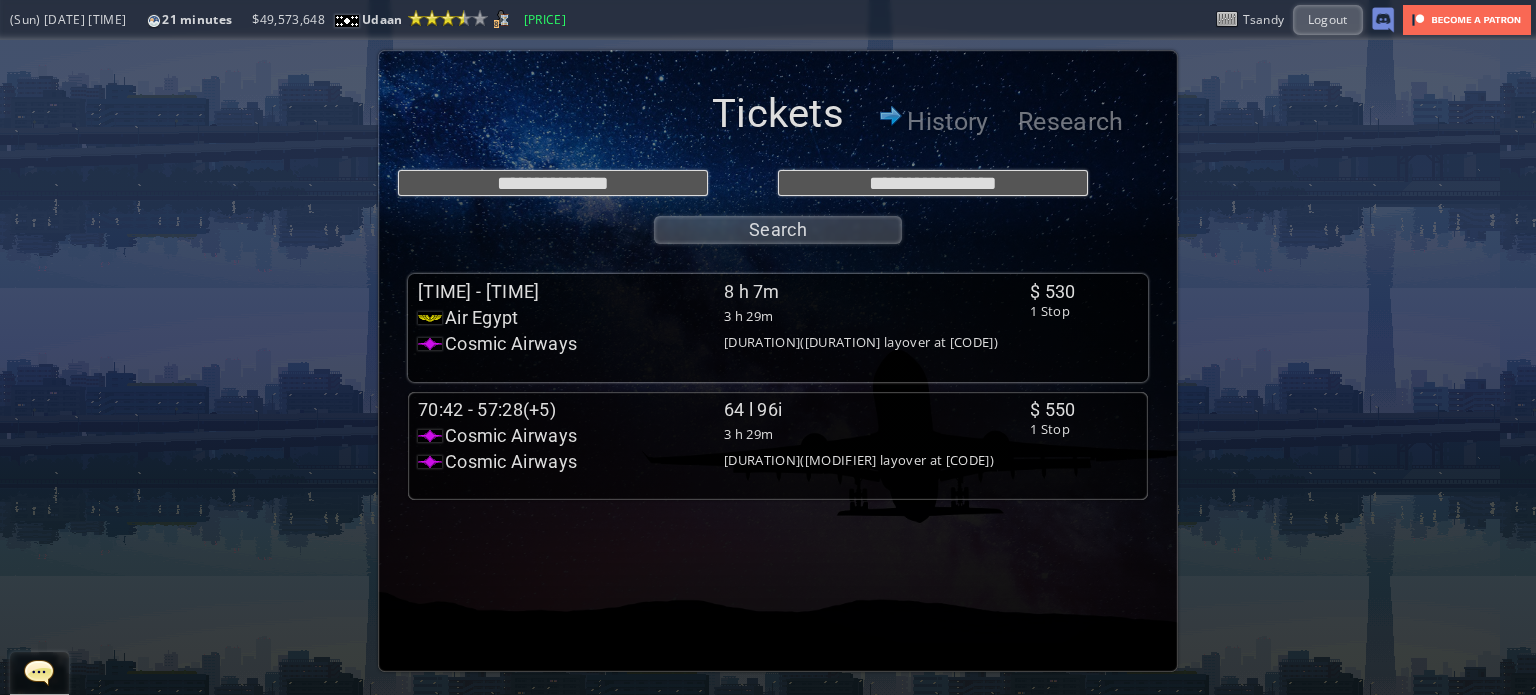 click on "Air Egypt" at bounding box center [571, 318] 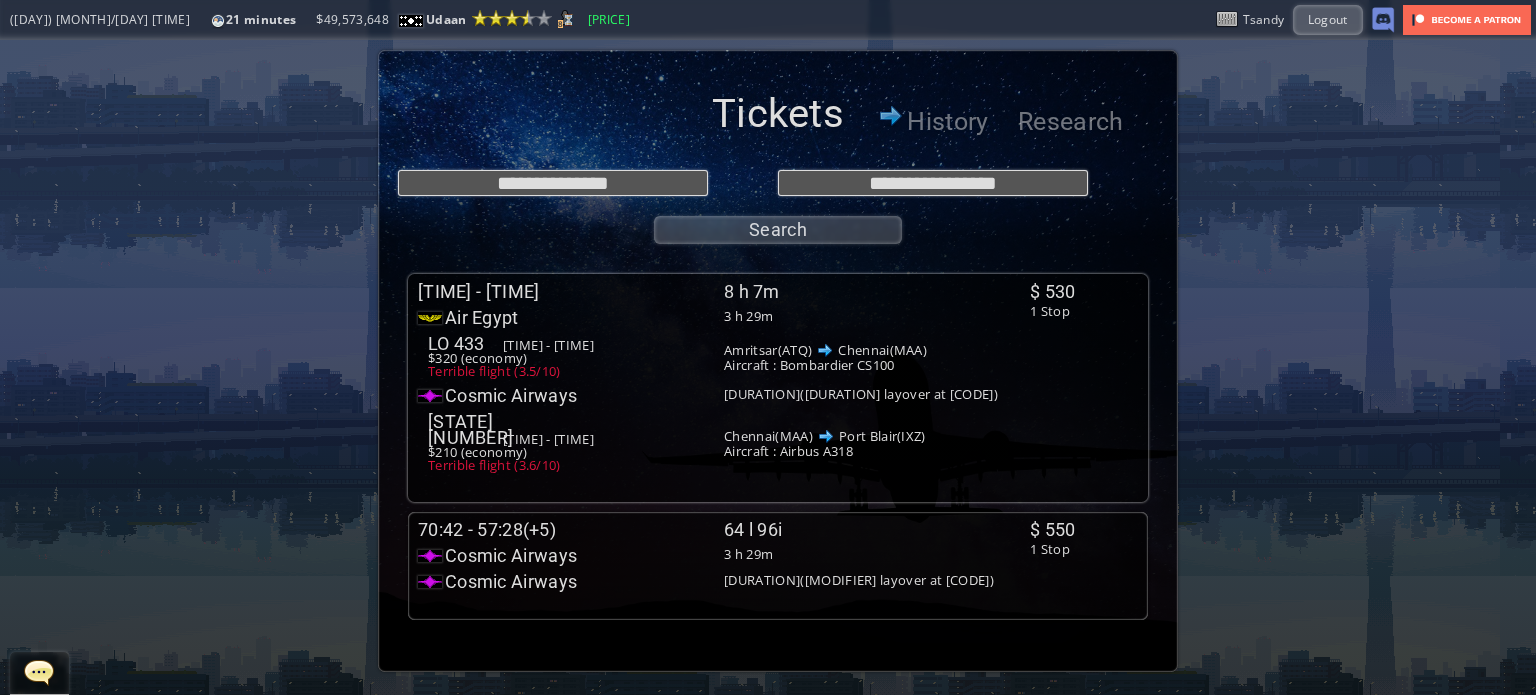 click on "Air Egypt" at bounding box center [571, 318] 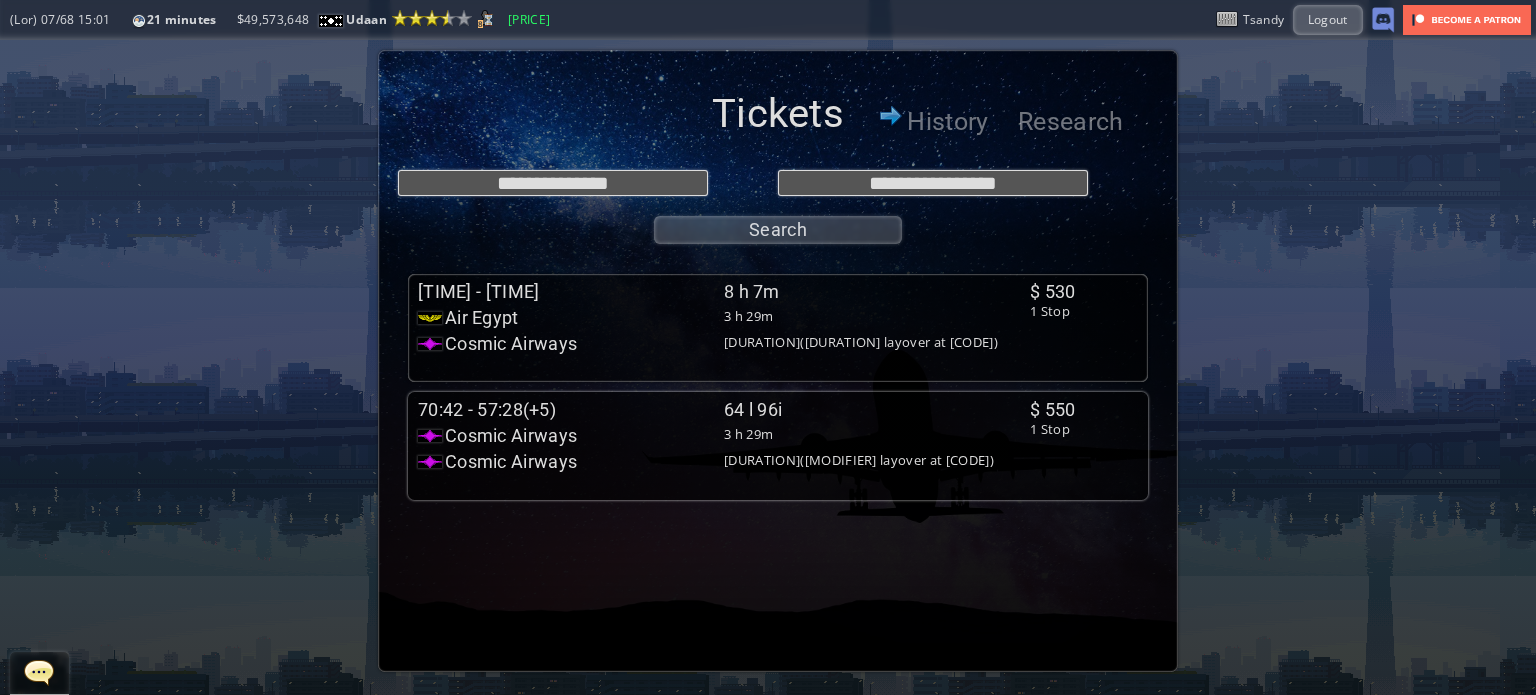 click on "Cosmic Airways" at bounding box center [571, 318] 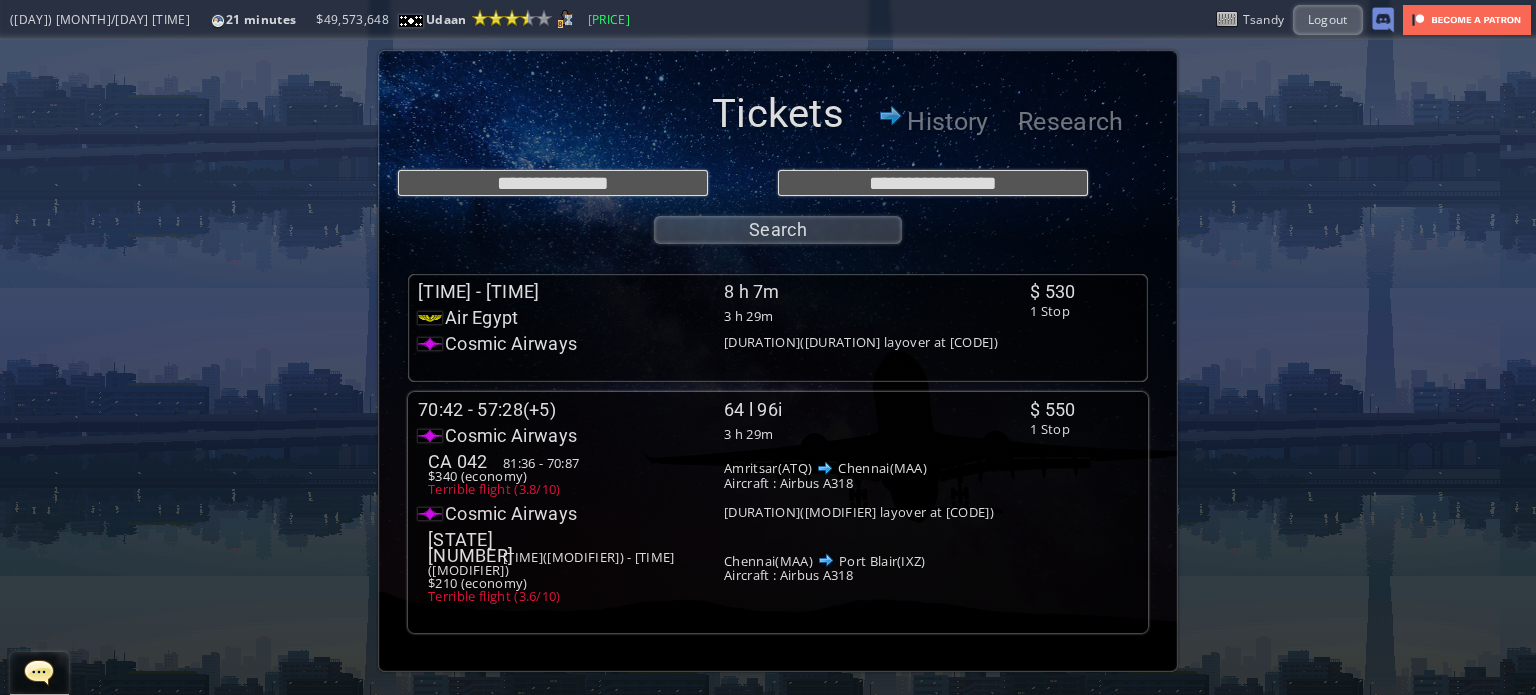 click on "Cosmic Airways" at bounding box center [571, 318] 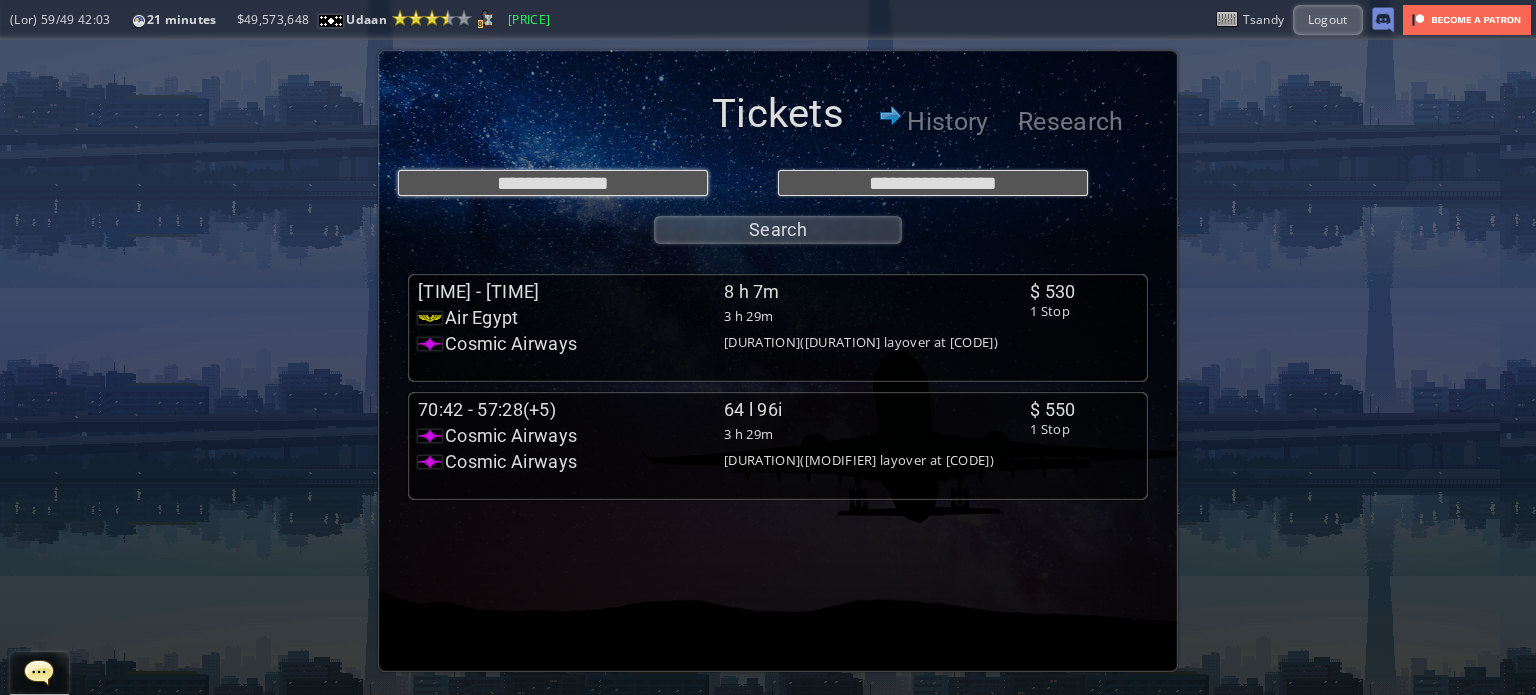click on "**********" at bounding box center (553, 183) 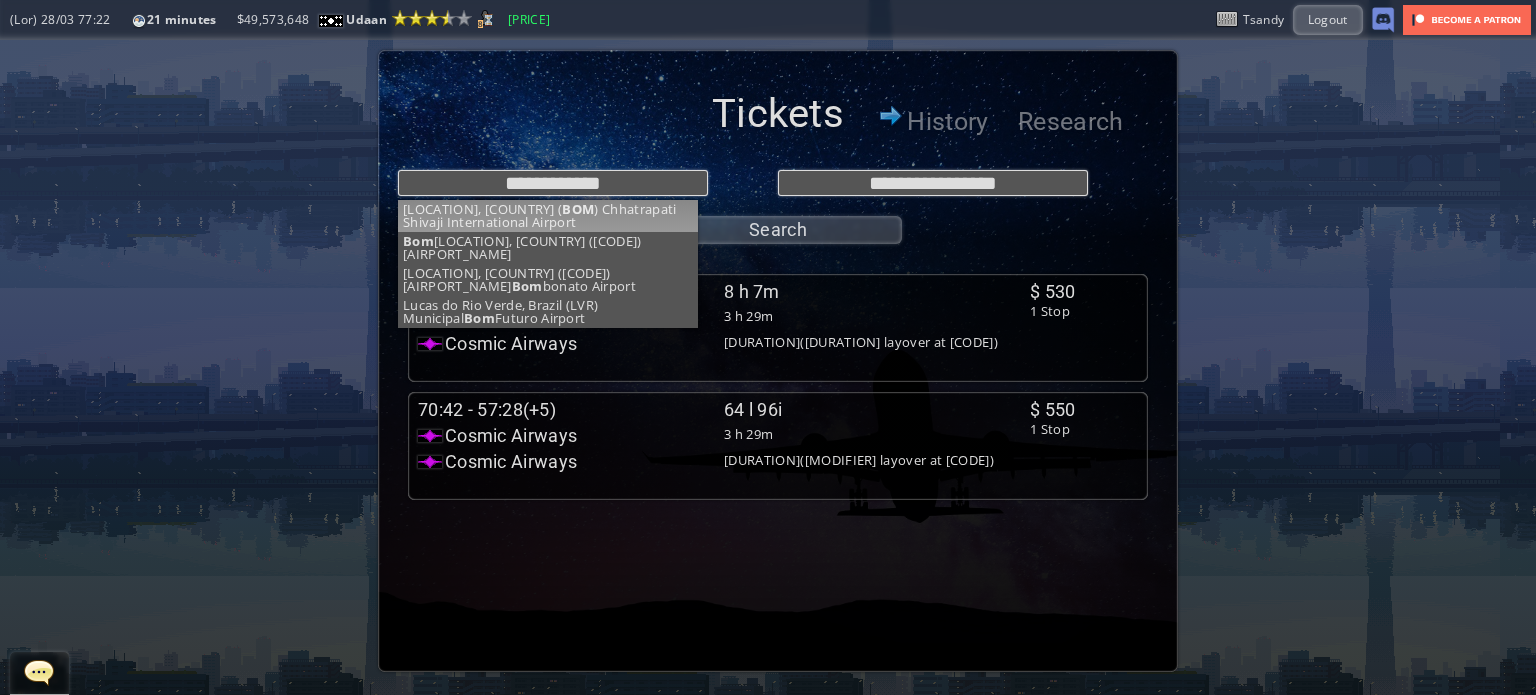 click on "**********" at bounding box center [778, 202] 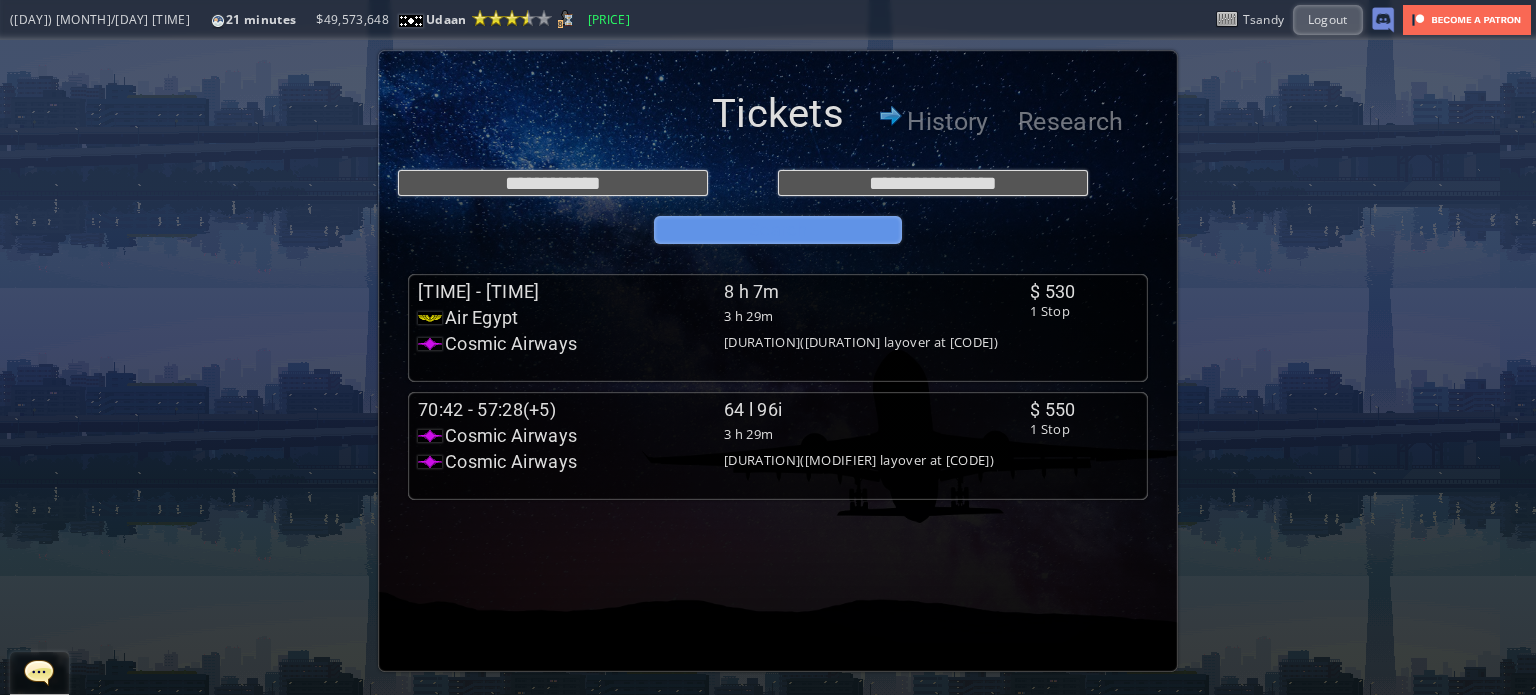 click on "Search" at bounding box center (778, 230) 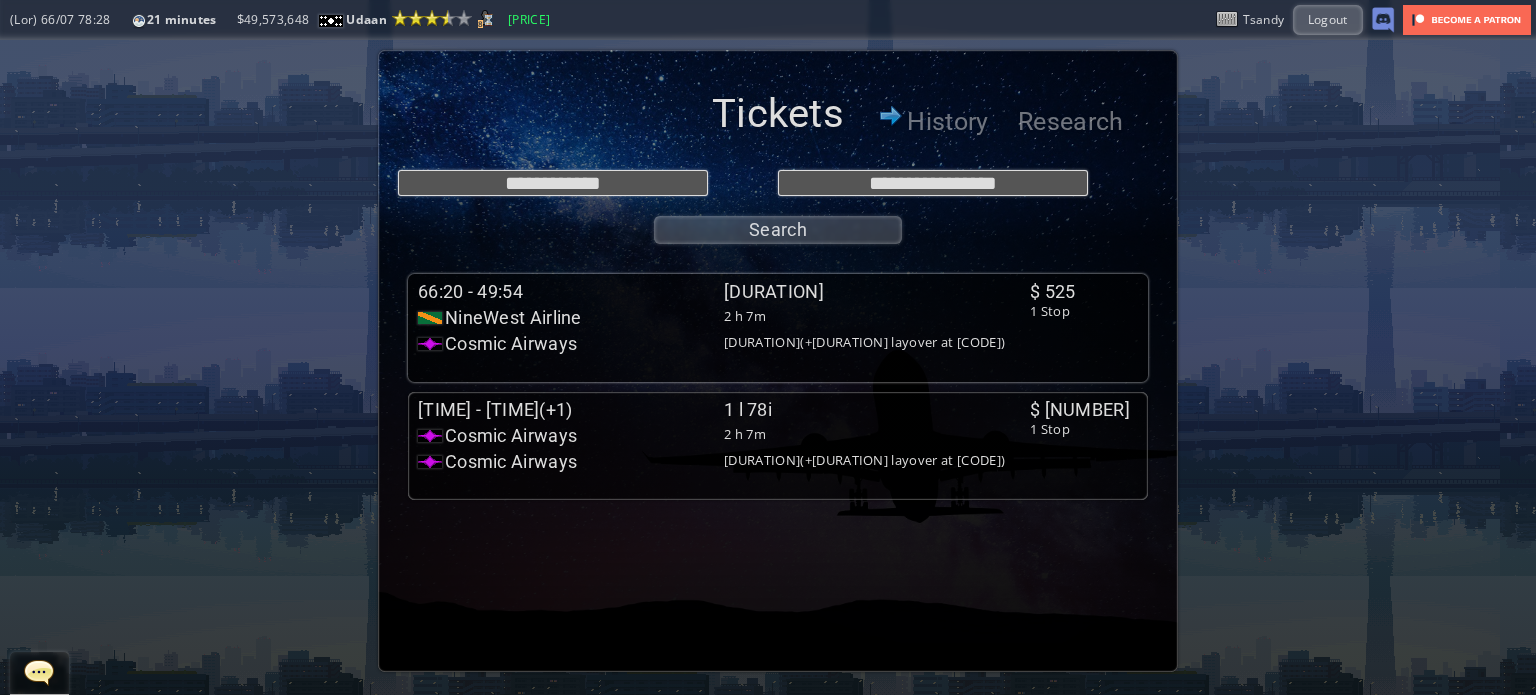 click on "[TIME] - [TIME] [DURATION] [BRAND_NAME] [DURATION] [FLIGHT_NUMBER] [TIME] - [TIME] $[PRICE] ([CLASS]) [RATING] [ORIGIN]([CODE]) [DESTINATION]([CODE]) Aircraft : [AIRCRAFT_TYPE] [BRAND_NAME] [DURATION]([LAYOVER_DURATION] layover at [CODE]) [FLIGHT_NUMBER] [TIME] - [TIME] $[PRICE] ([CLASS]) [RATING] [ORIGIN]([CODE]) [DESTINATION]([CODE]) Aircraft : [AIRCRAFT_TYPE]" at bounding box center (724, 323) 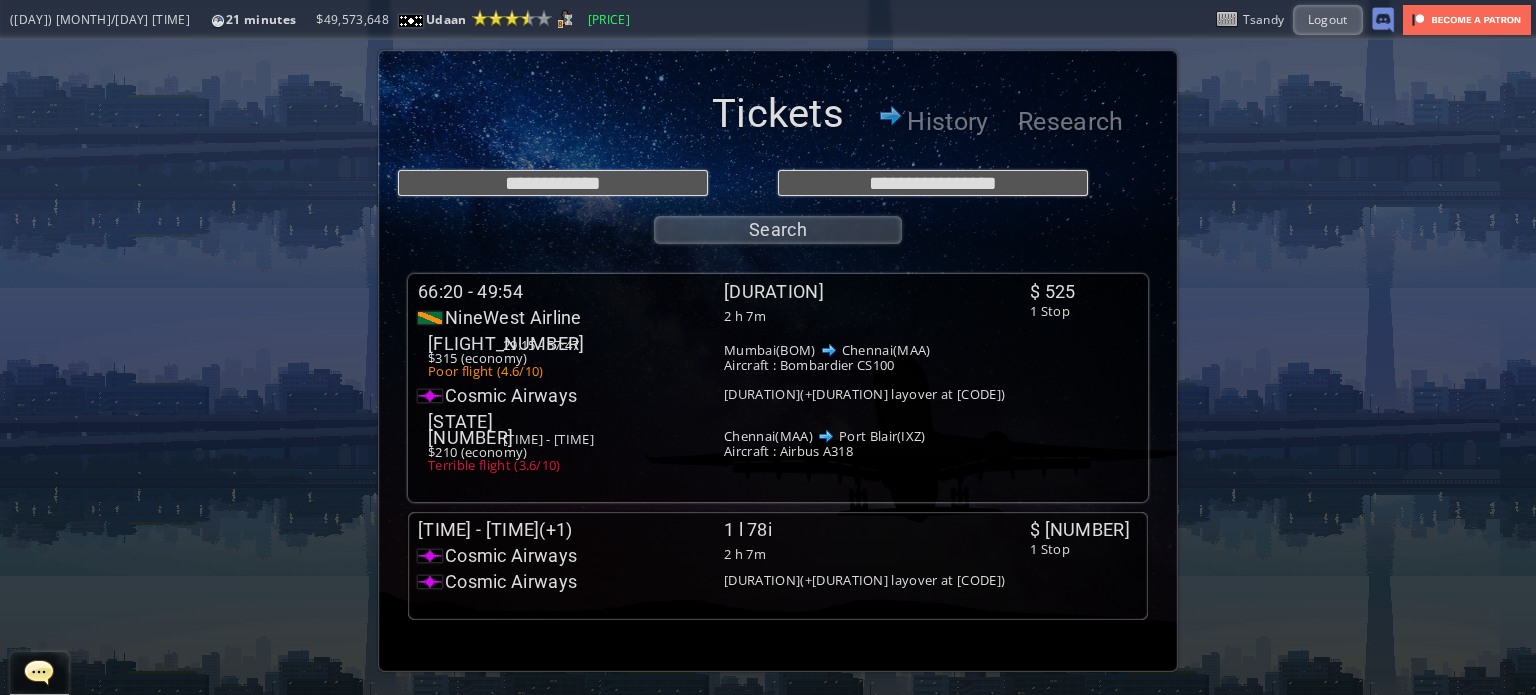 click on "[TIME] - [TIME] [DURATION] [BRAND_NAME] [DURATION] [FLIGHT_NUMBER] [TIME] - [TIME] $[PRICE] ([CLASS]) [RATING] [ORIGIN]([CODE]) [DESTINATION]([CODE]) Aircraft : [AIRCRAFT_TYPE] [BRAND_NAME] [DURATION]([LAYOVER_DURATION] layover at [CODE]) [FLIGHT_NUMBER] [TIME] - [TIME] $[PRICE] ([CLASS]) [RATING] [ORIGIN]([CODE]) [DESTINATION]([CODE]) Aircraft : [AIRCRAFT_TYPE]" at bounding box center (724, 383) 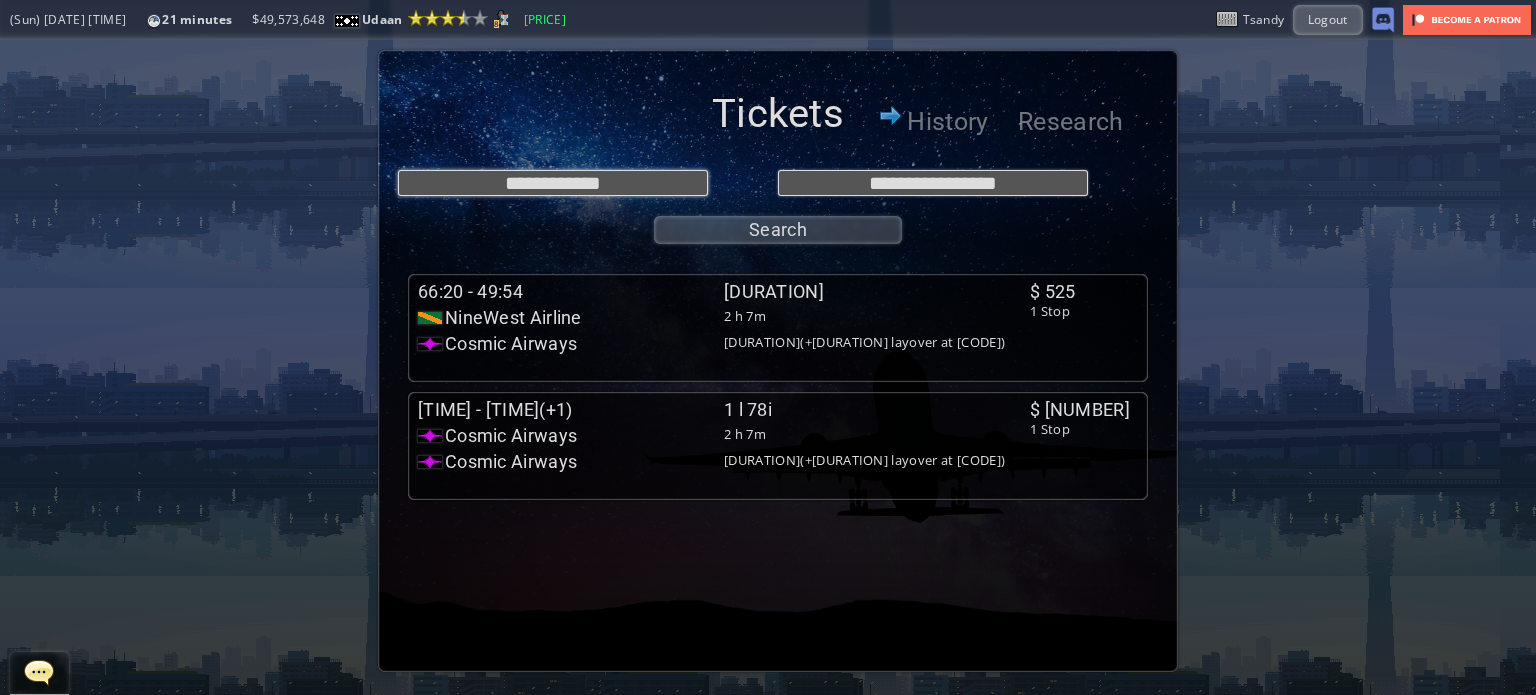 click on "**********" at bounding box center [553, 183] 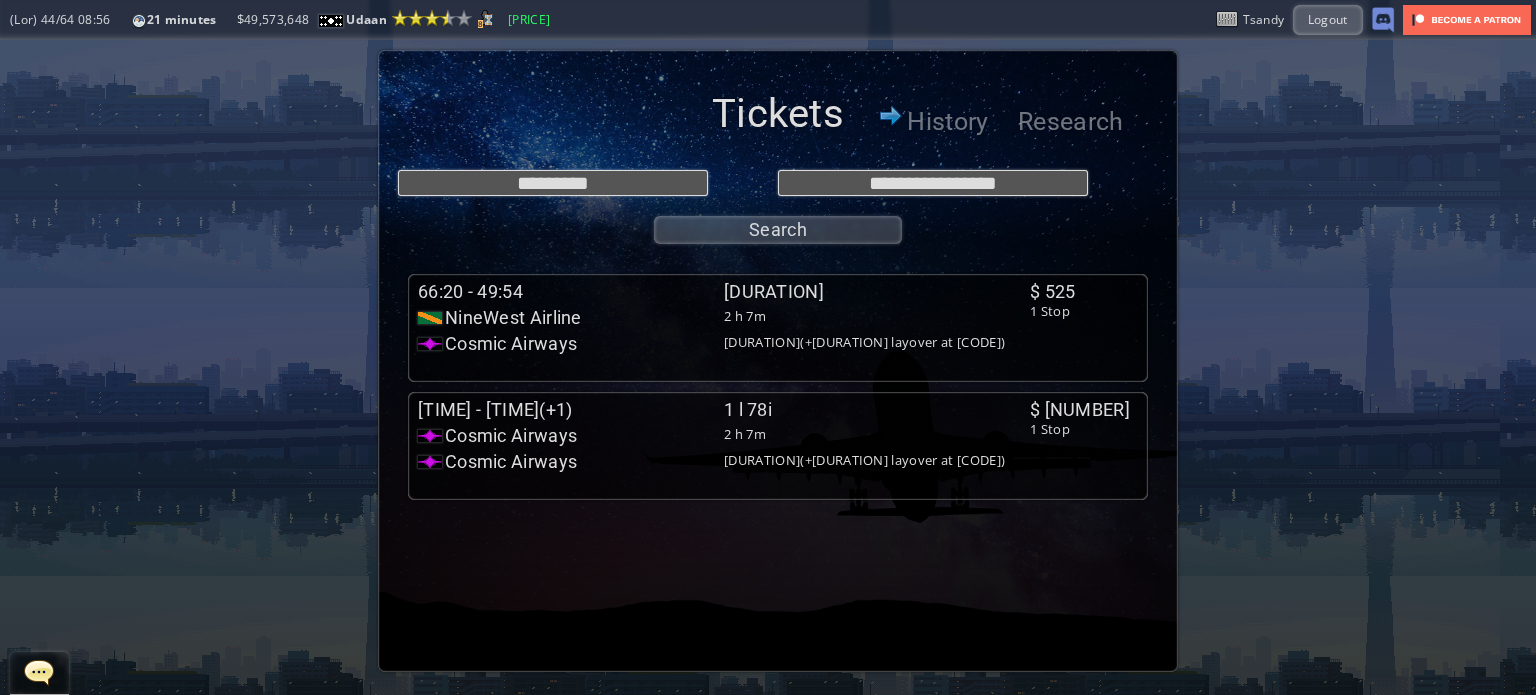 click on "**********" at bounding box center [778, 202] 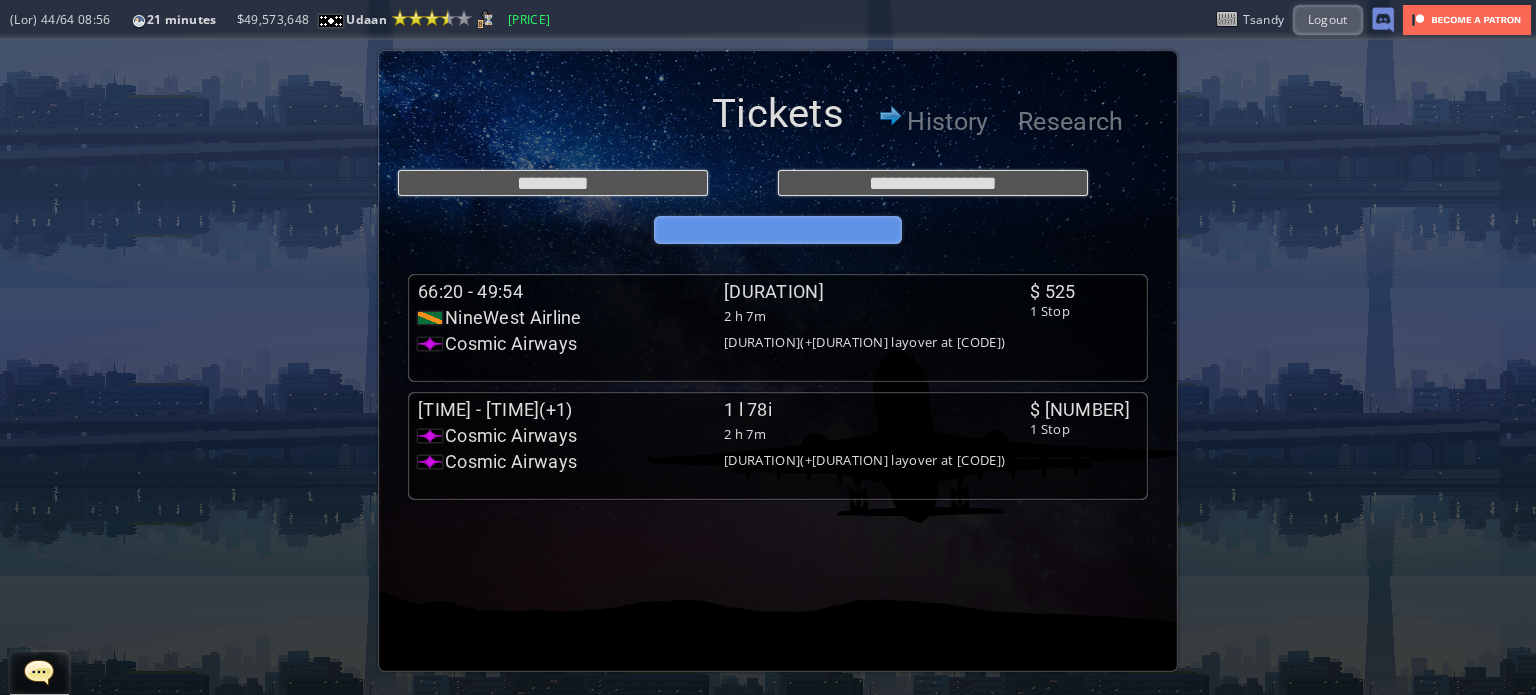 click on "Search" at bounding box center (778, 230) 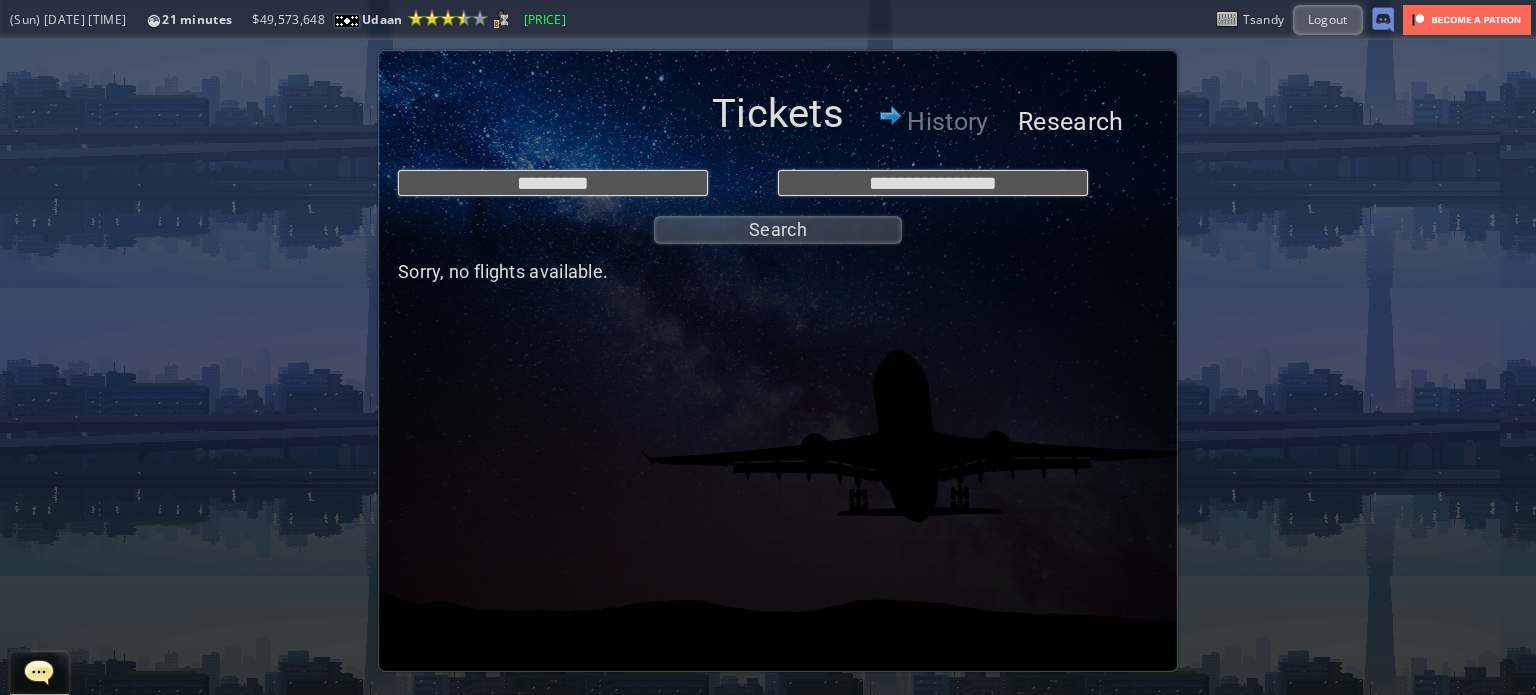 click on "Research" at bounding box center (1068, 122) 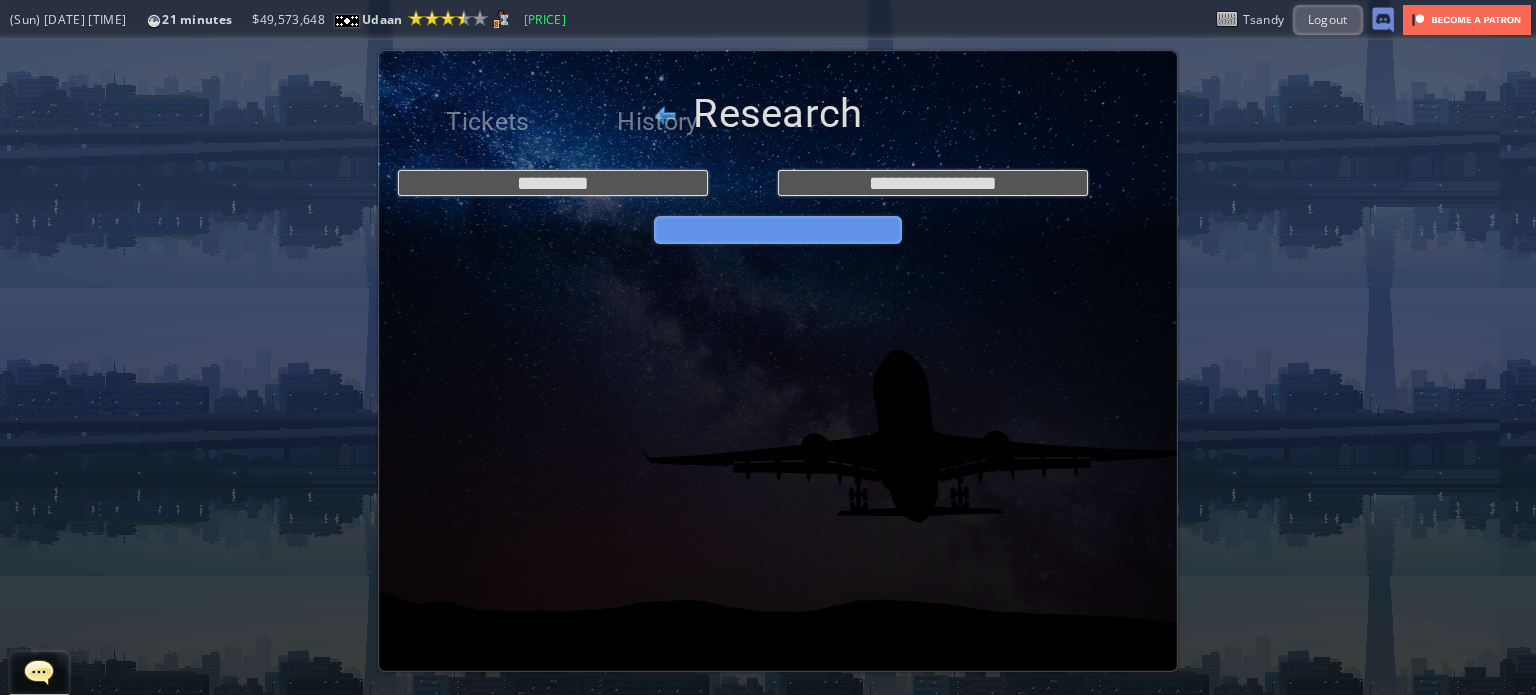 click on "Search" at bounding box center (778, 230) 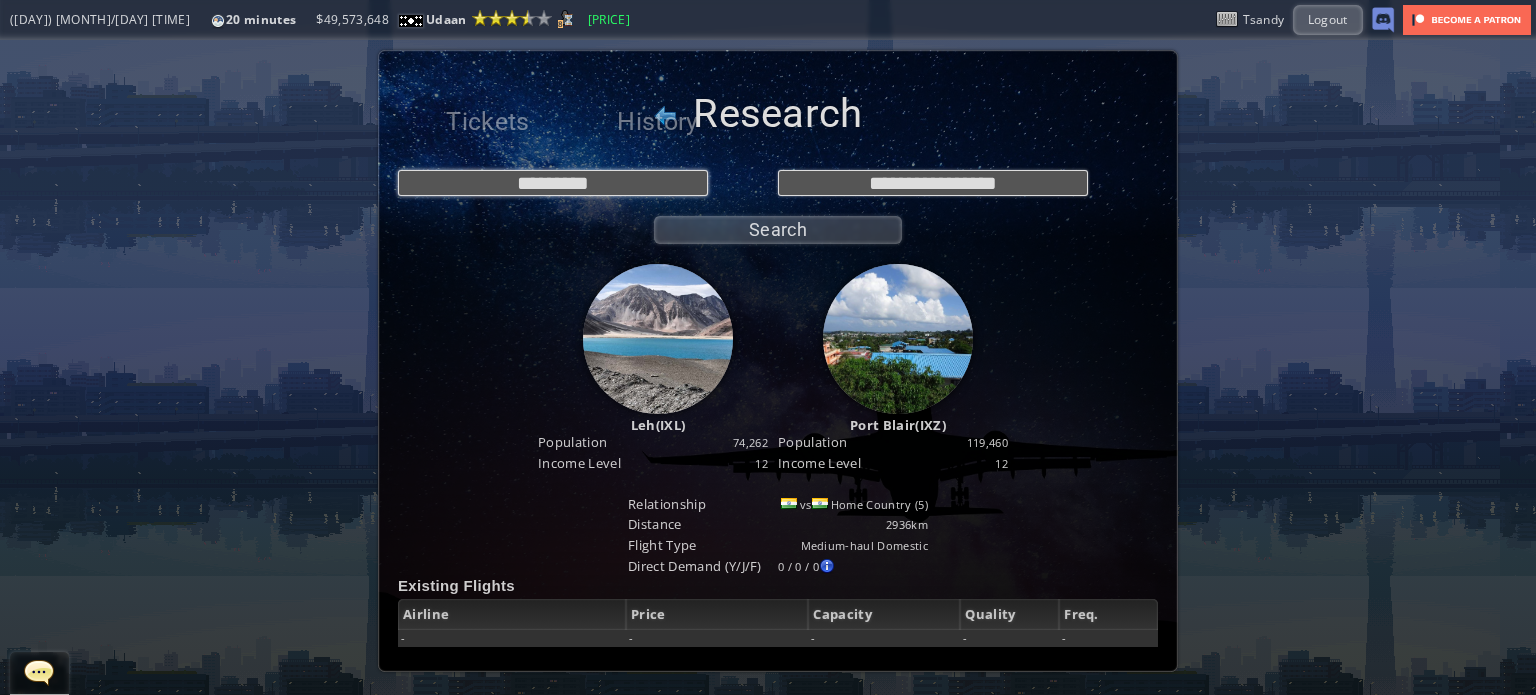 click on "*********" at bounding box center [553, 183] 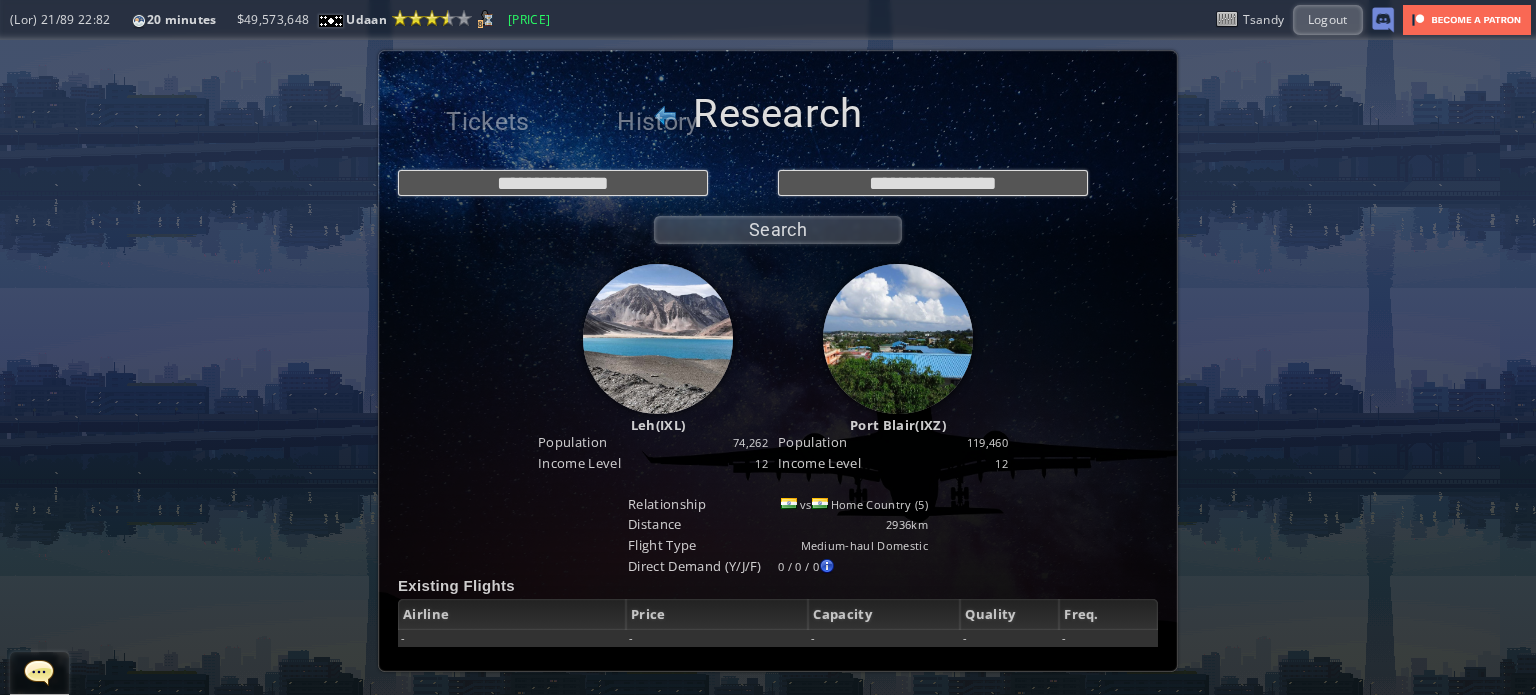 click on "**********" at bounding box center (778, 202) 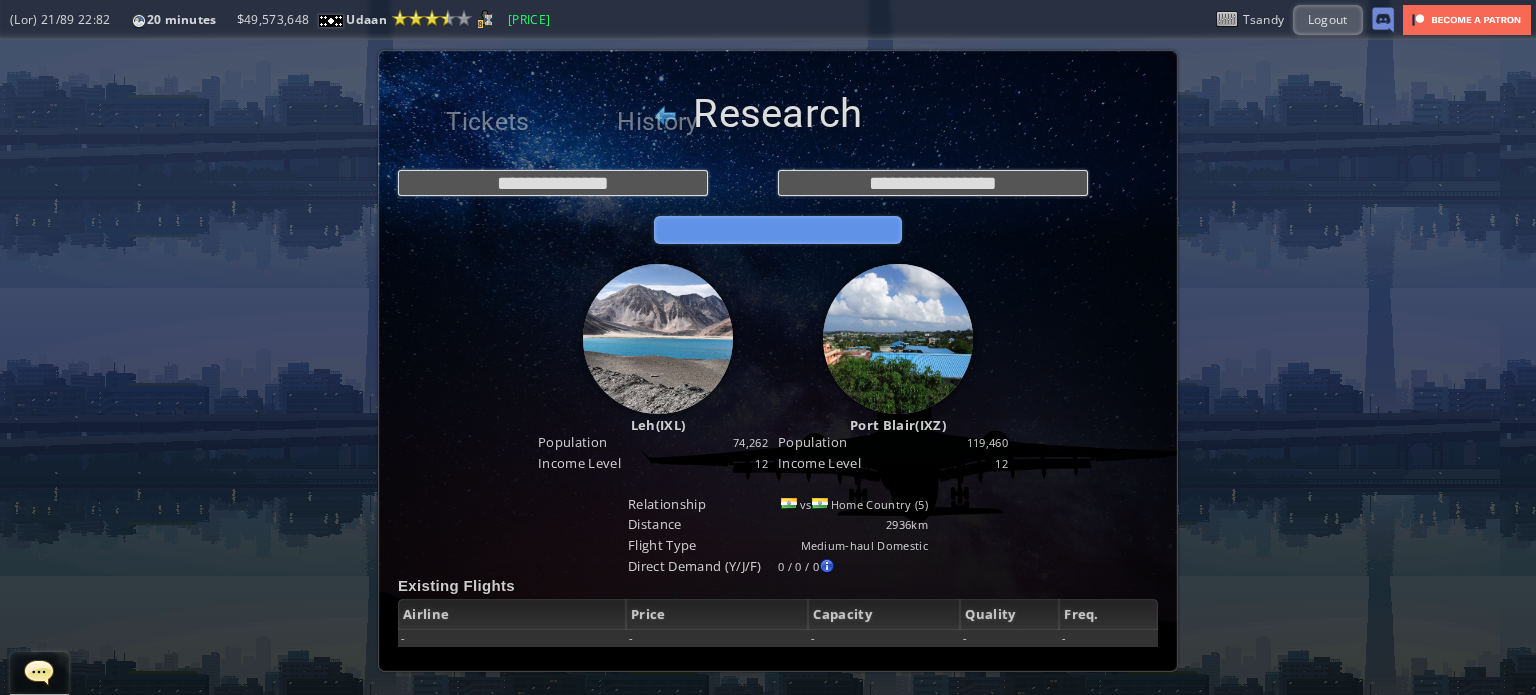 click on "Search" at bounding box center (778, 230) 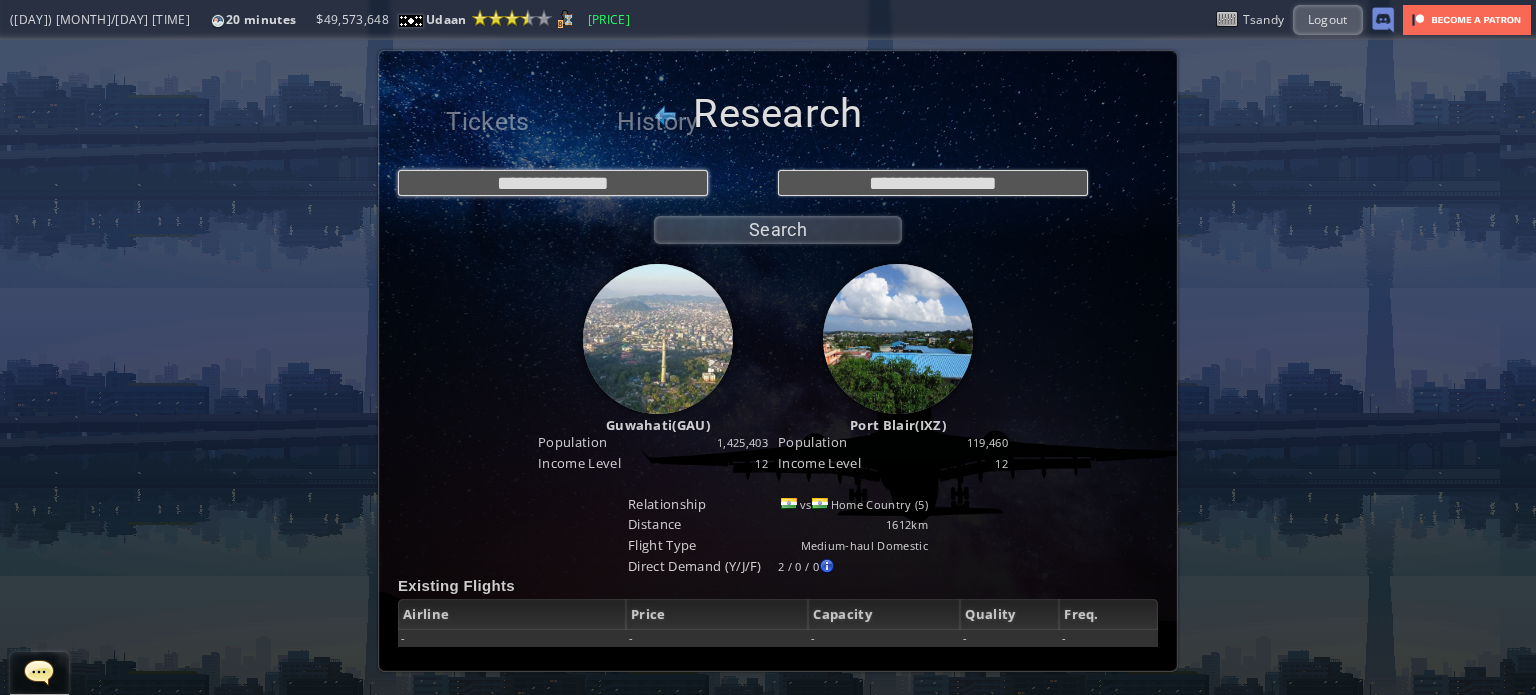 click on "**********" at bounding box center (553, 183) 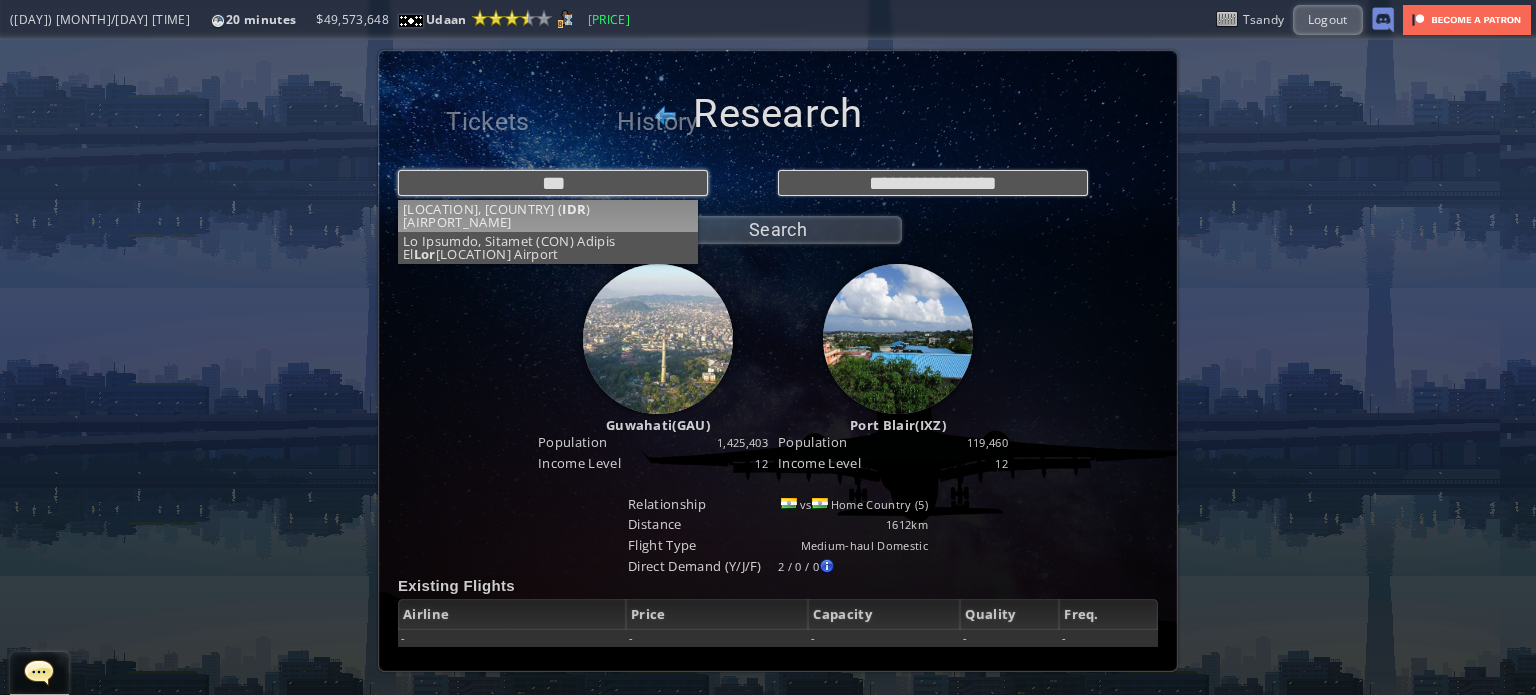 type on "**********" 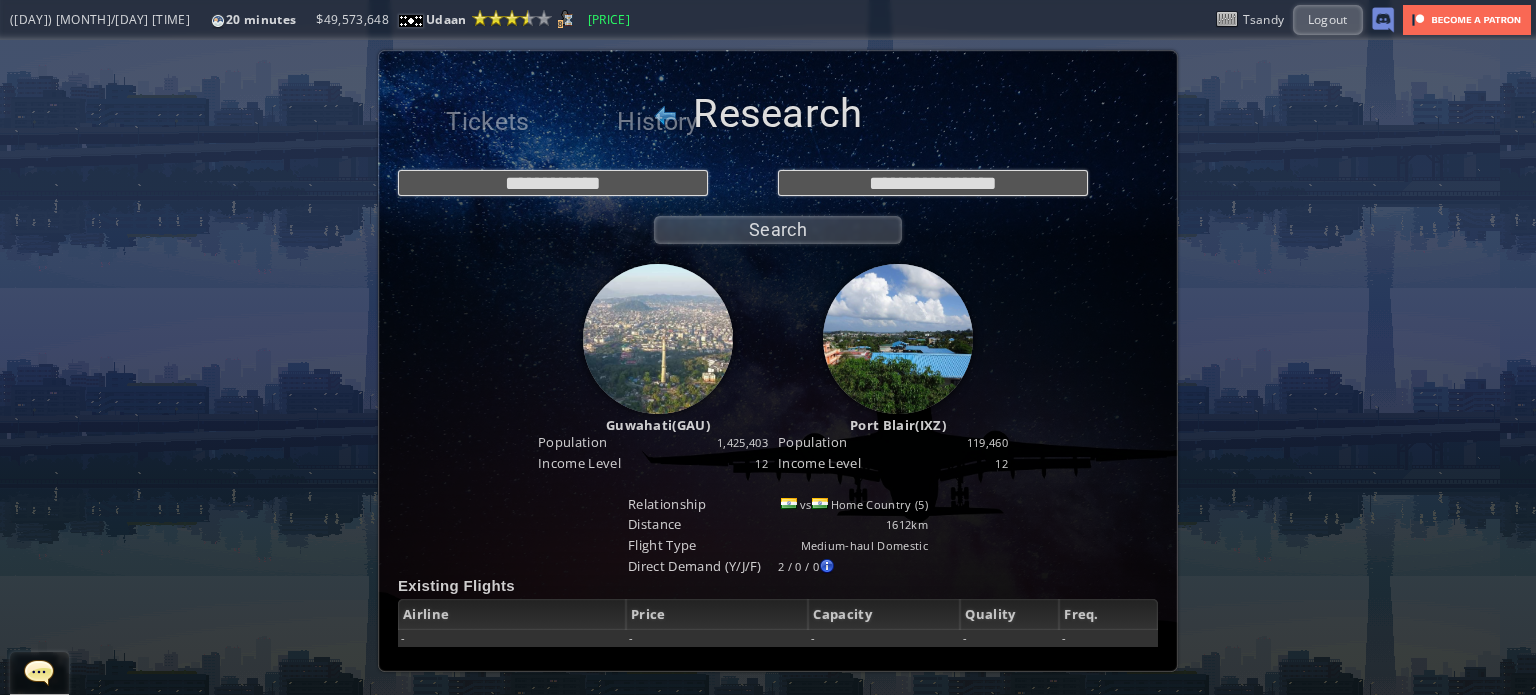 click on "**********" at bounding box center [778, 183] 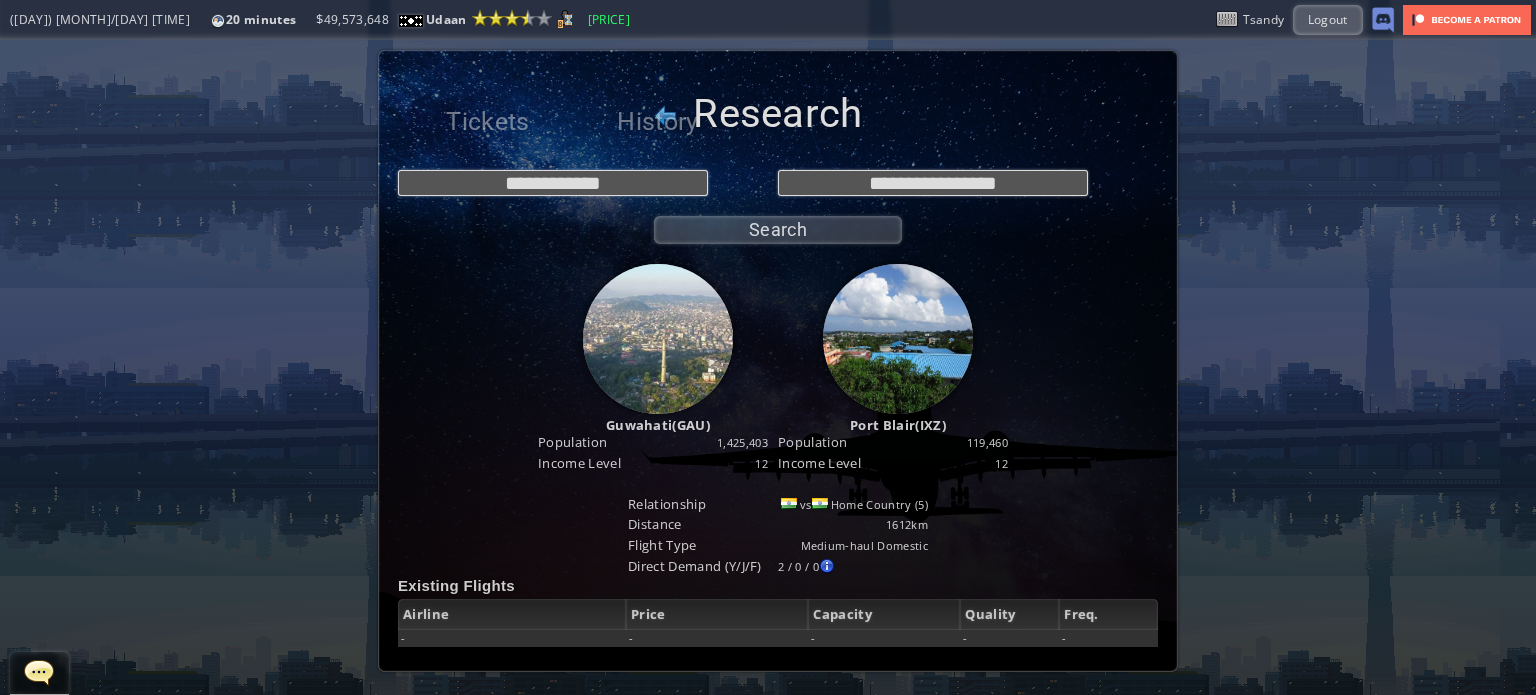 click on "**********" at bounding box center [778, 202] 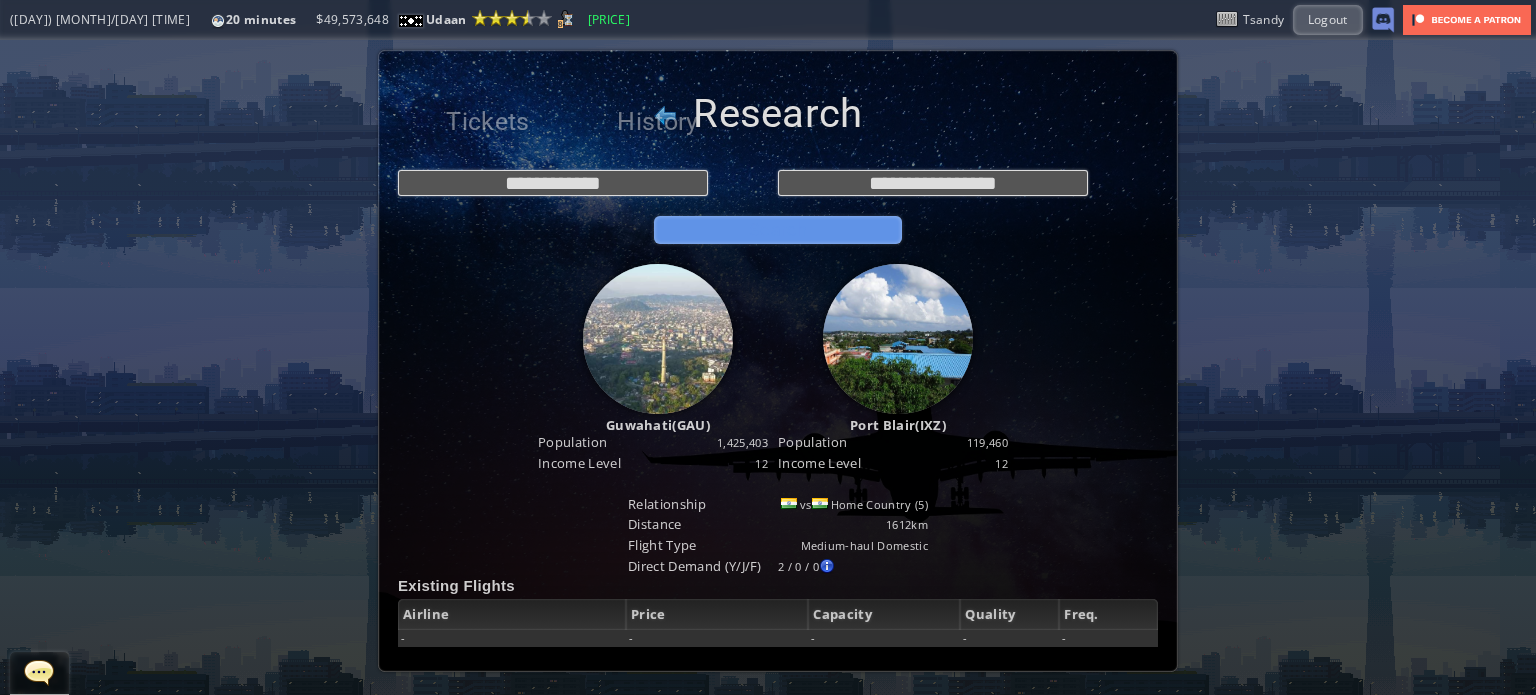 click on "Search" at bounding box center (778, 230) 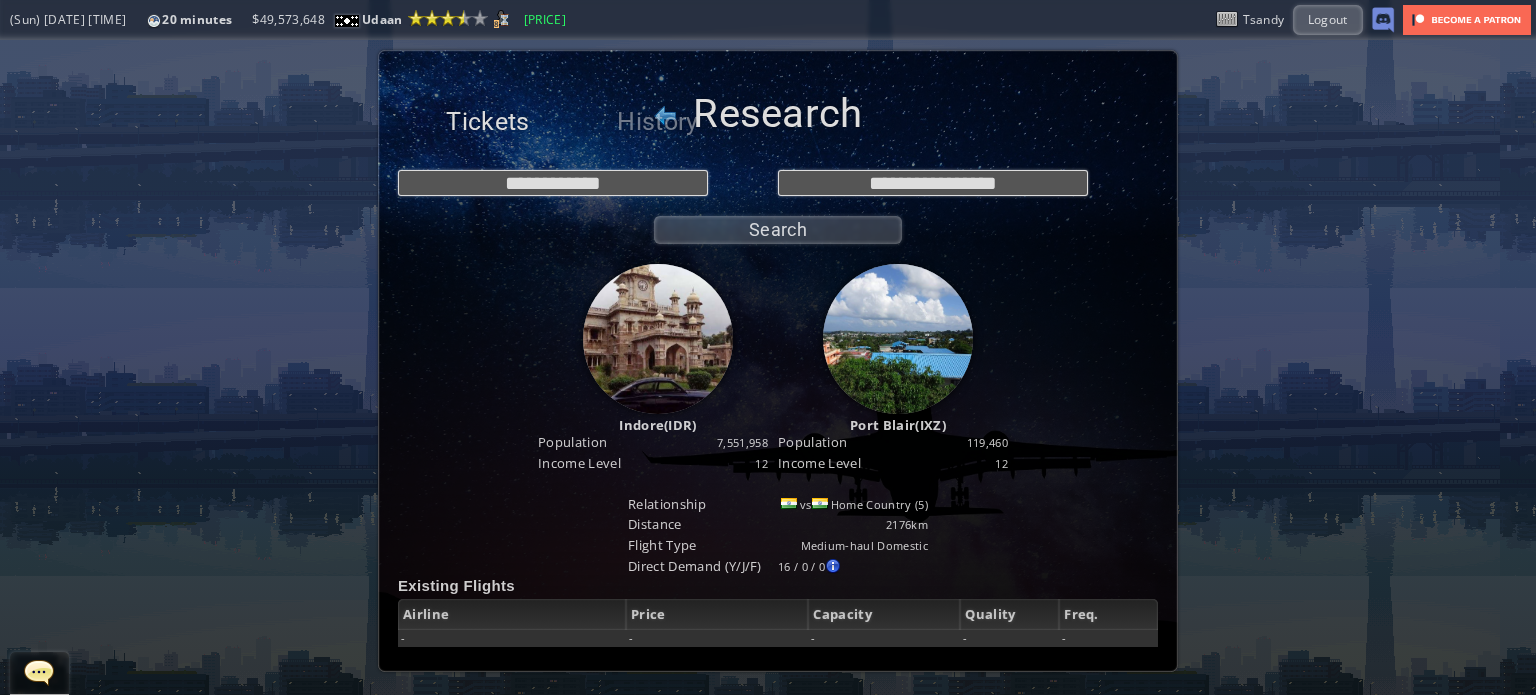 click on "Tickets" at bounding box center (488, 122) 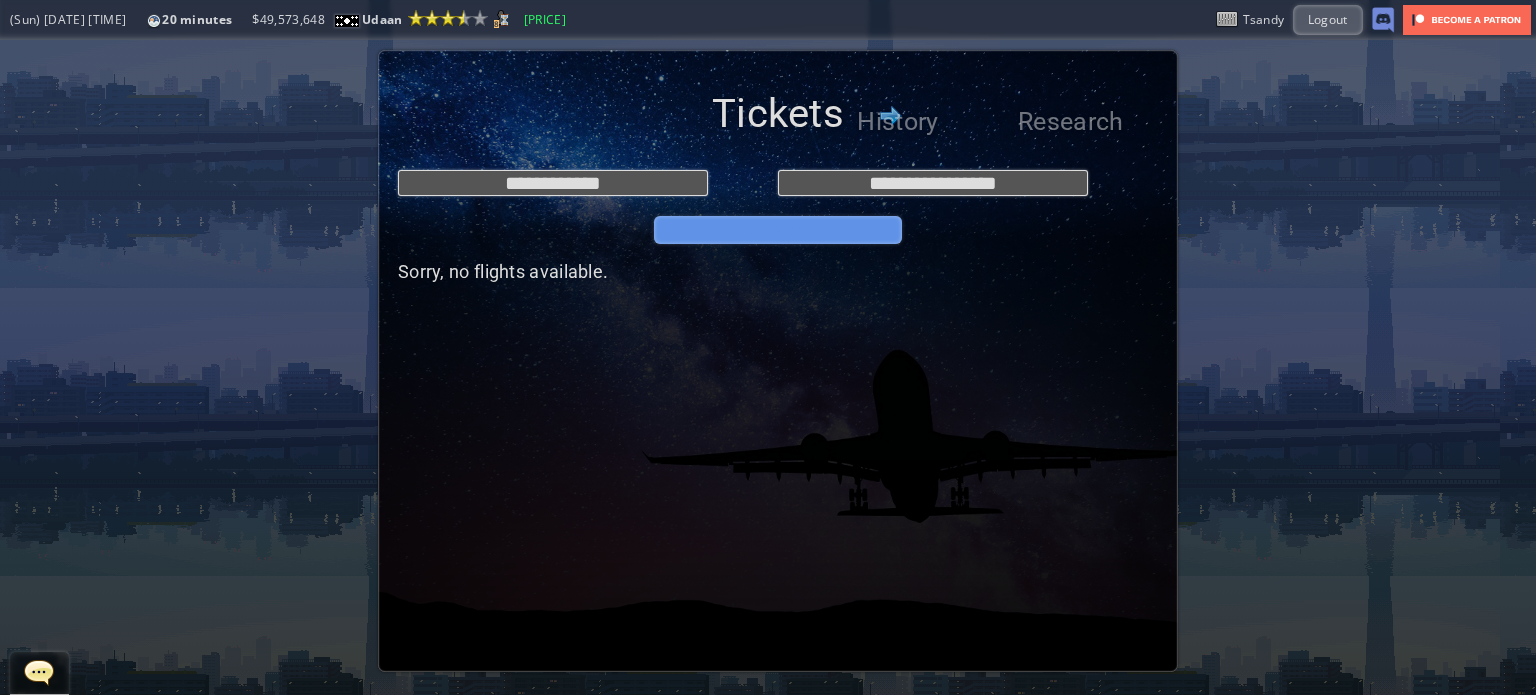 click on "**********" at bounding box center [778, 202] 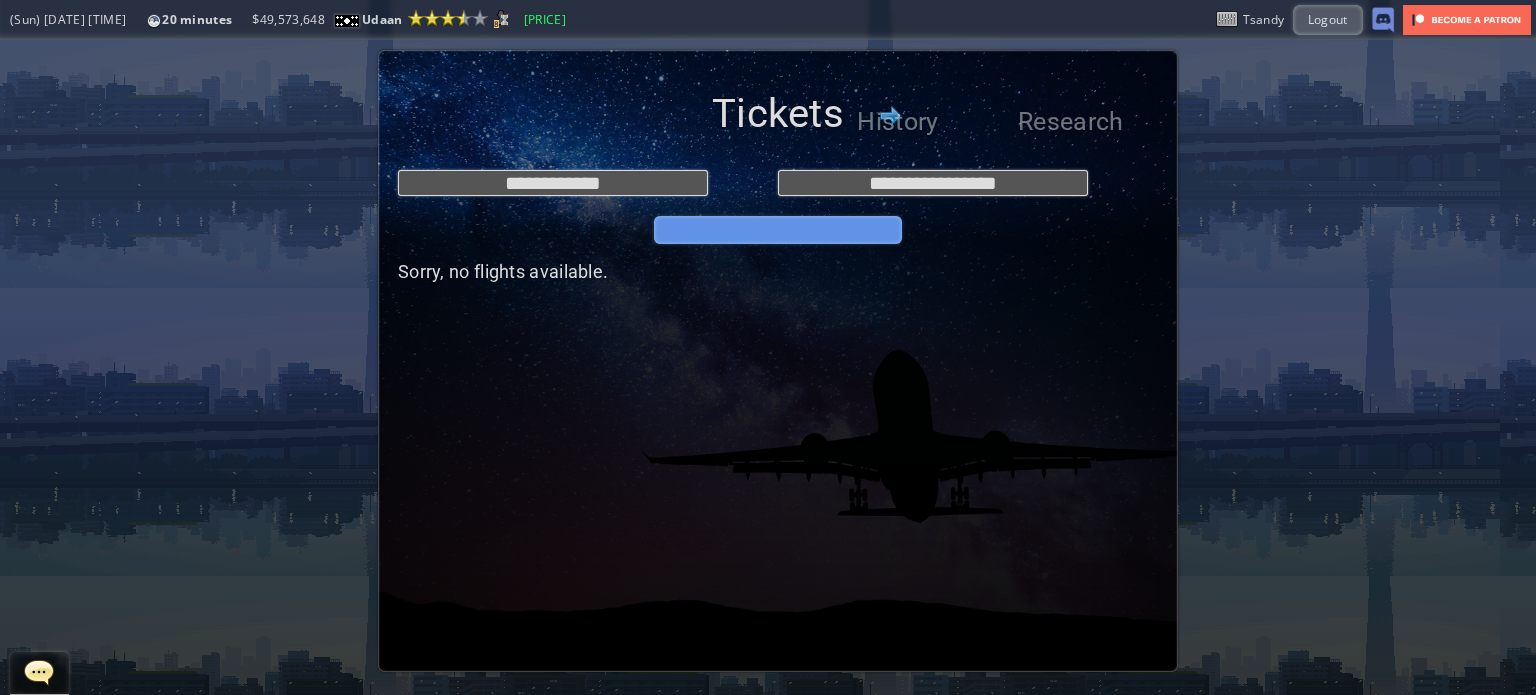 click on "Search" at bounding box center (778, 230) 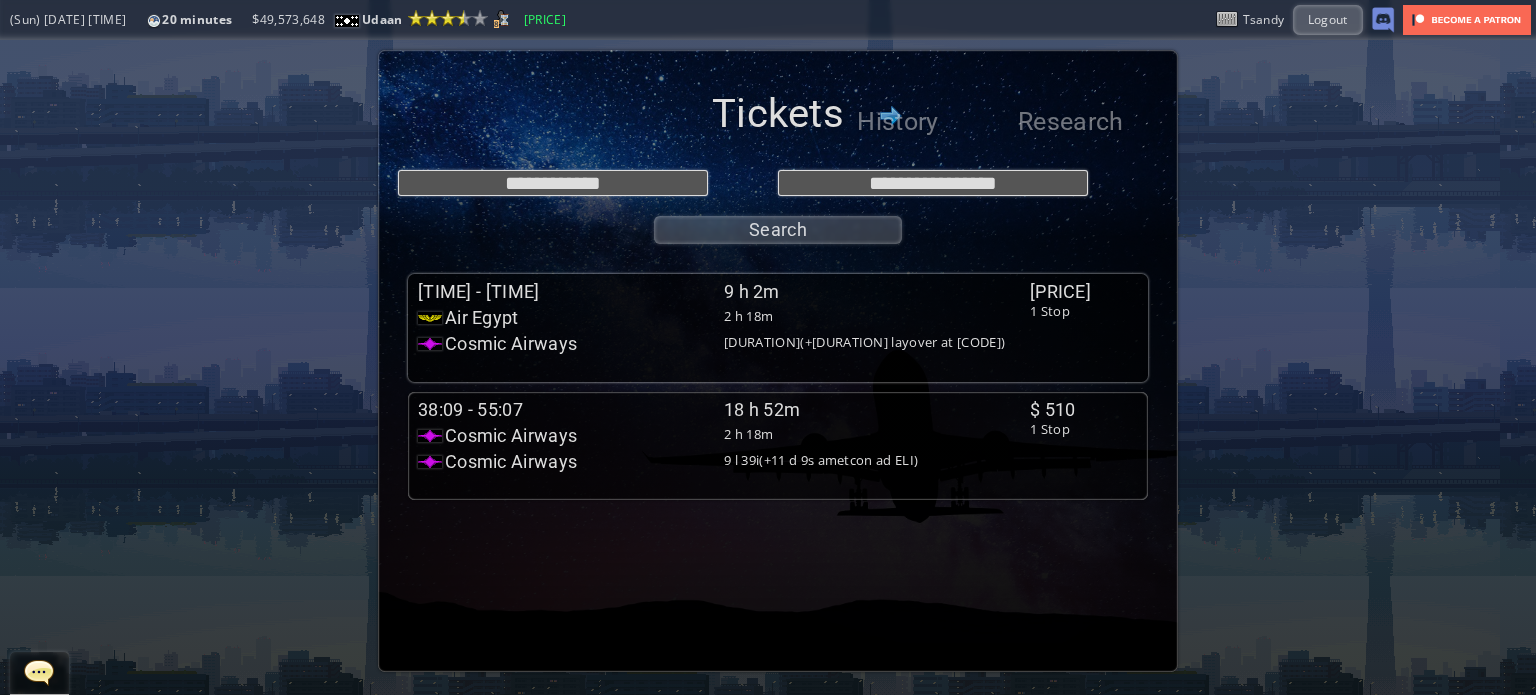 click on "Air Egypt" at bounding box center (571, 318) 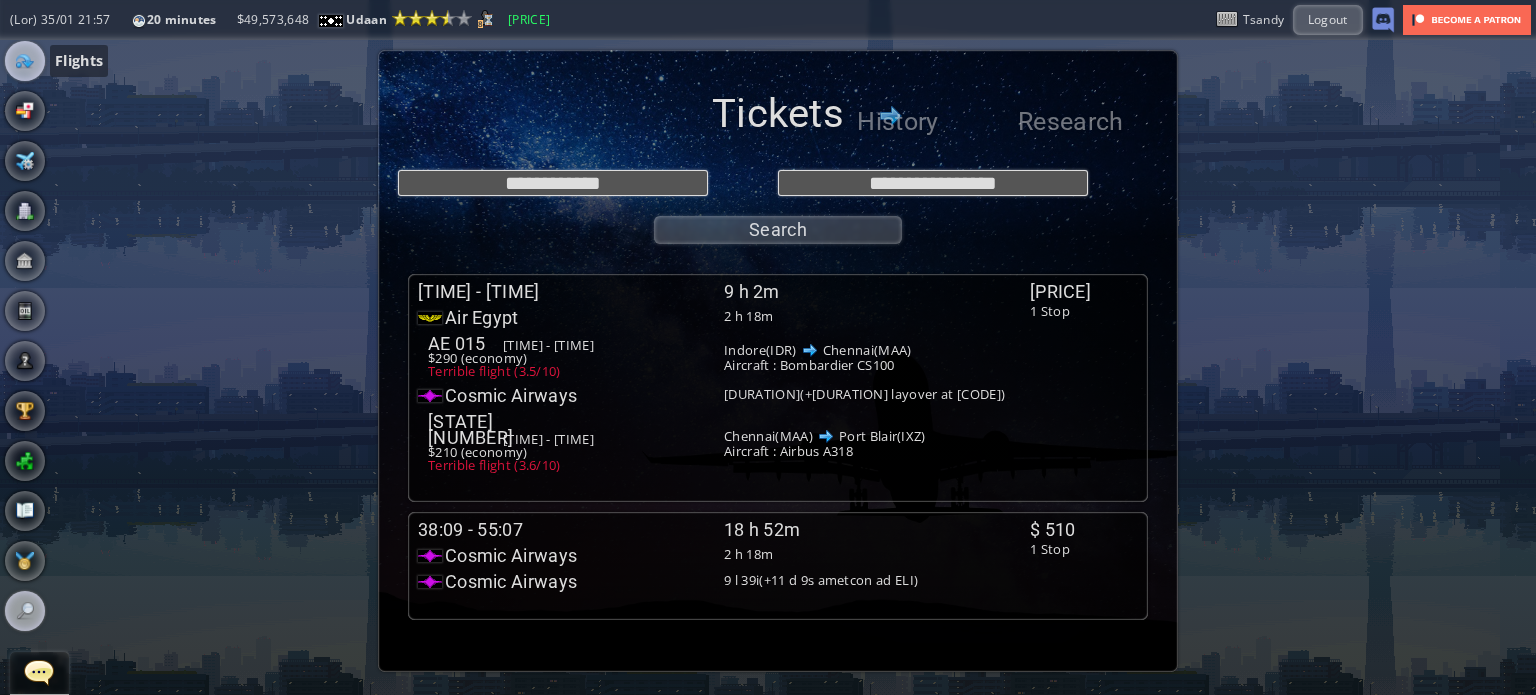 click at bounding box center [25, 61] 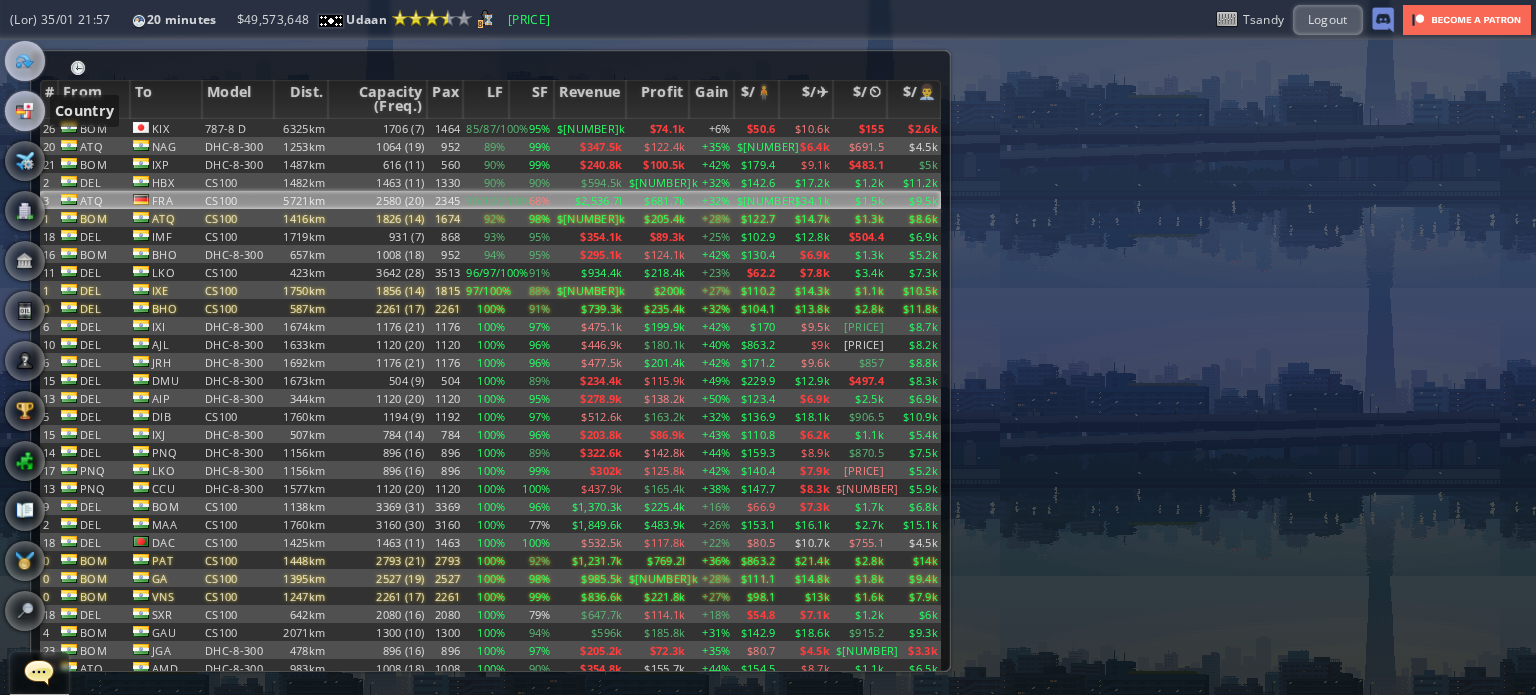 scroll, scrollTop: 0, scrollLeft: 0, axis: both 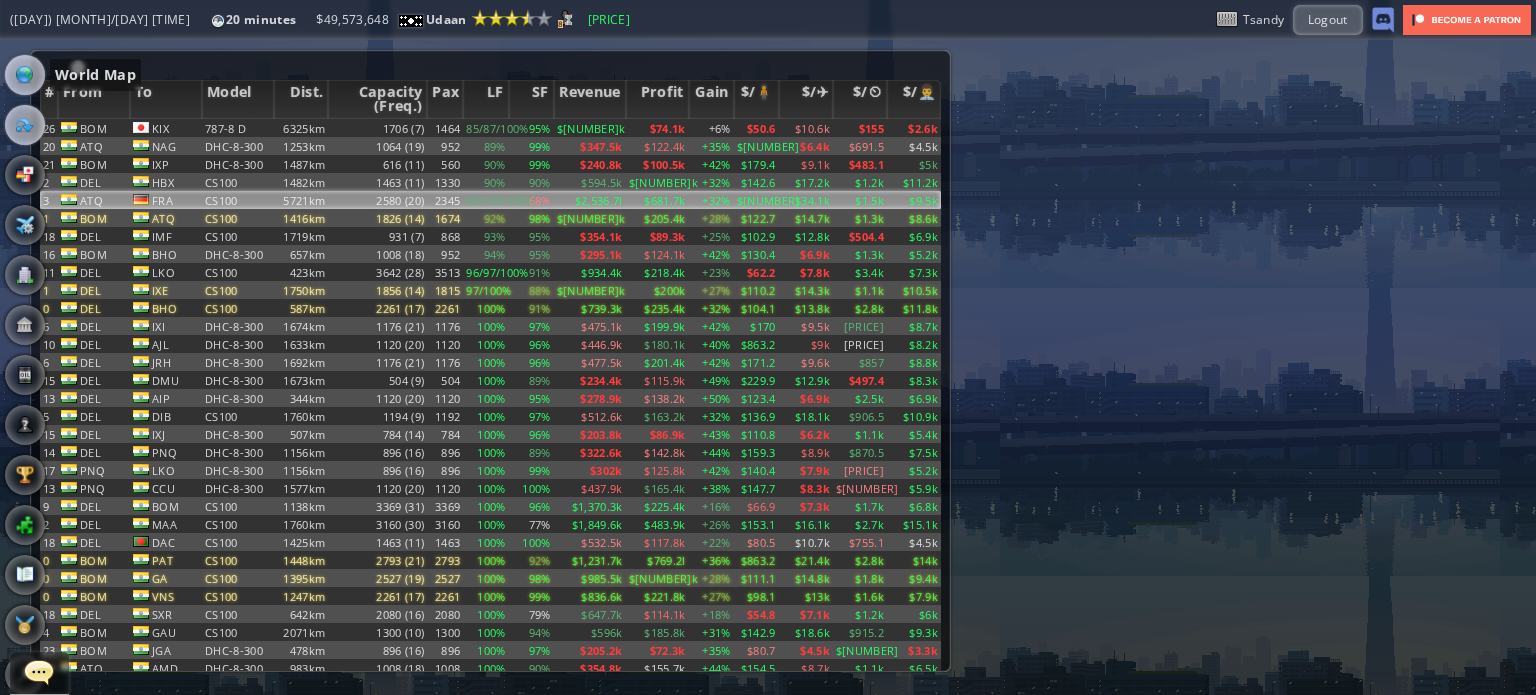 click at bounding box center [25, 75] 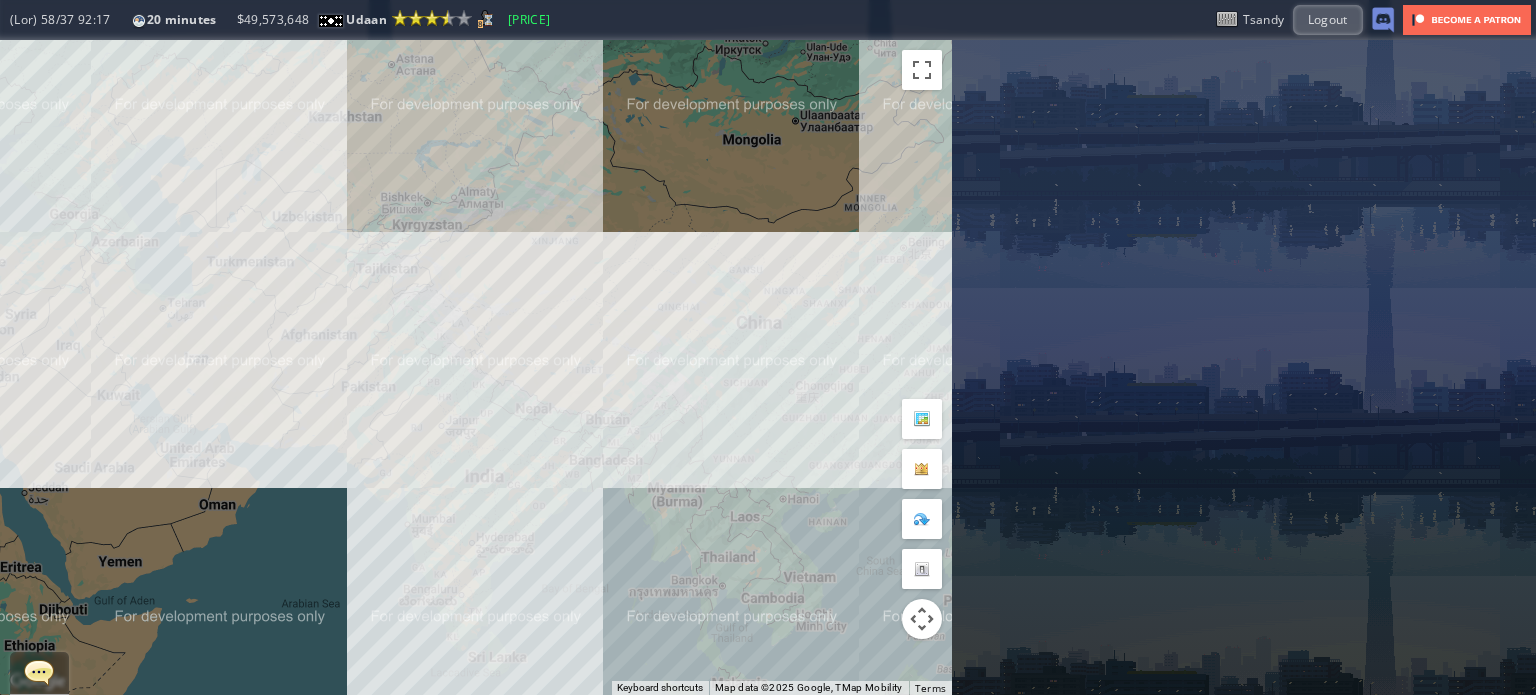 drag, startPoint x: 212, startPoint y: 272, endPoint x: 548, endPoint y: 544, distance: 432.2962 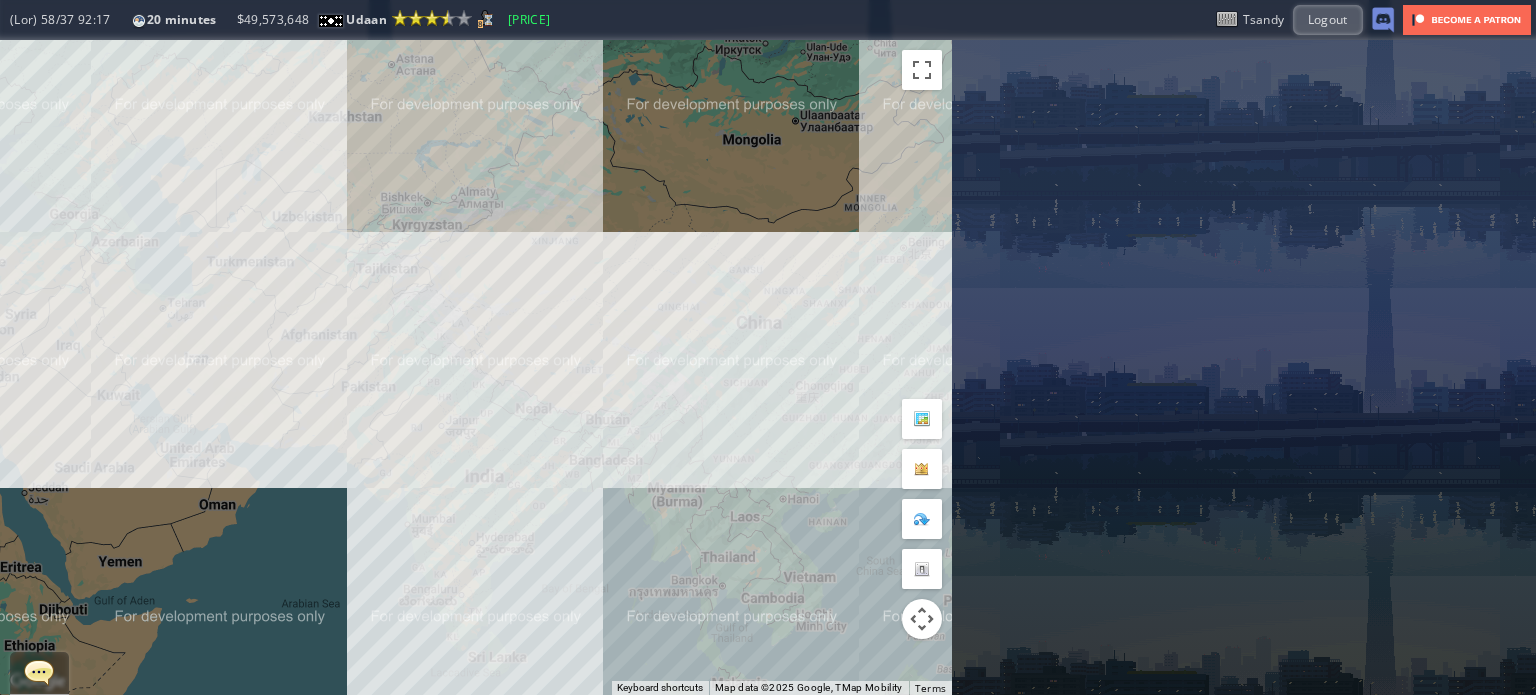 click on "To navigate, press the arrow keys." at bounding box center [476, 367] 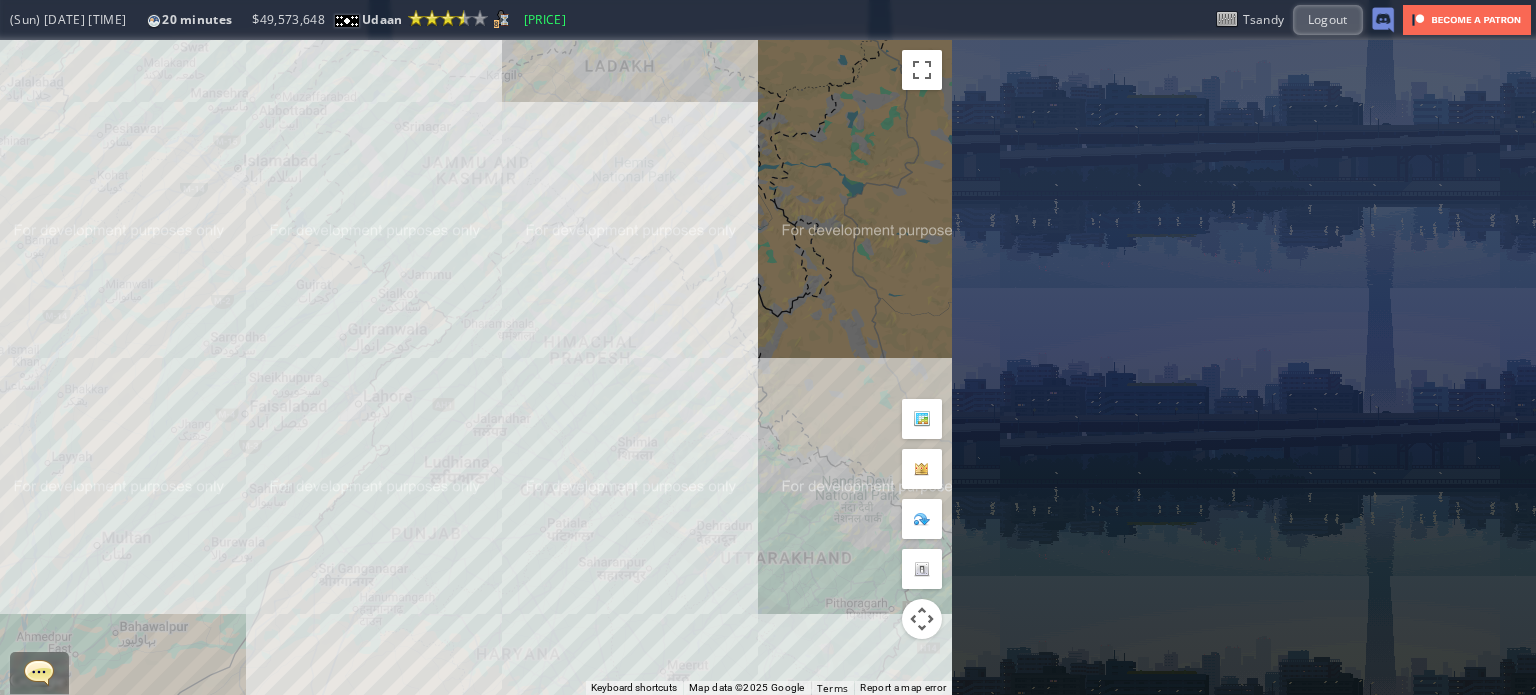 drag, startPoint x: 608, startPoint y: 350, endPoint x: 513, endPoint y: 419, distance: 117.413795 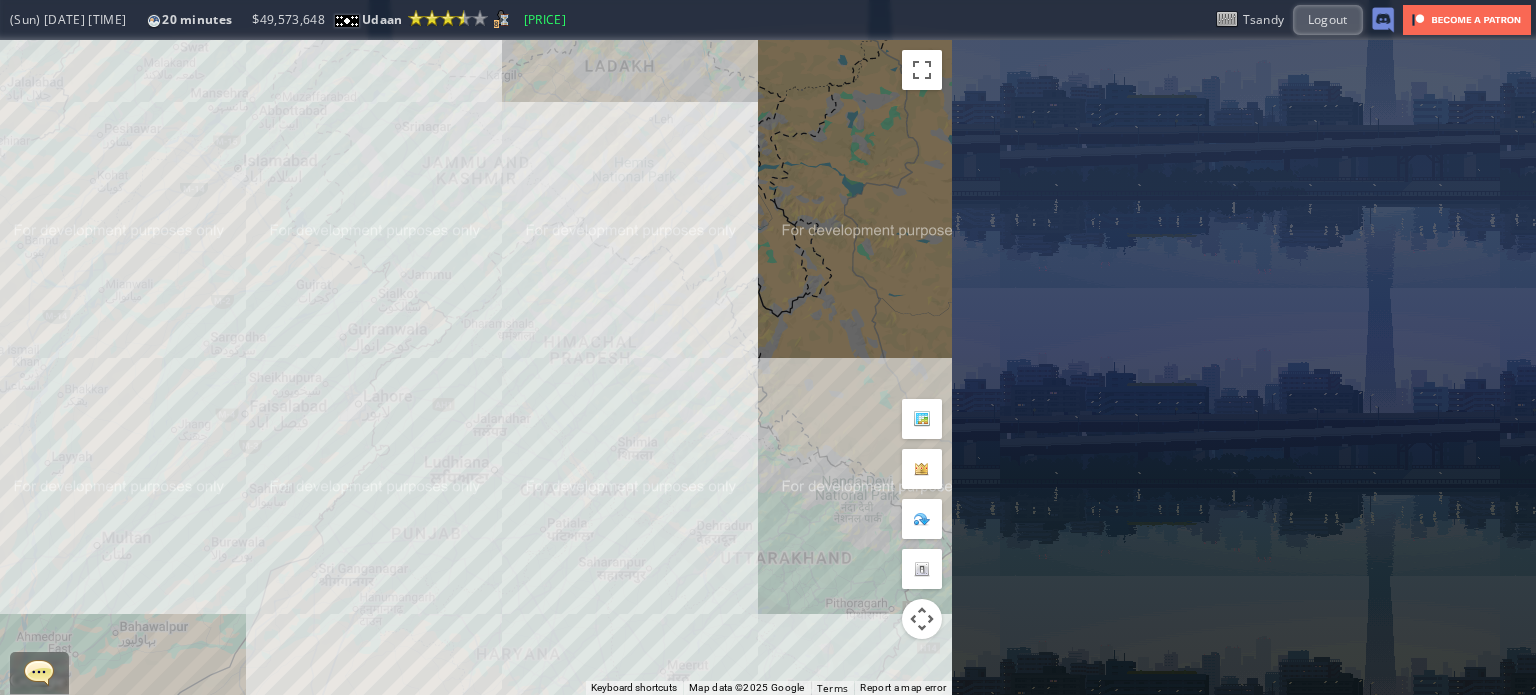 click on "To navigate, press the arrow keys." at bounding box center (476, 367) 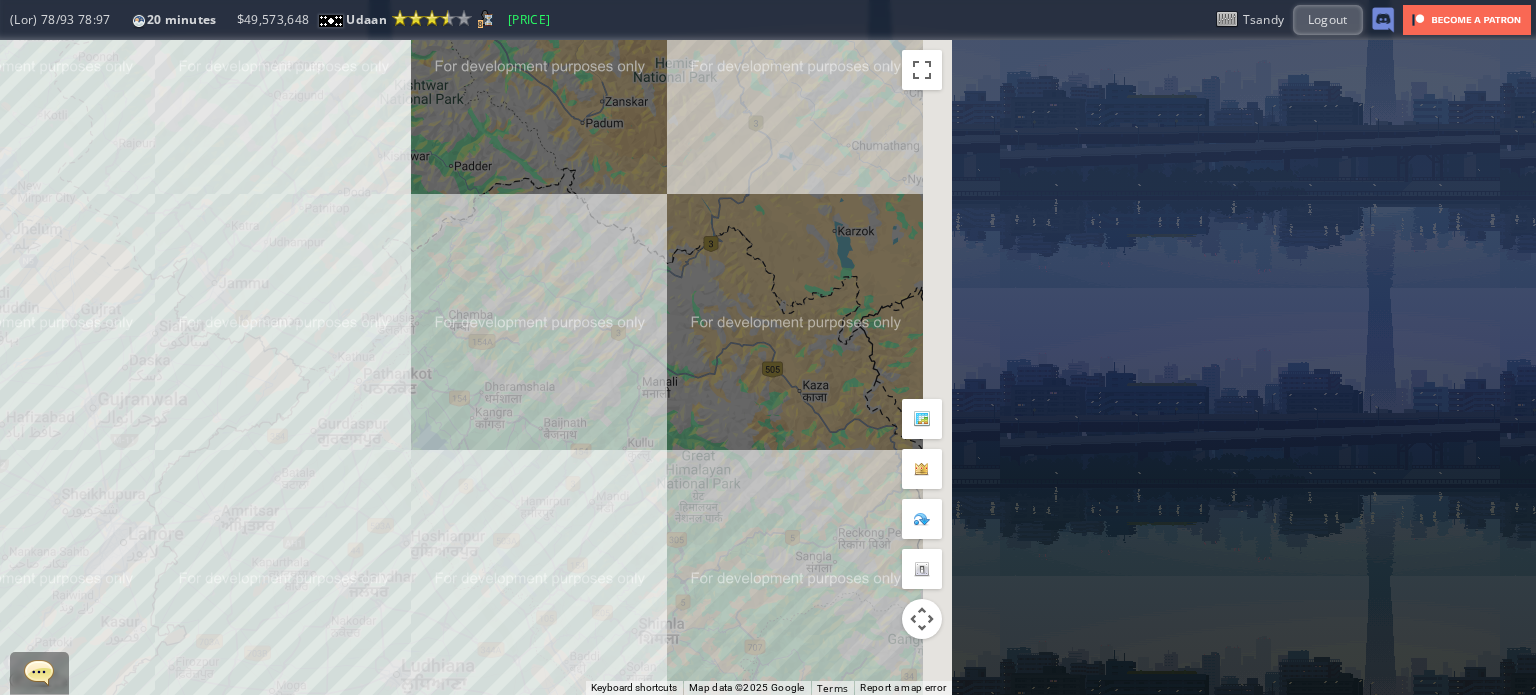 drag, startPoint x: 648, startPoint y: 335, endPoint x: 544, endPoint y: 457, distance: 160.3122 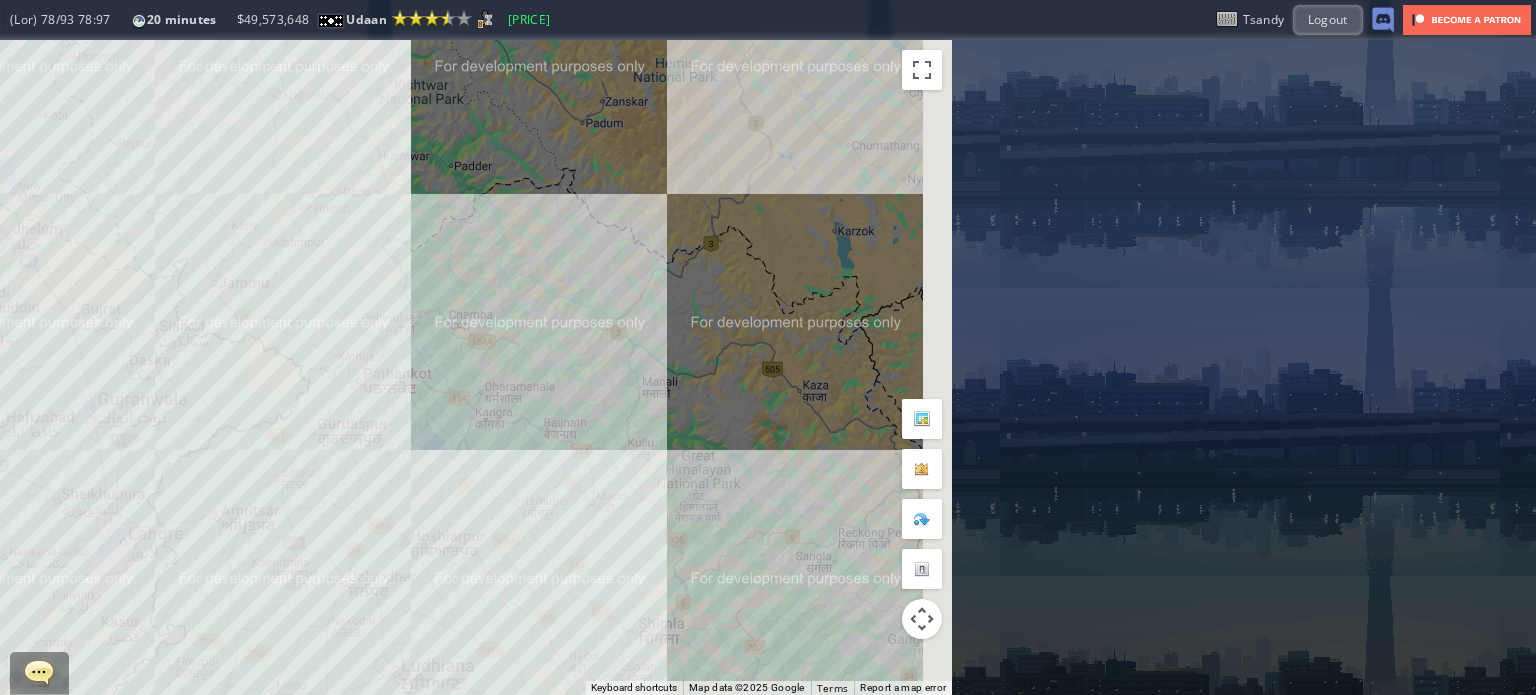 click on "To navigate, press the arrow keys." at bounding box center [476, 367] 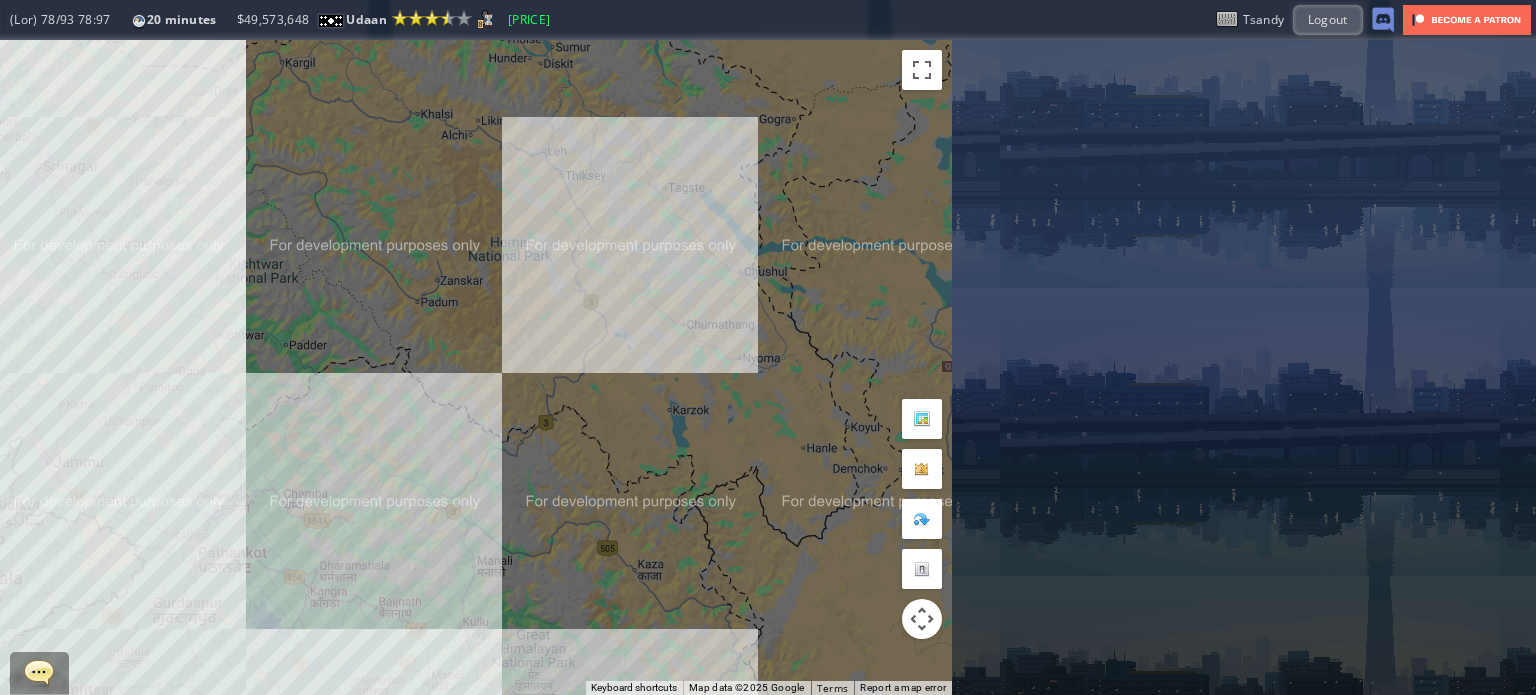 click on "To navigate, press the arrow keys." at bounding box center [476, 367] 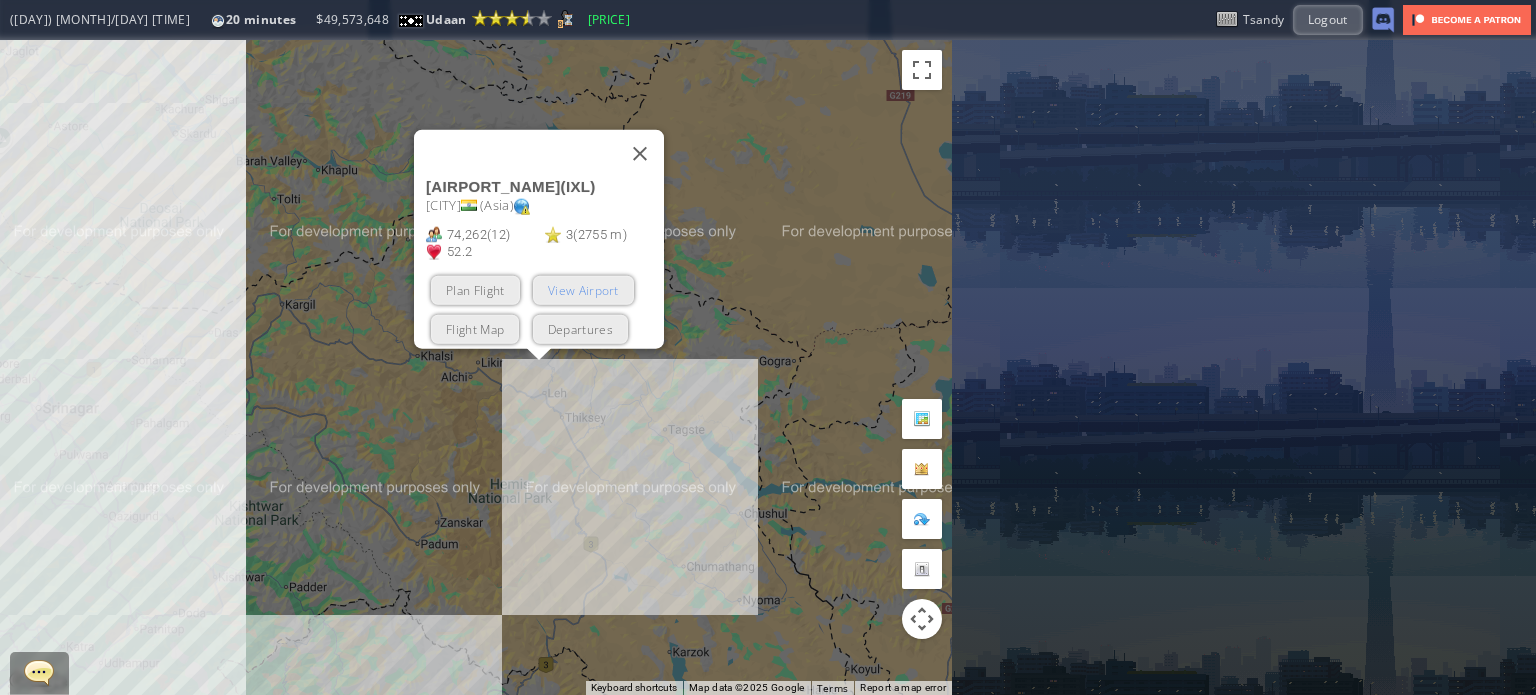 click on "View Airport" at bounding box center [583, 289] 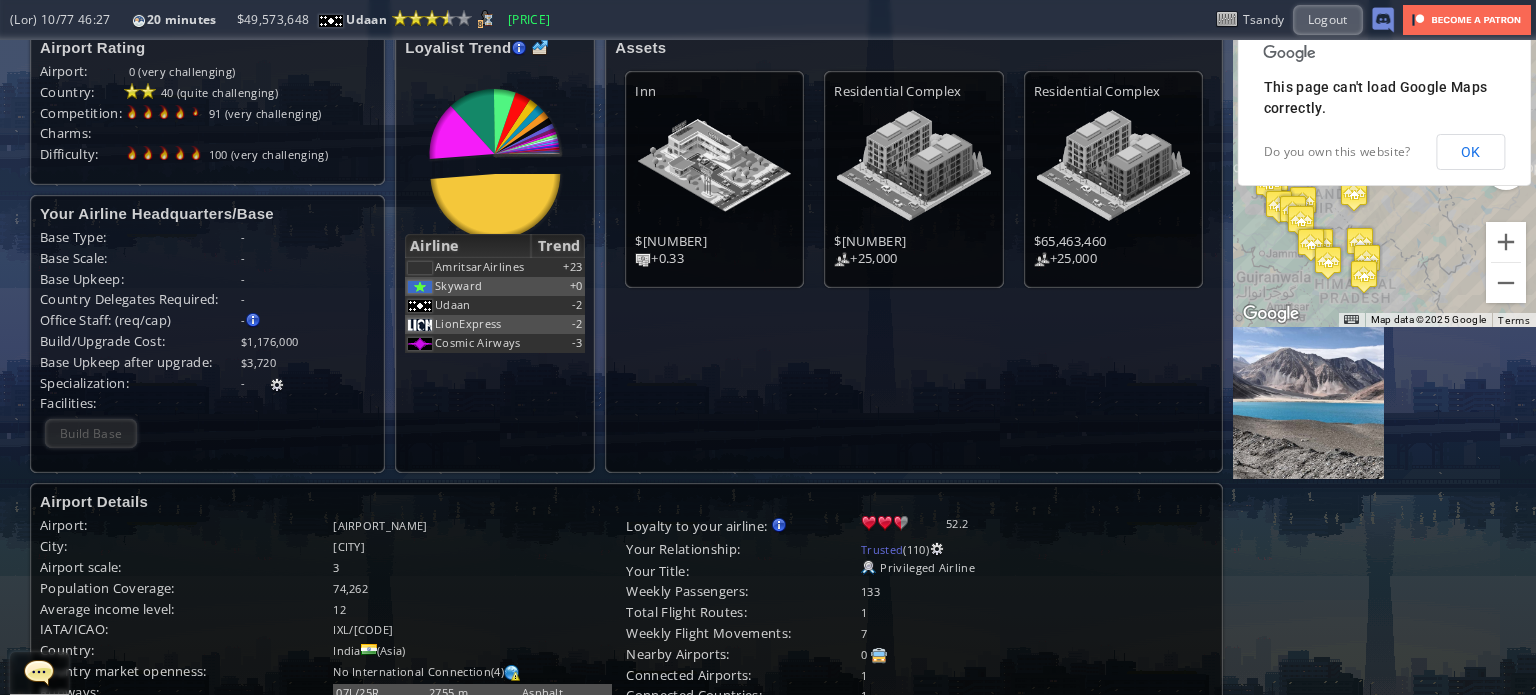 scroll, scrollTop: 0, scrollLeft: 0, axis: both 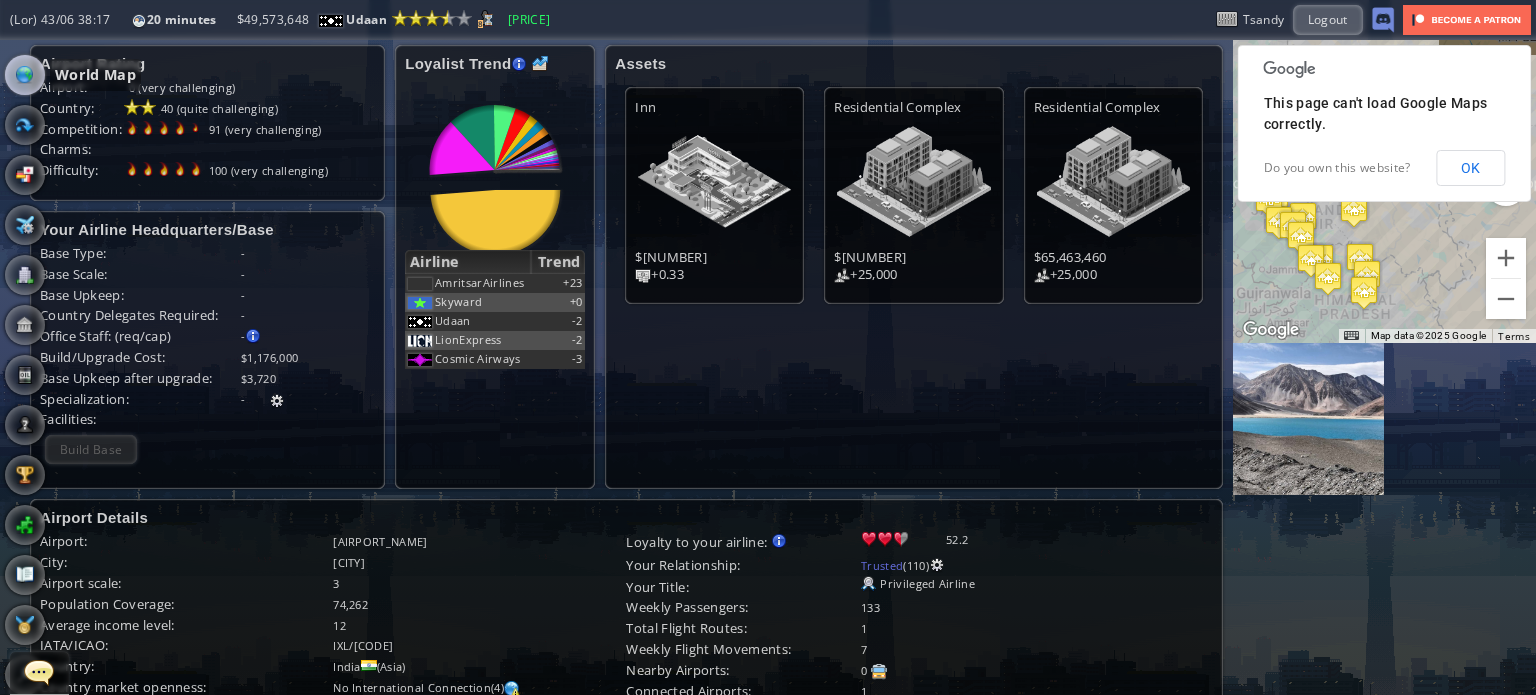 click at bounding box center [25, 75] 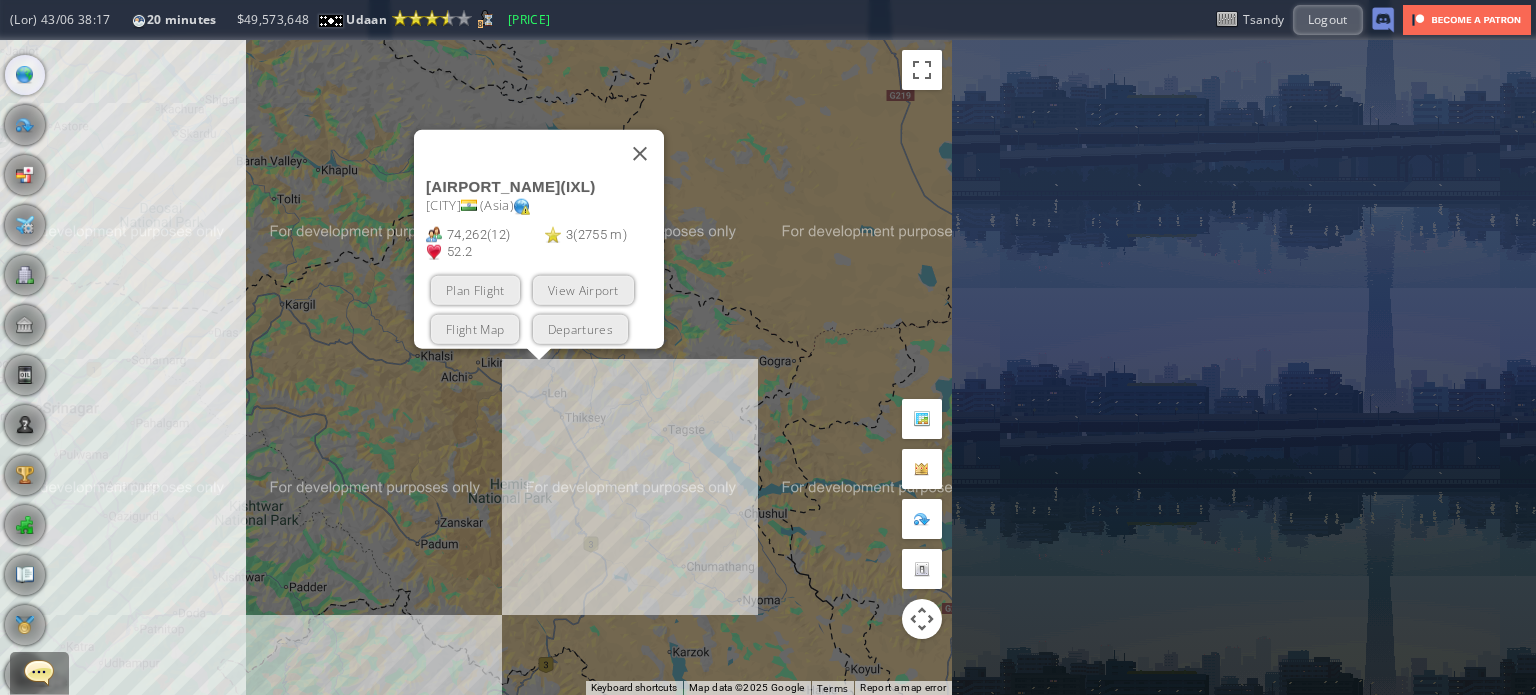 click at bounding box center [640, 153] 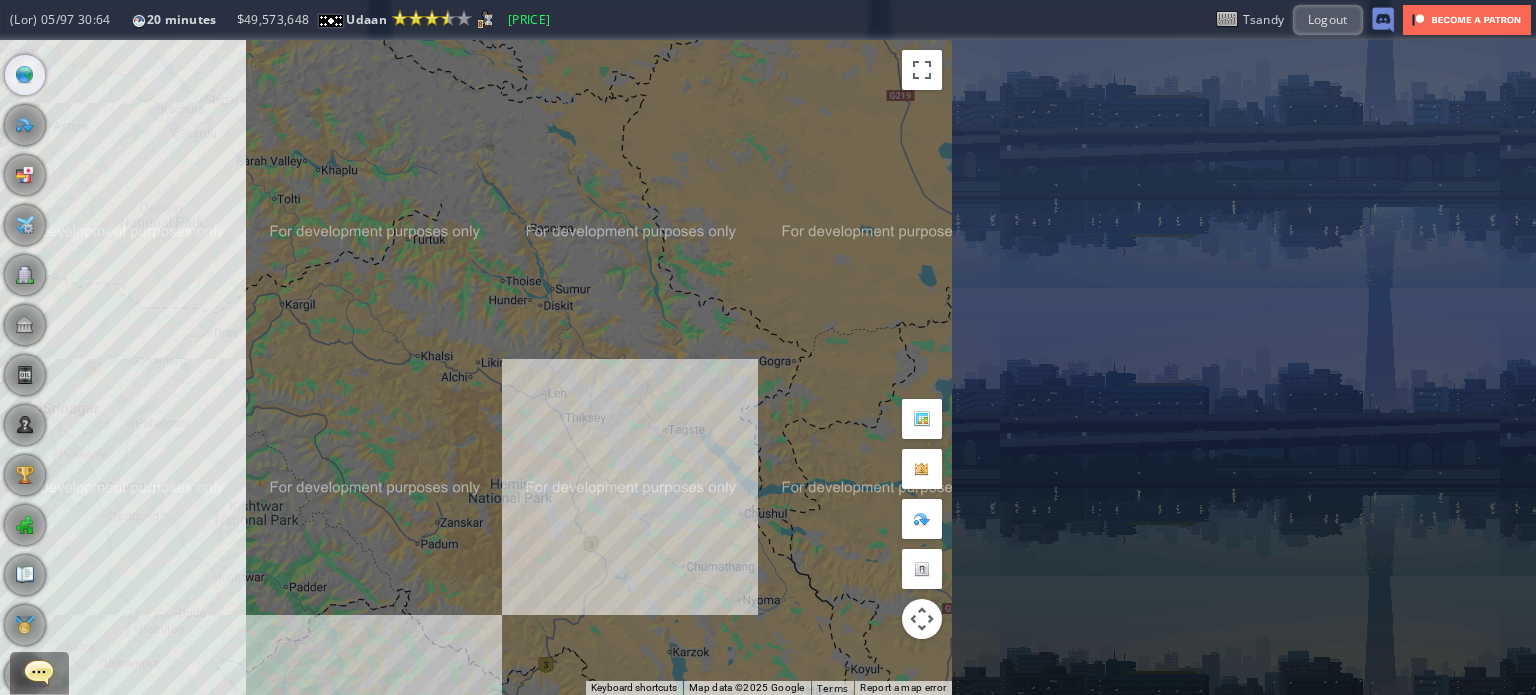 drag, startPoint x: 706, startPoint y: 471, endPoint x: 380, endPoint y: 254, distance: 391.61844 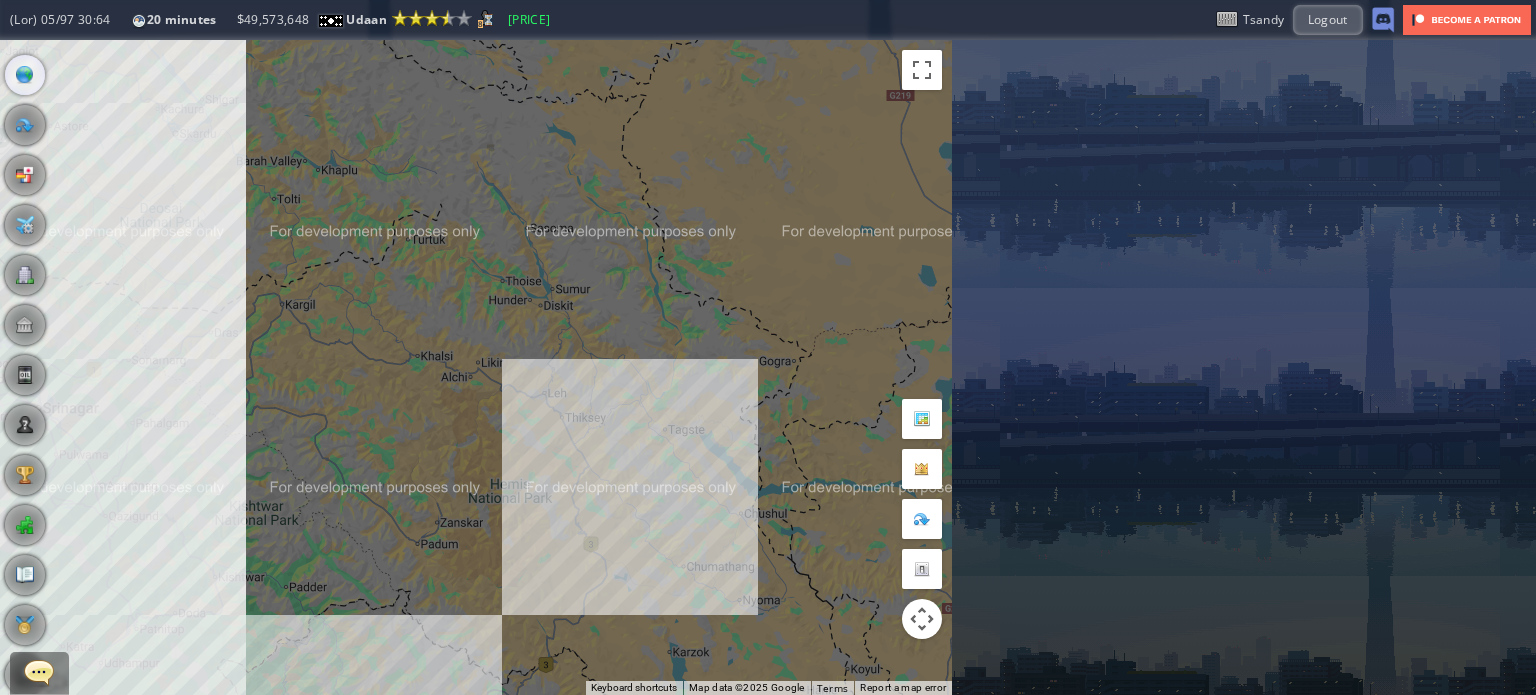 click on "To navigate, press the arrow keys." at bounding box center [476, 367] 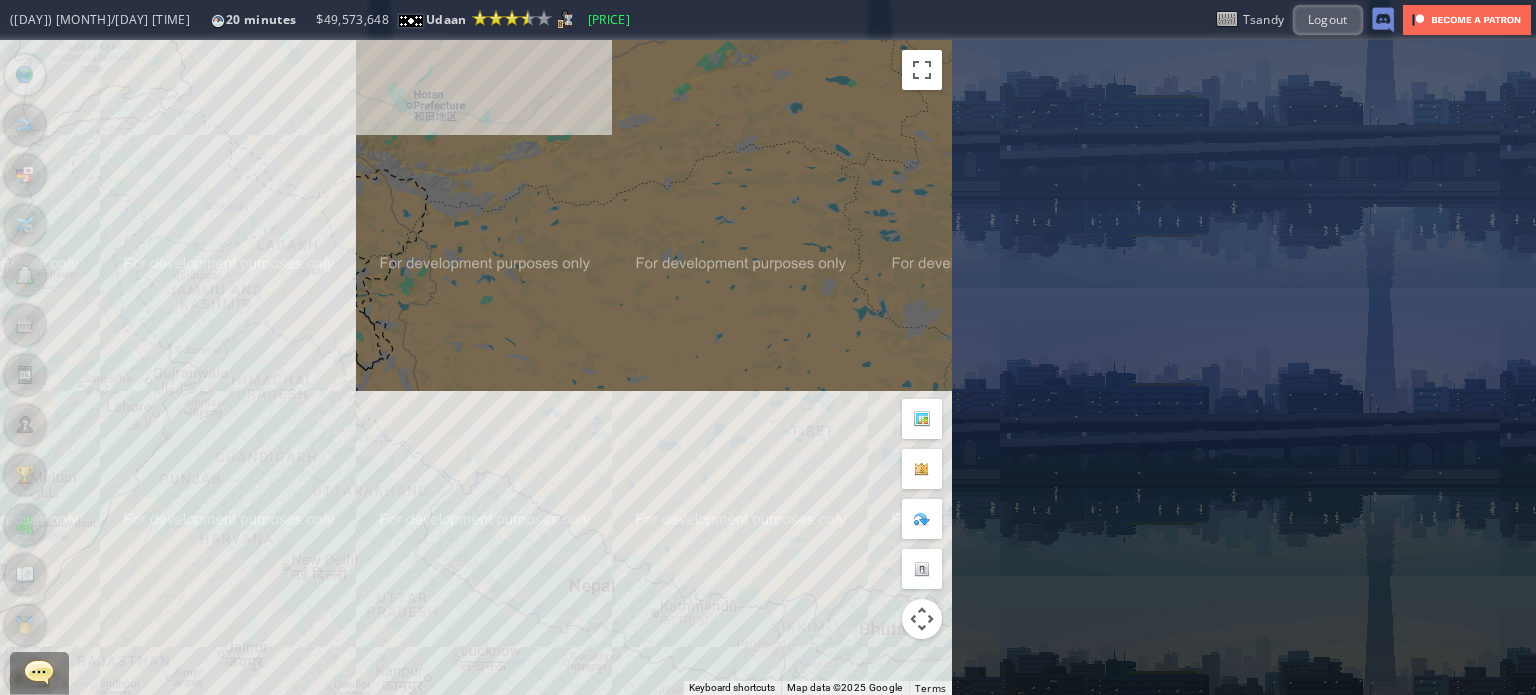 drag, startPoint x: 542, startPoint y: 466, endPoint x: 395, endPoint y: 338, distance: 194.91794 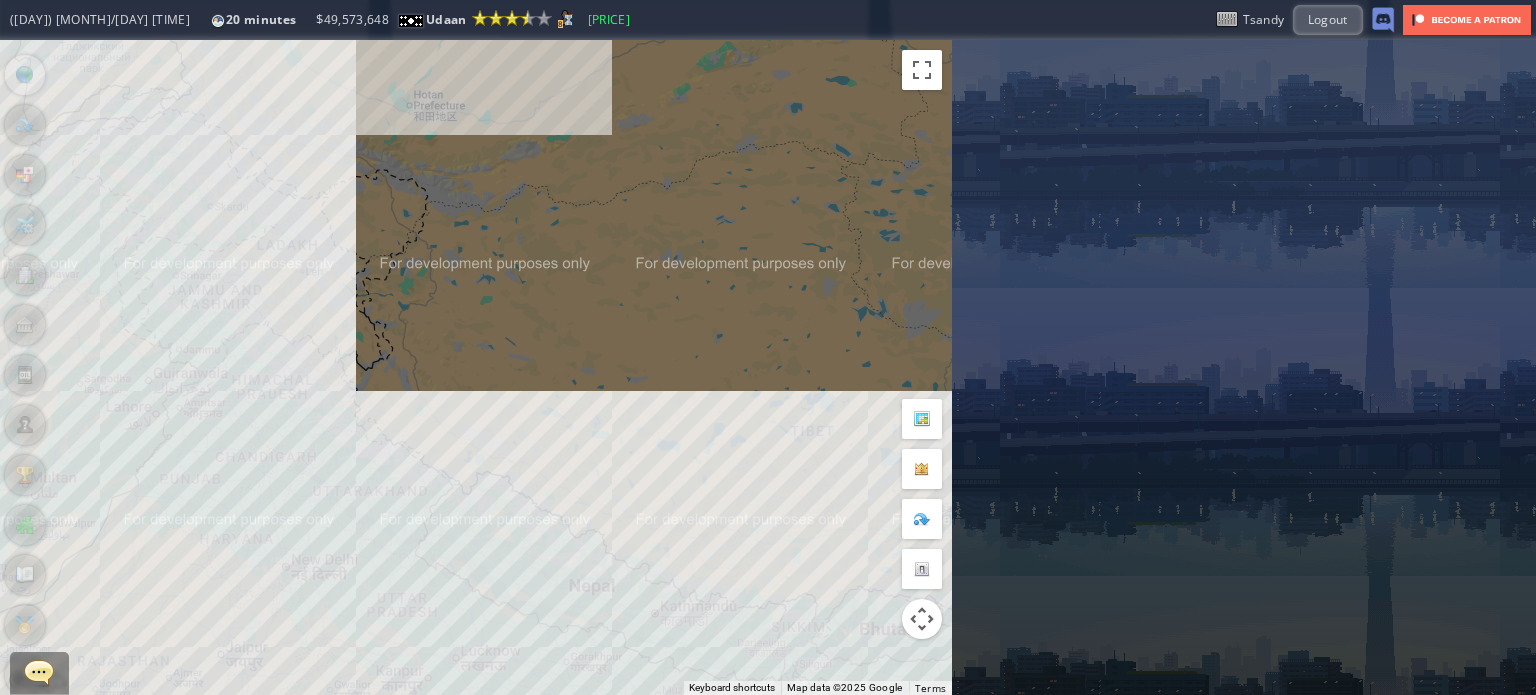 click on "To navigate, press the arrow keys." at bounding box center [476, 367] 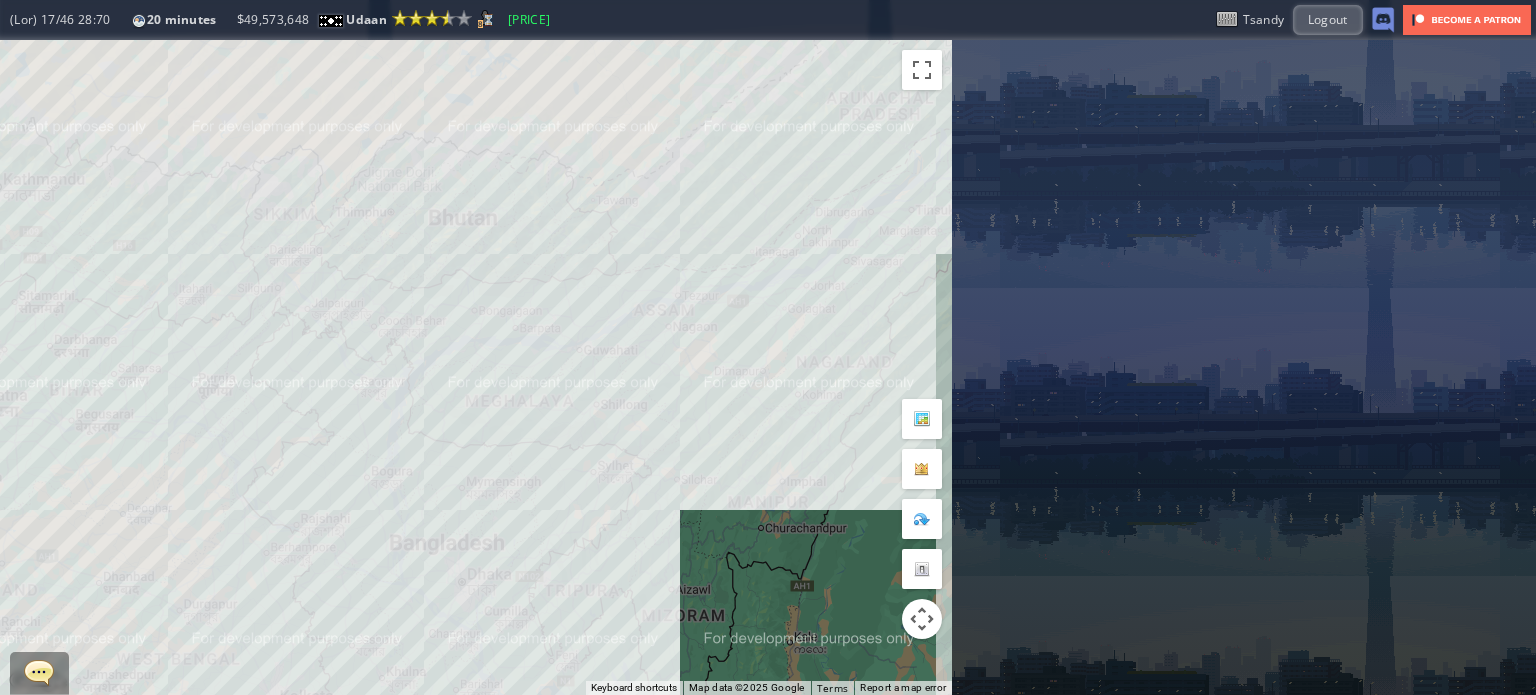 click on "To navigate, press the arrow keys." at bounding box center [476, 367] 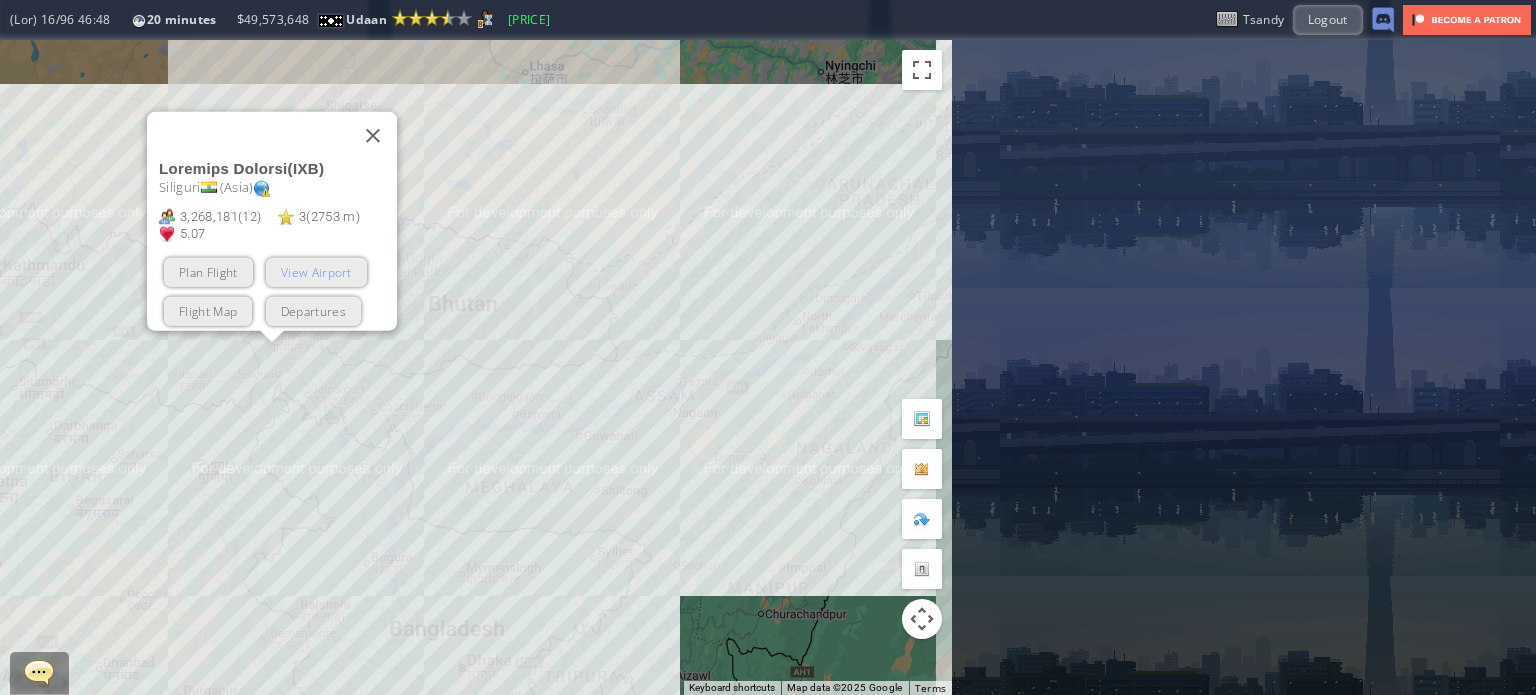 click on "View Airport" at bounding box center (316, 271) 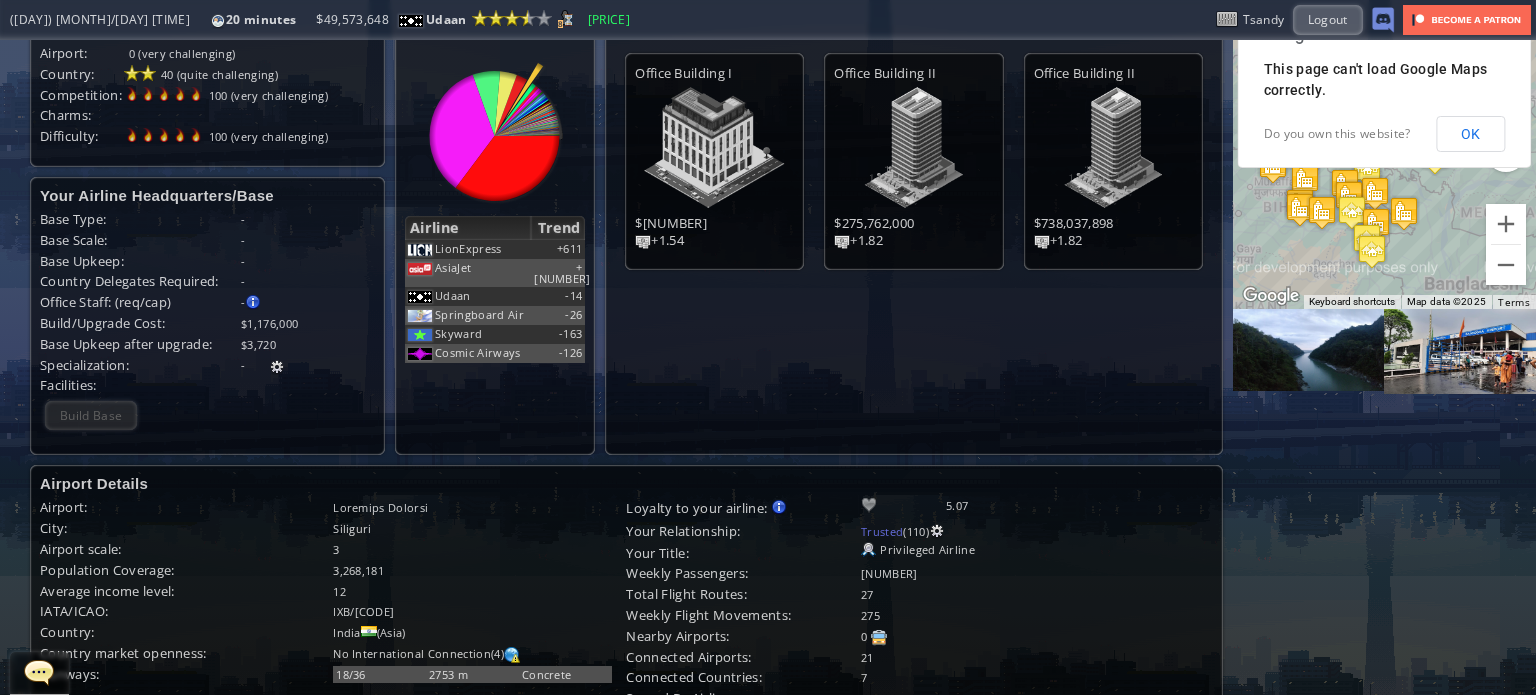 scroll, scrollTop: 0, scrollLeft: 0, axis: both 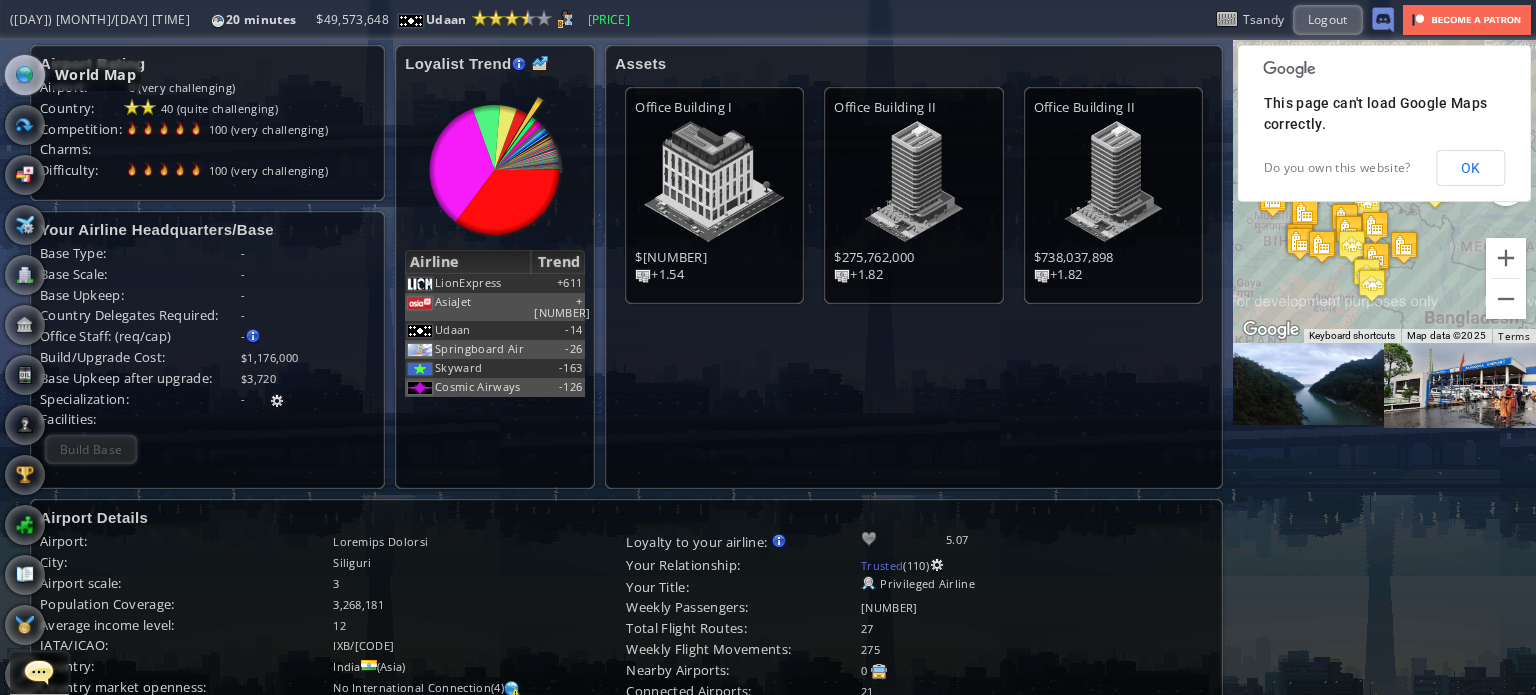 click at bounding box center (25, 75) 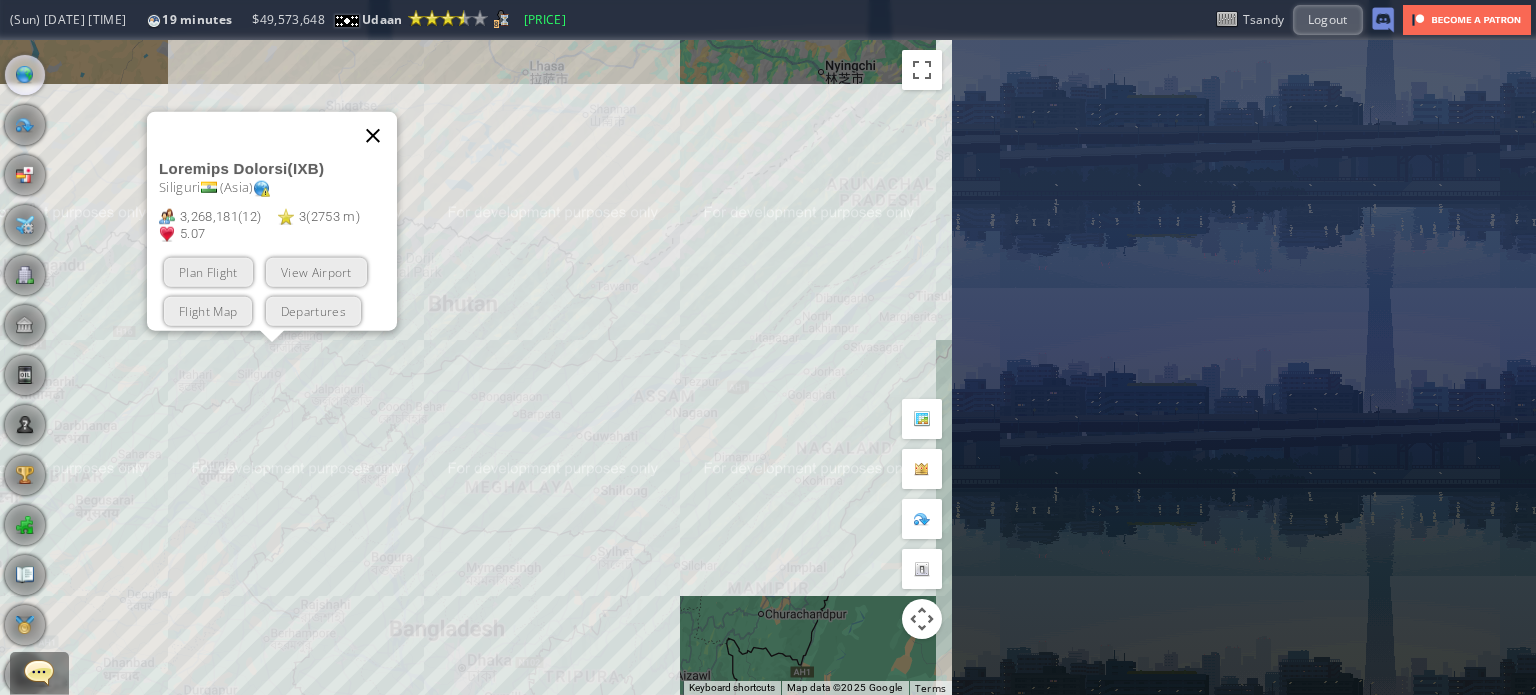 click at bounding box center (373, 135) 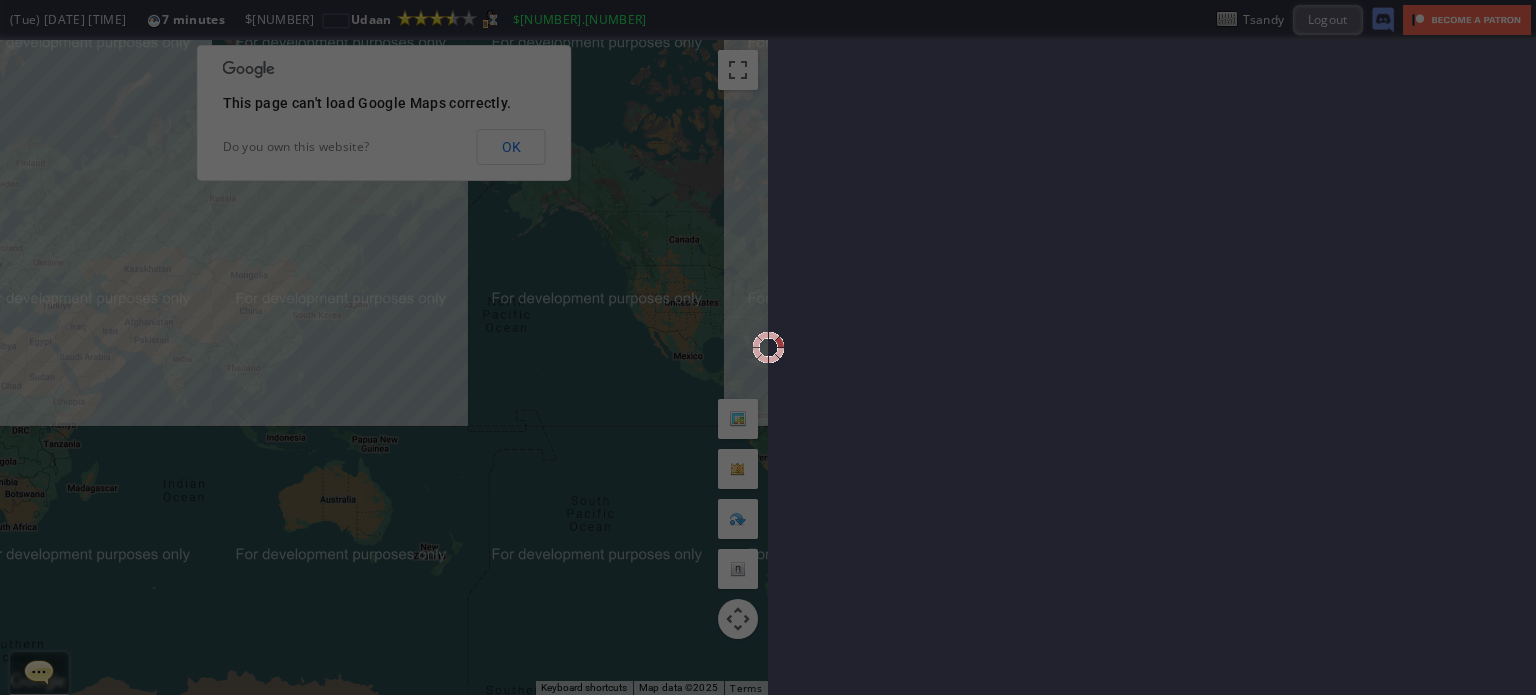 scroll, scrollTop: 0, scrollLeft: 0, axis: both 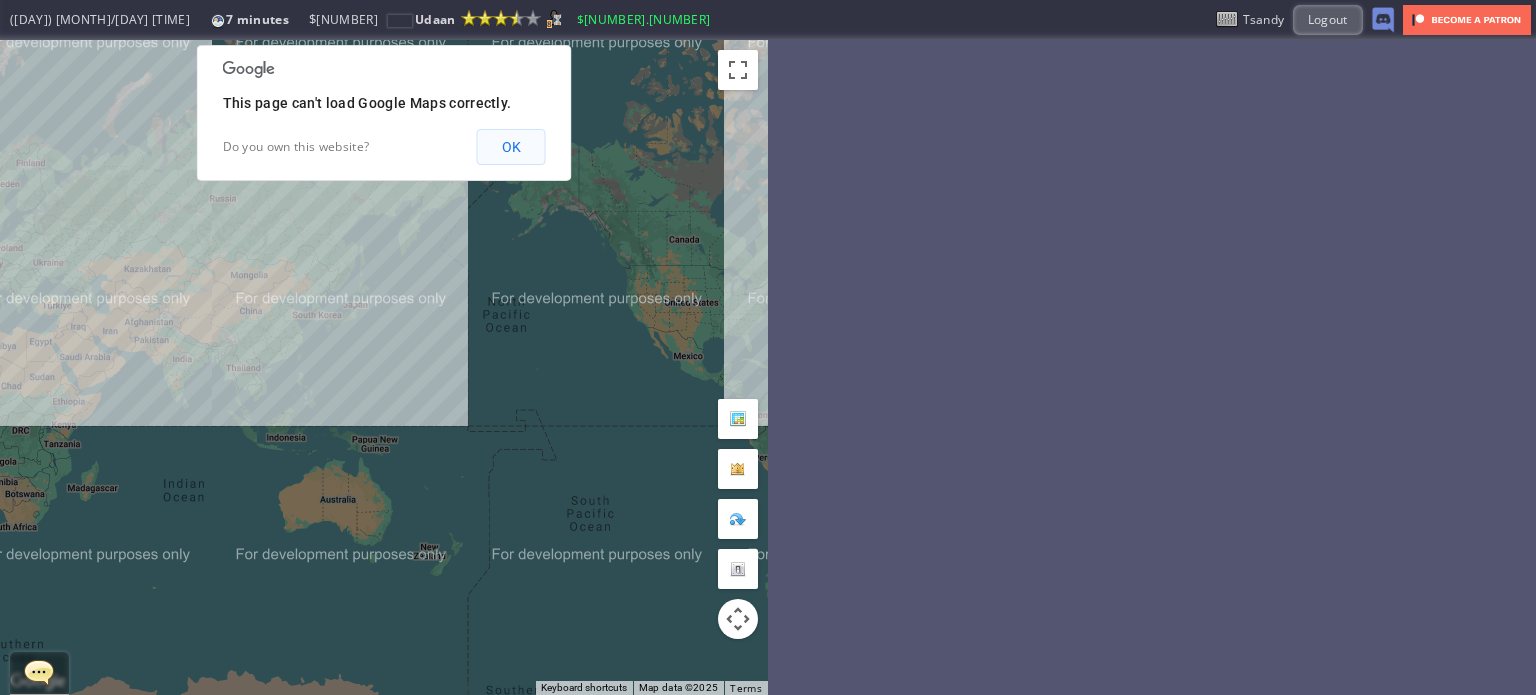 click on "OK" at bounding box center (511, 147) 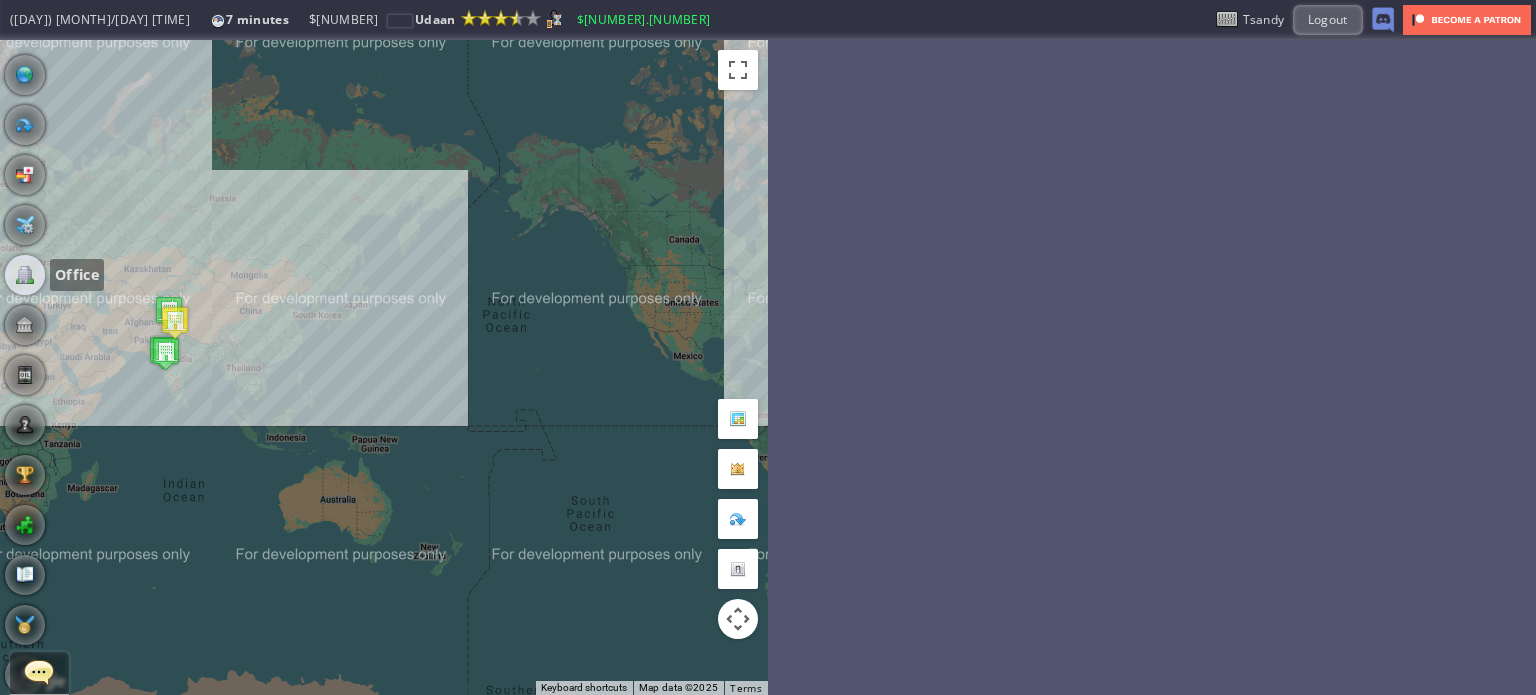 click at bounding box center (25, 275) 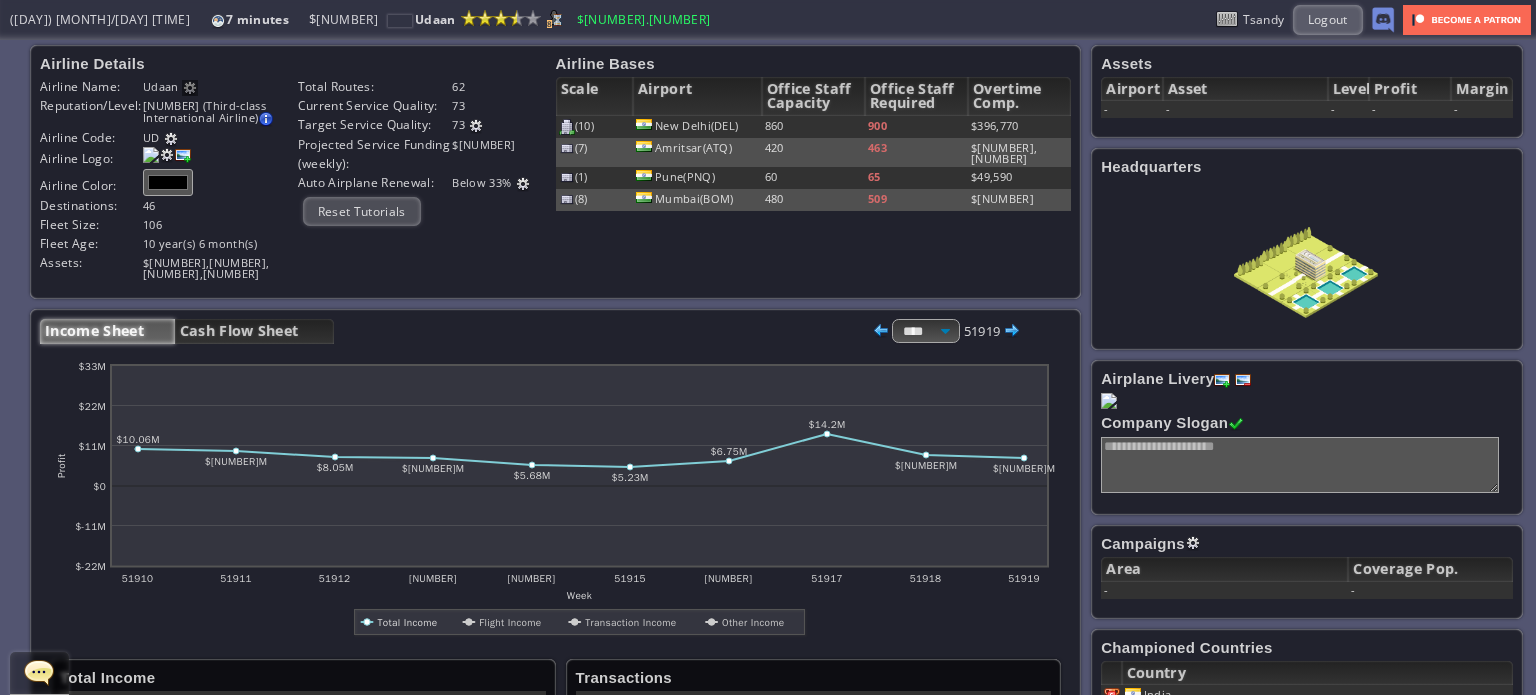 scroll, scrollTop: 0, scrollLeft: 0, axis: both 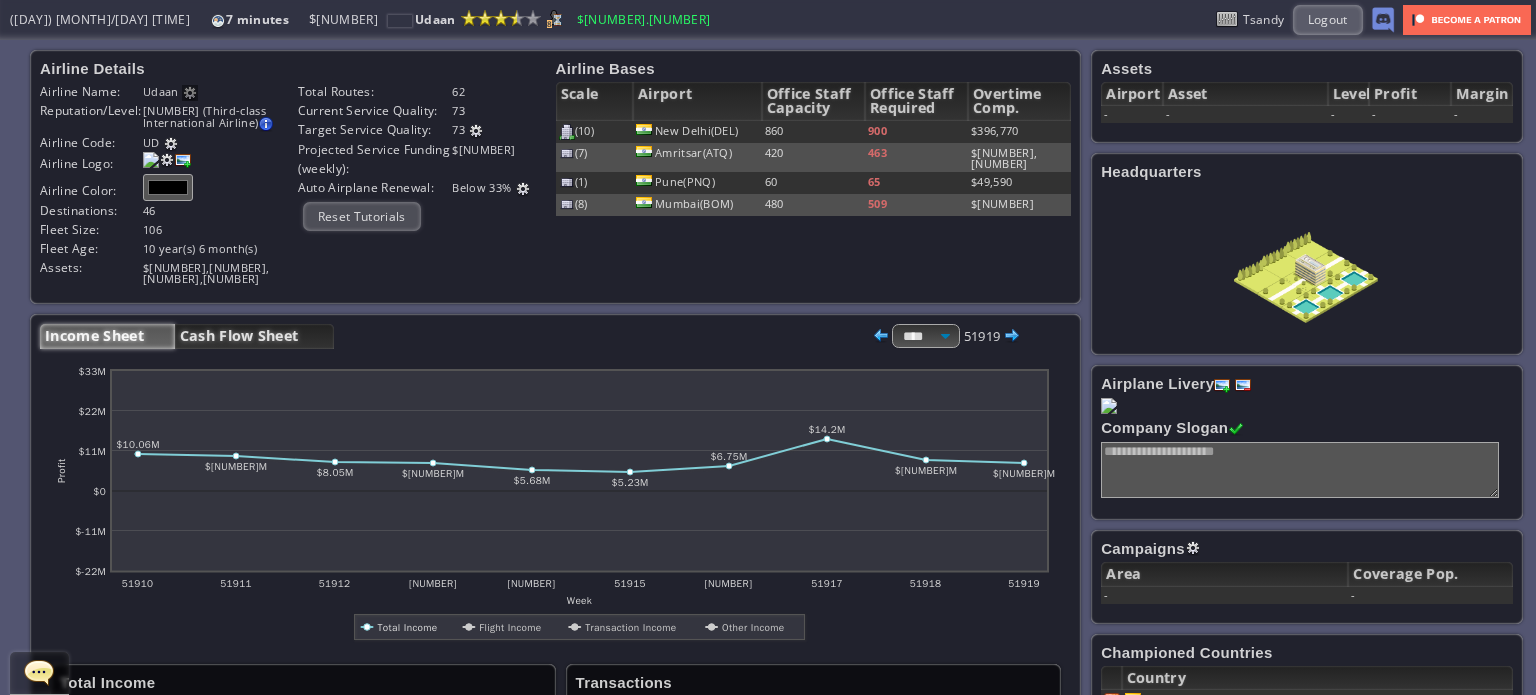 click on "Cash Flow Sheet" at bounding box center (254, 336) 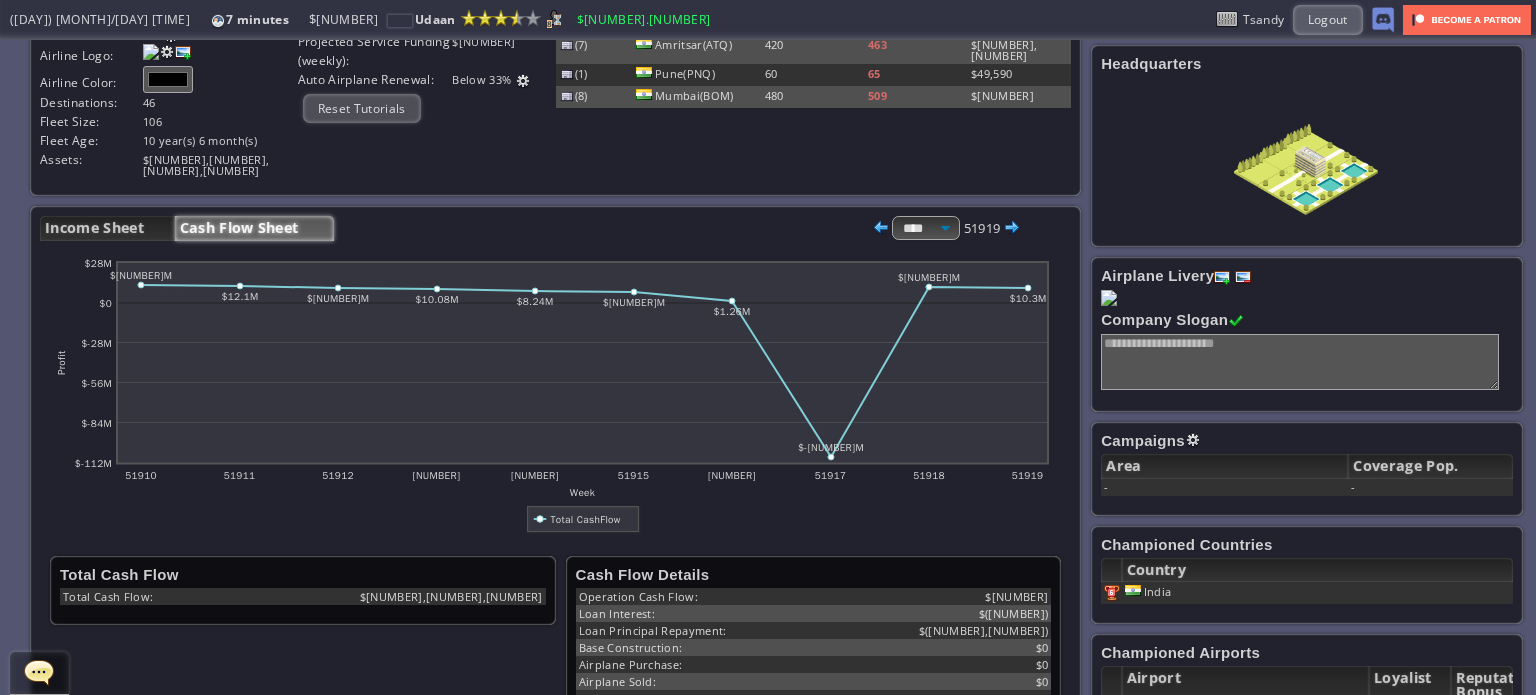 scroll, scrollTop: 100, scrollLeft: 0, axis: vertical 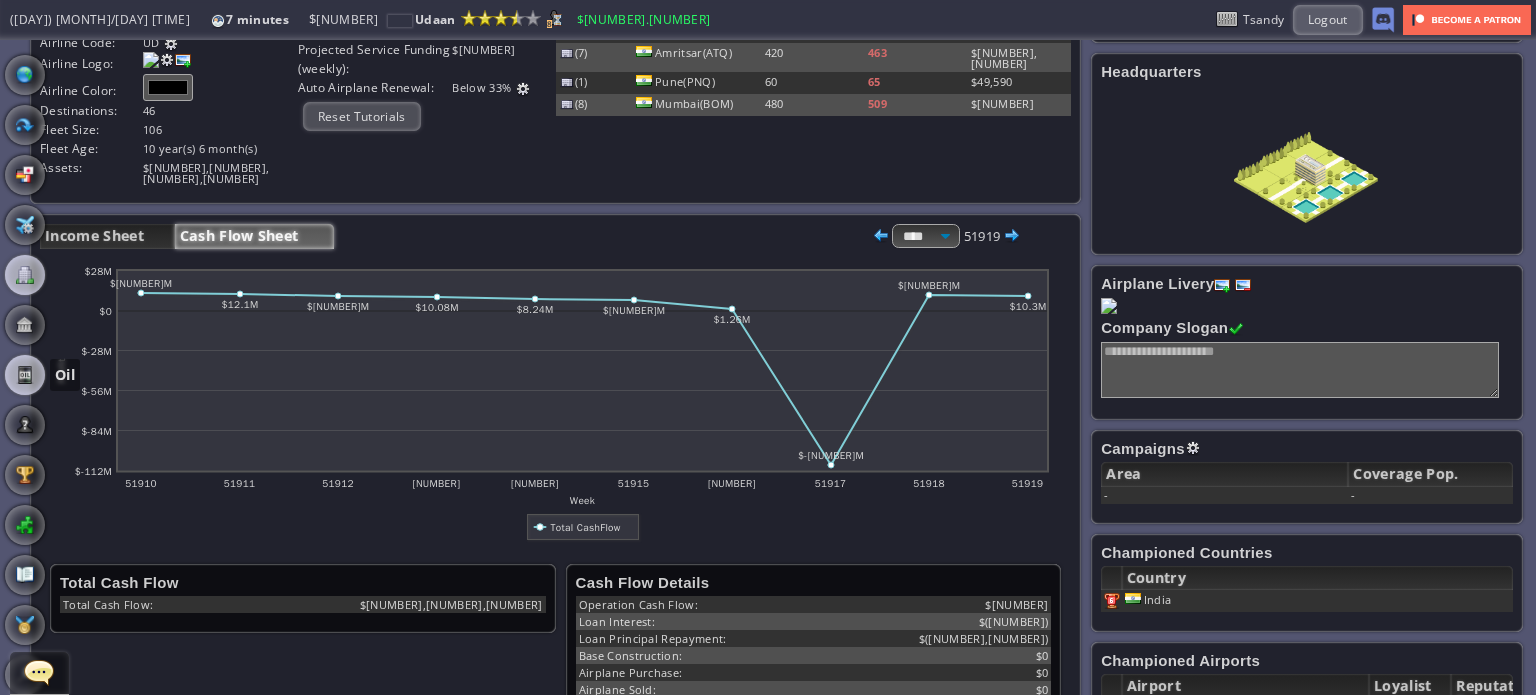 click at bounding box center (25, 375) 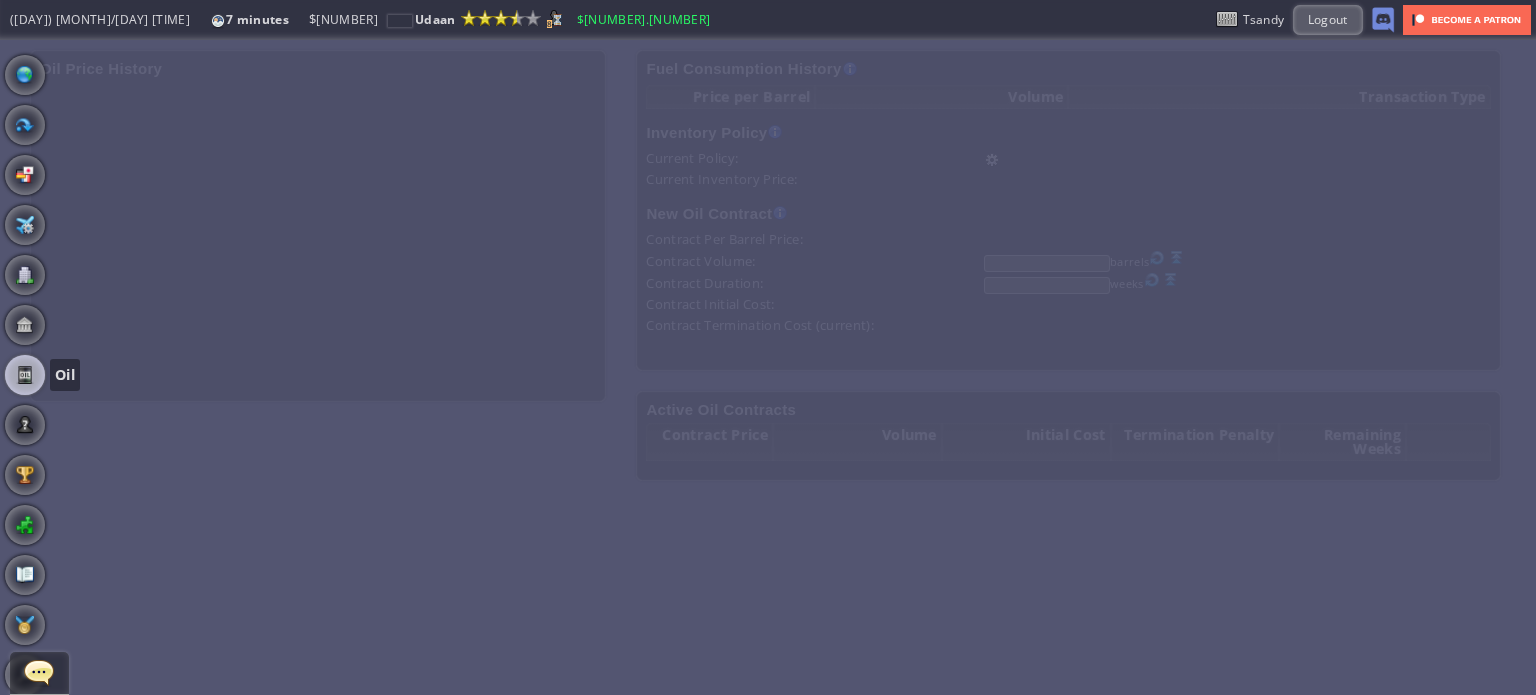 scroll, scrollTop: 0, scrollLeft: 0, axis: both 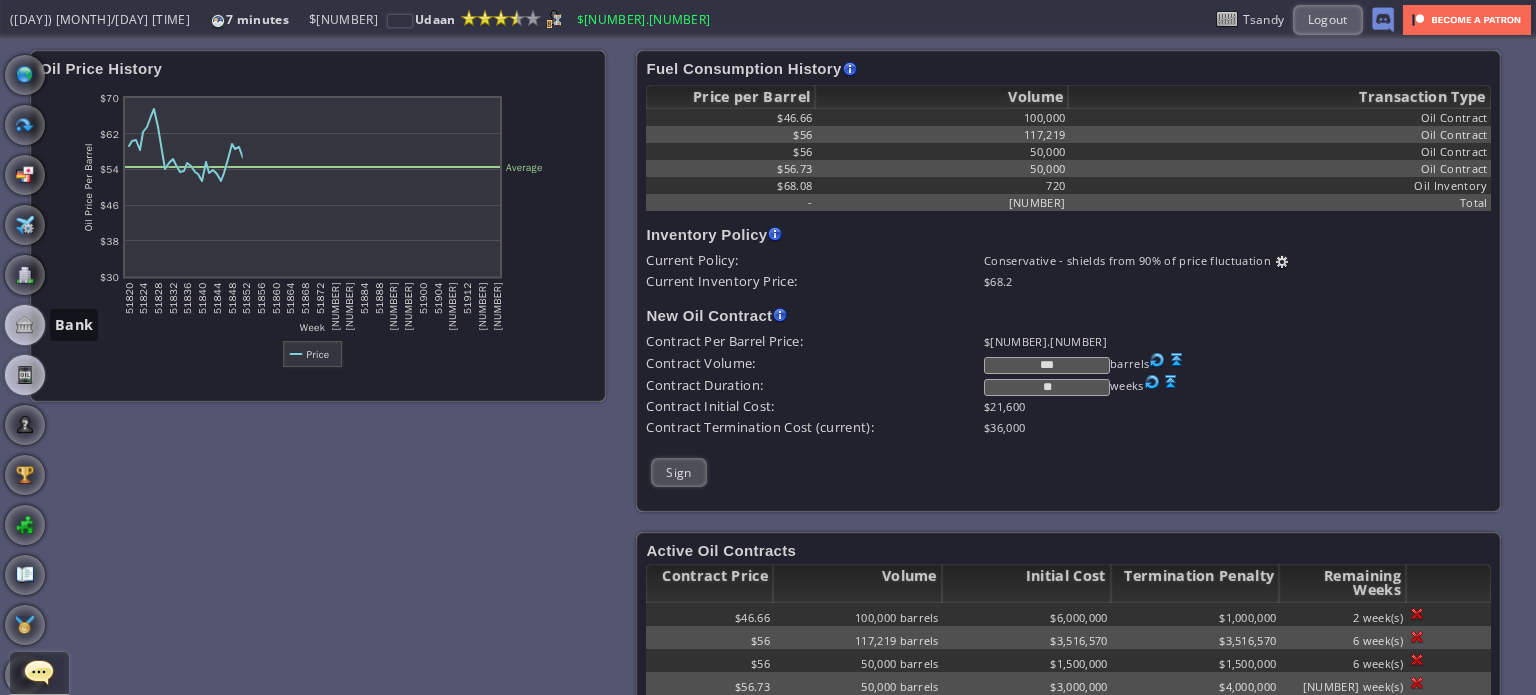 click at bounding box center (25, 325) 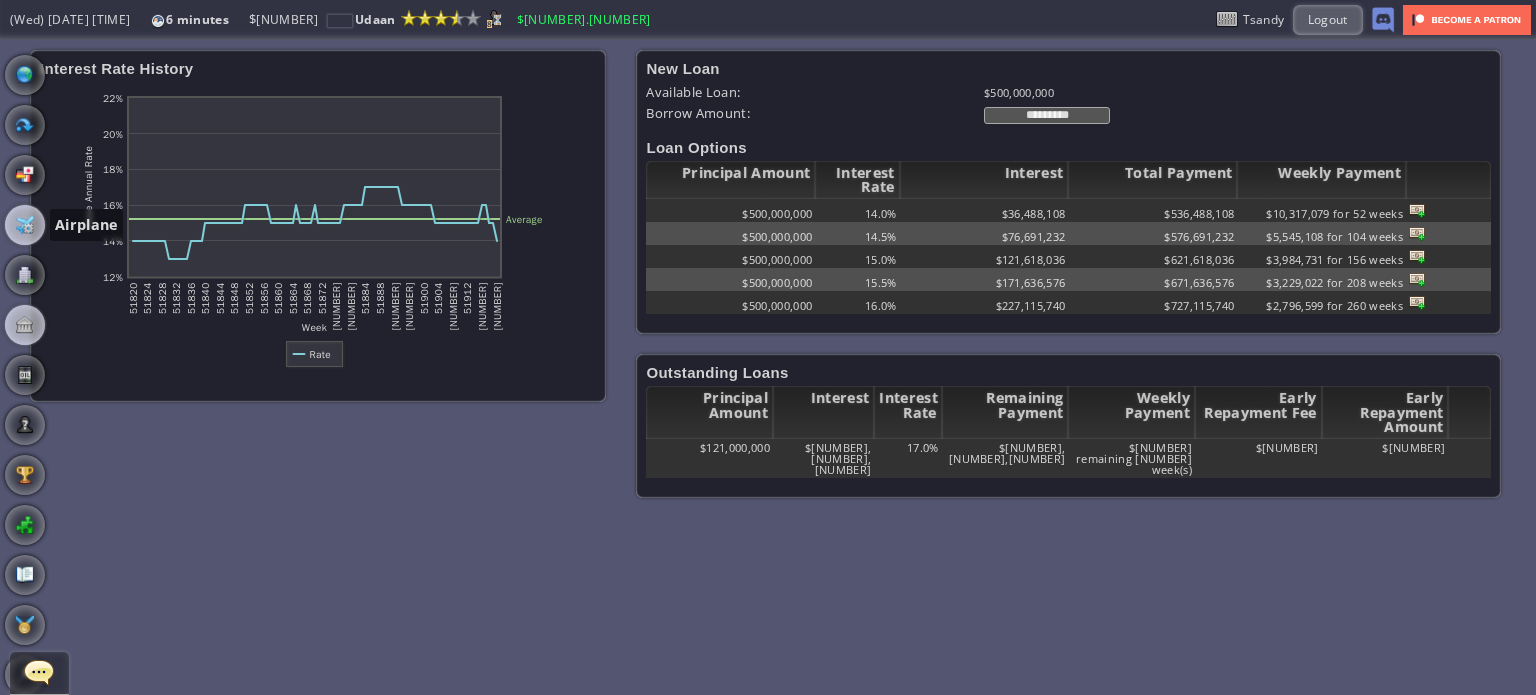click at bounding box center [25, 225] 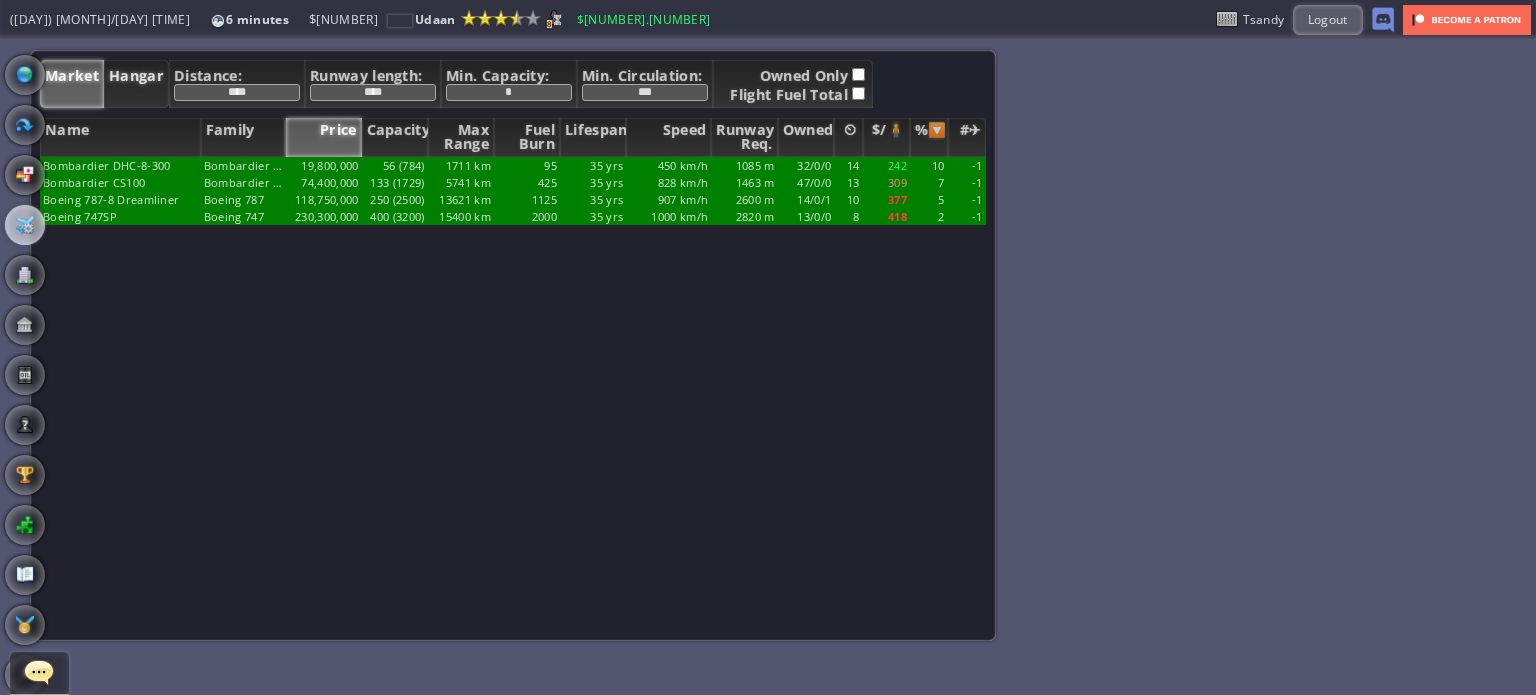 click on "Hangar" at bounding box center [136, 84] 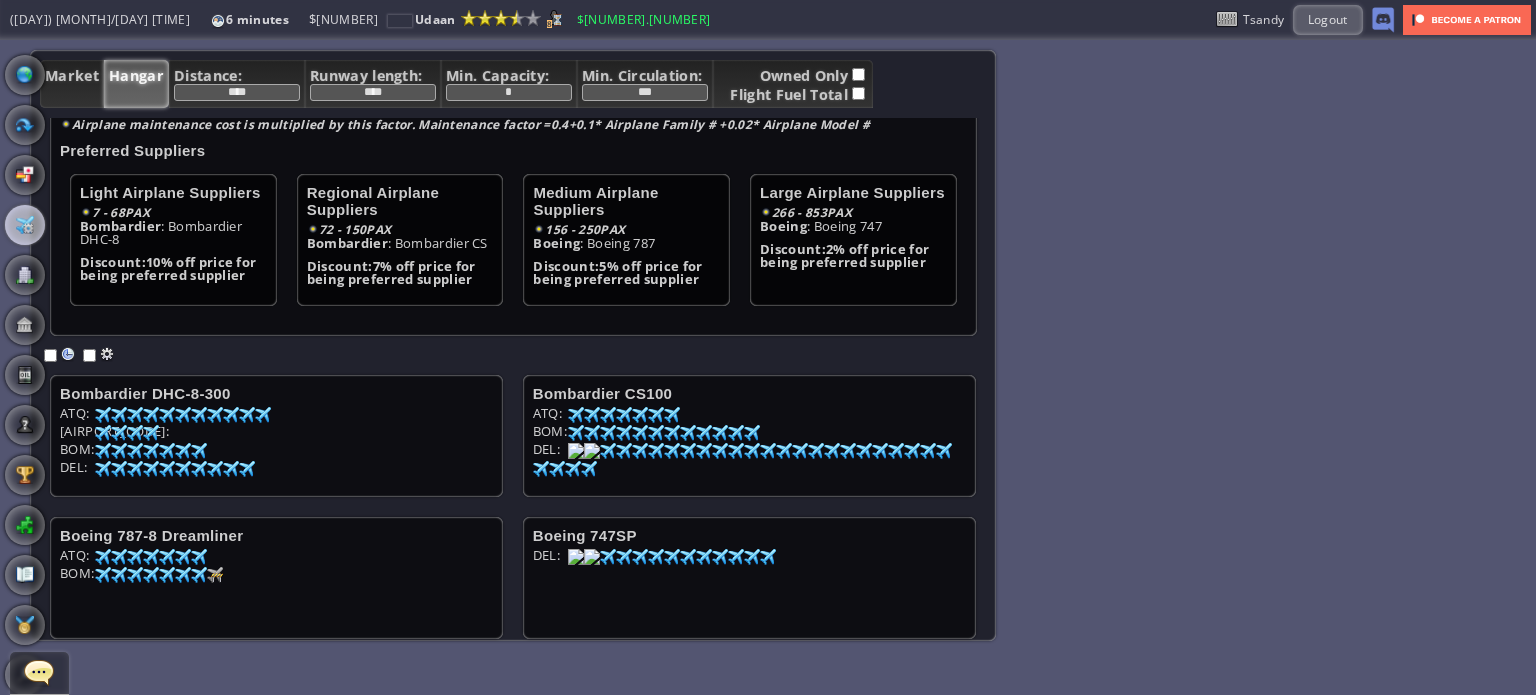 scroll, scrollTop: 104, scrollLeft: 0, axis: vertical 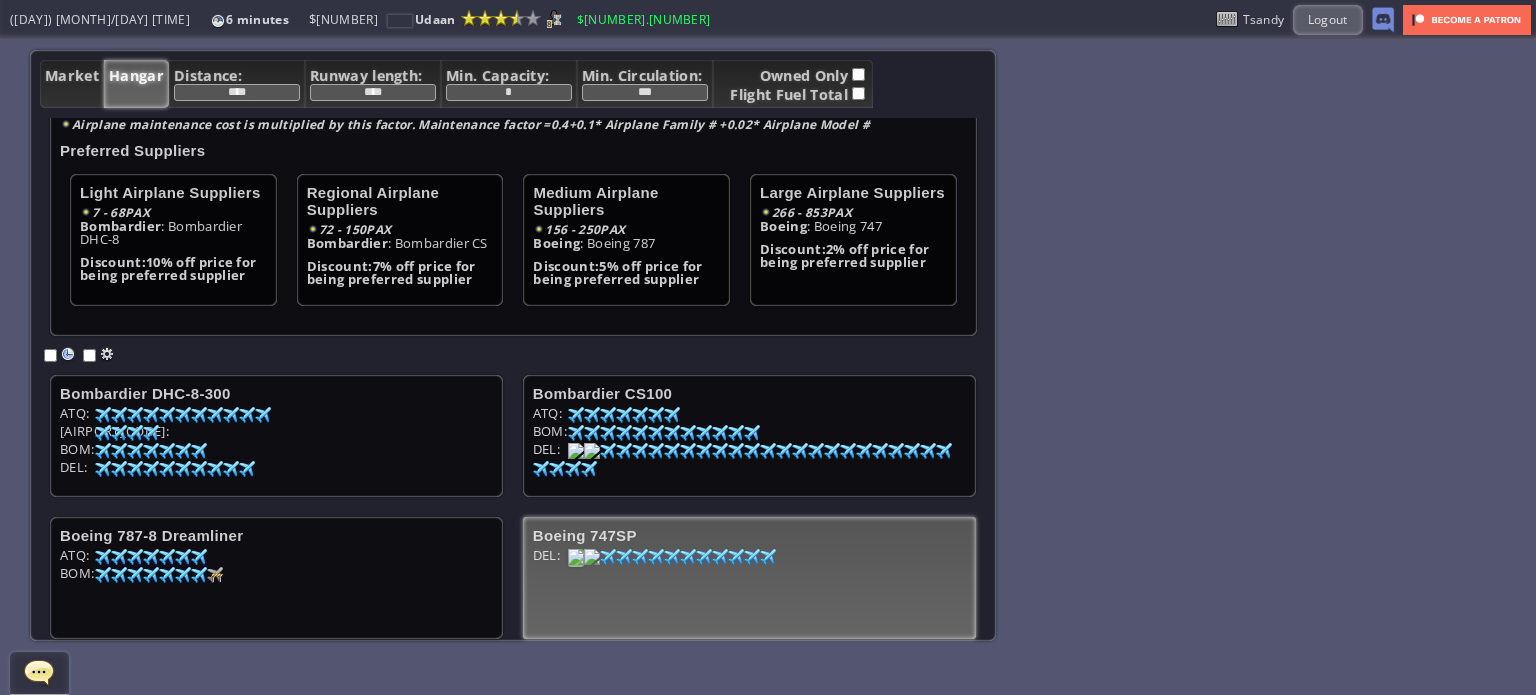 click at bounding box center (103, 415) 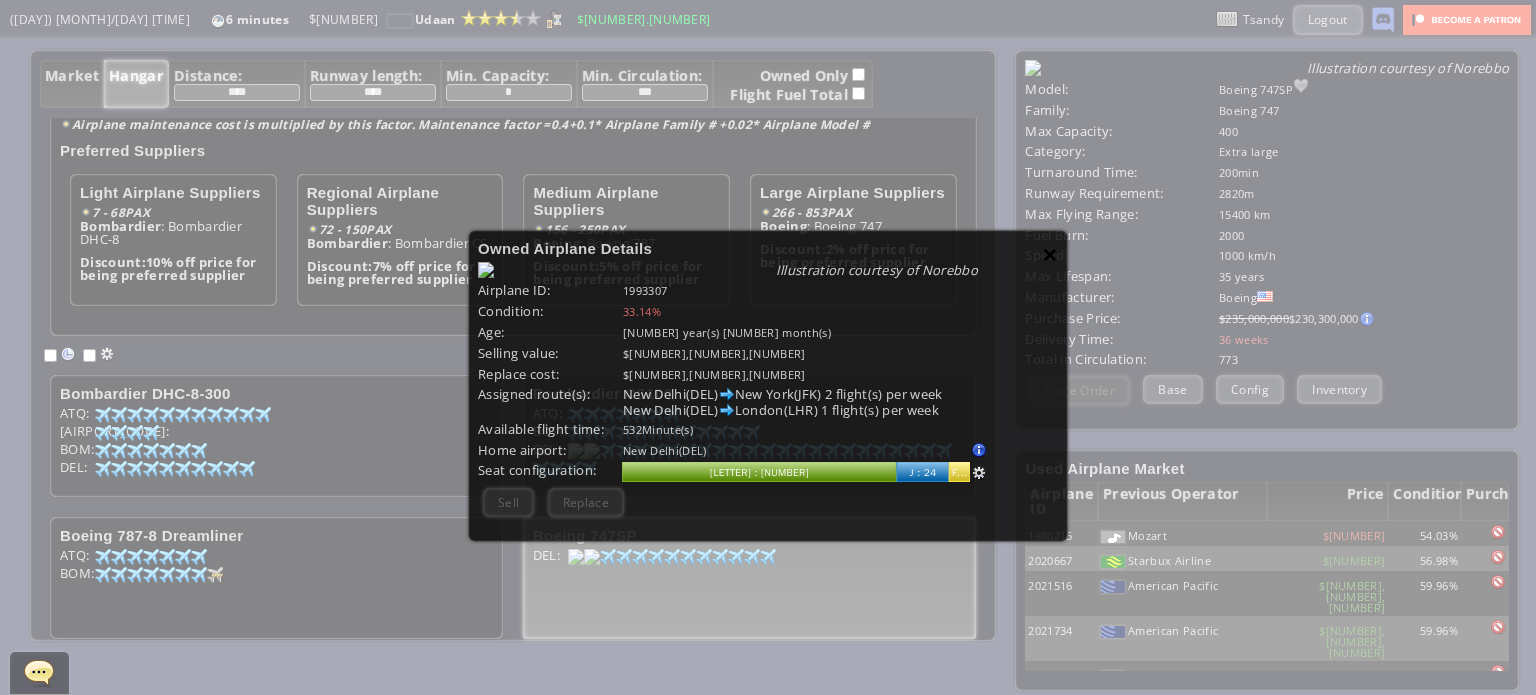 click on "×" at bounding box center (1050, 254) 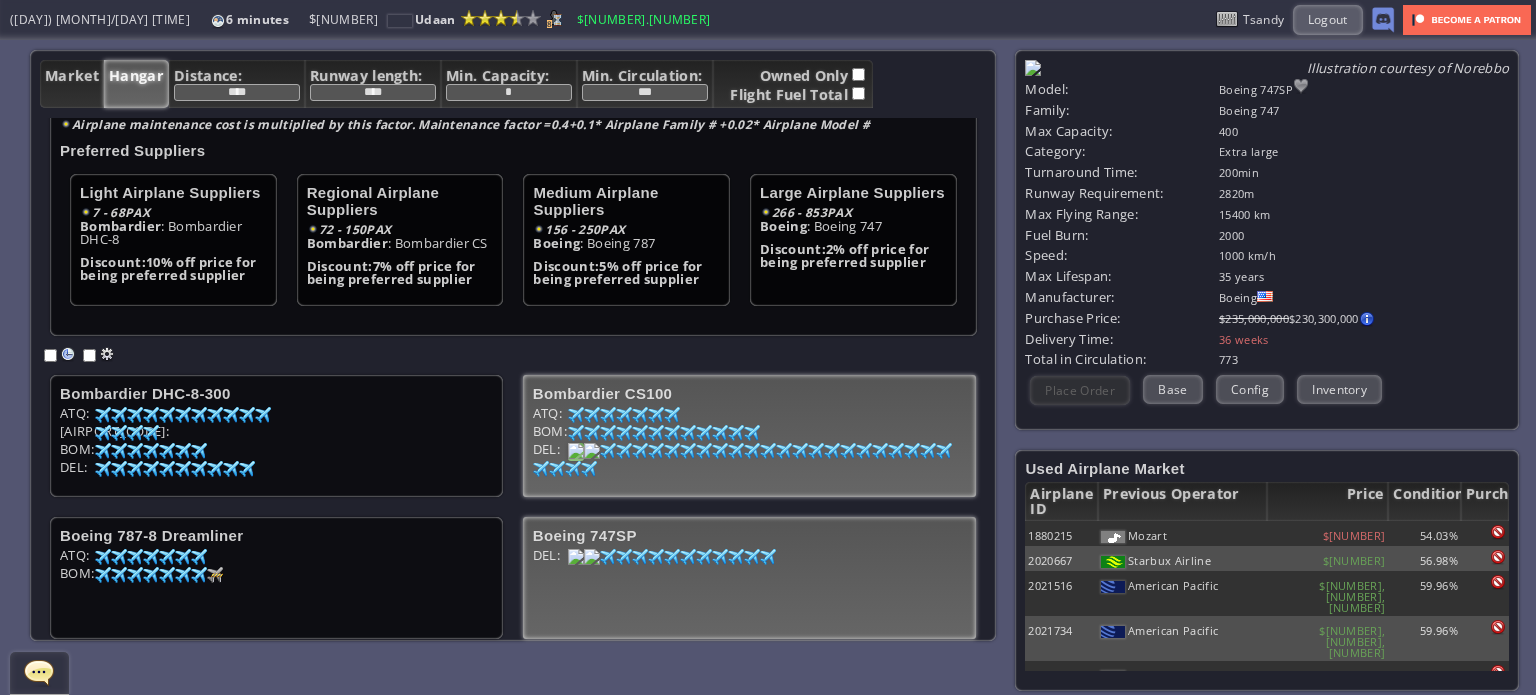 click at bounding box center [103, 415] 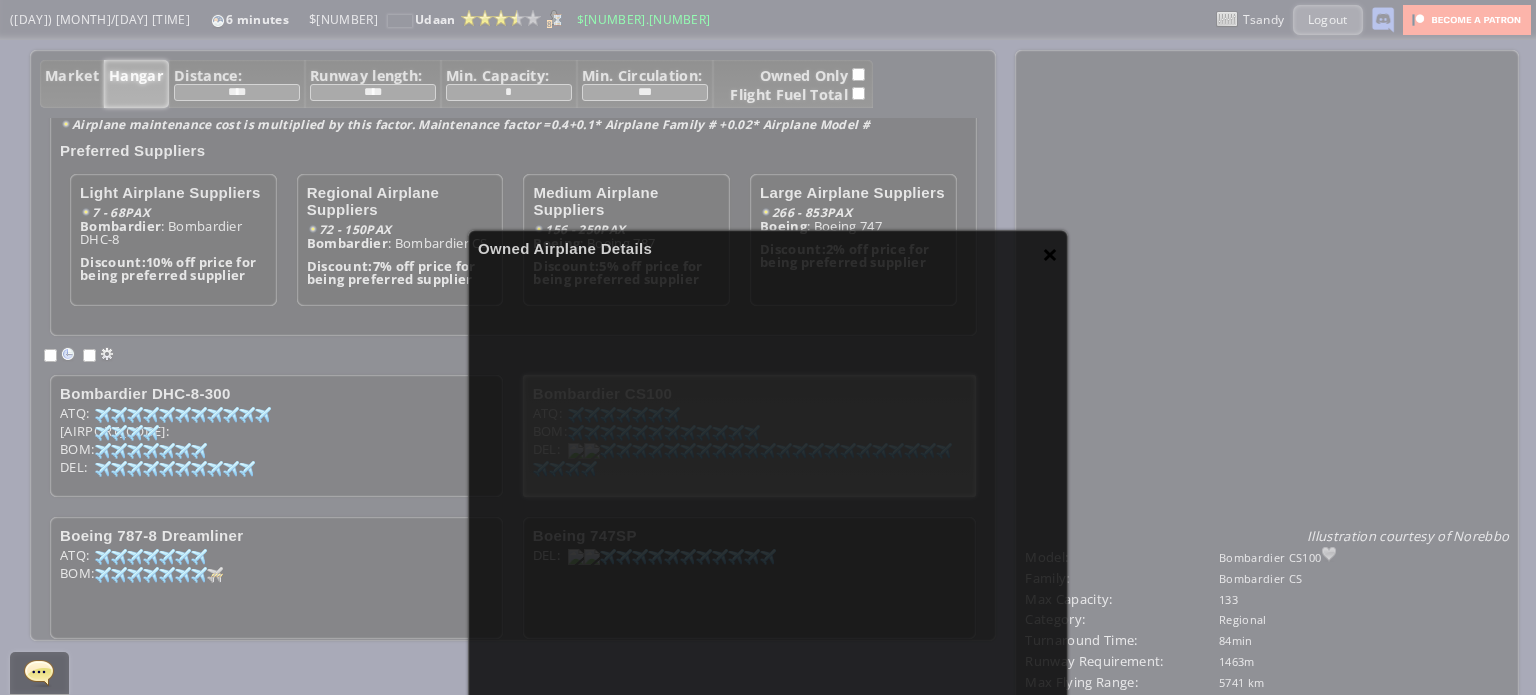 click on "×" at bounding box center (1050, 254) 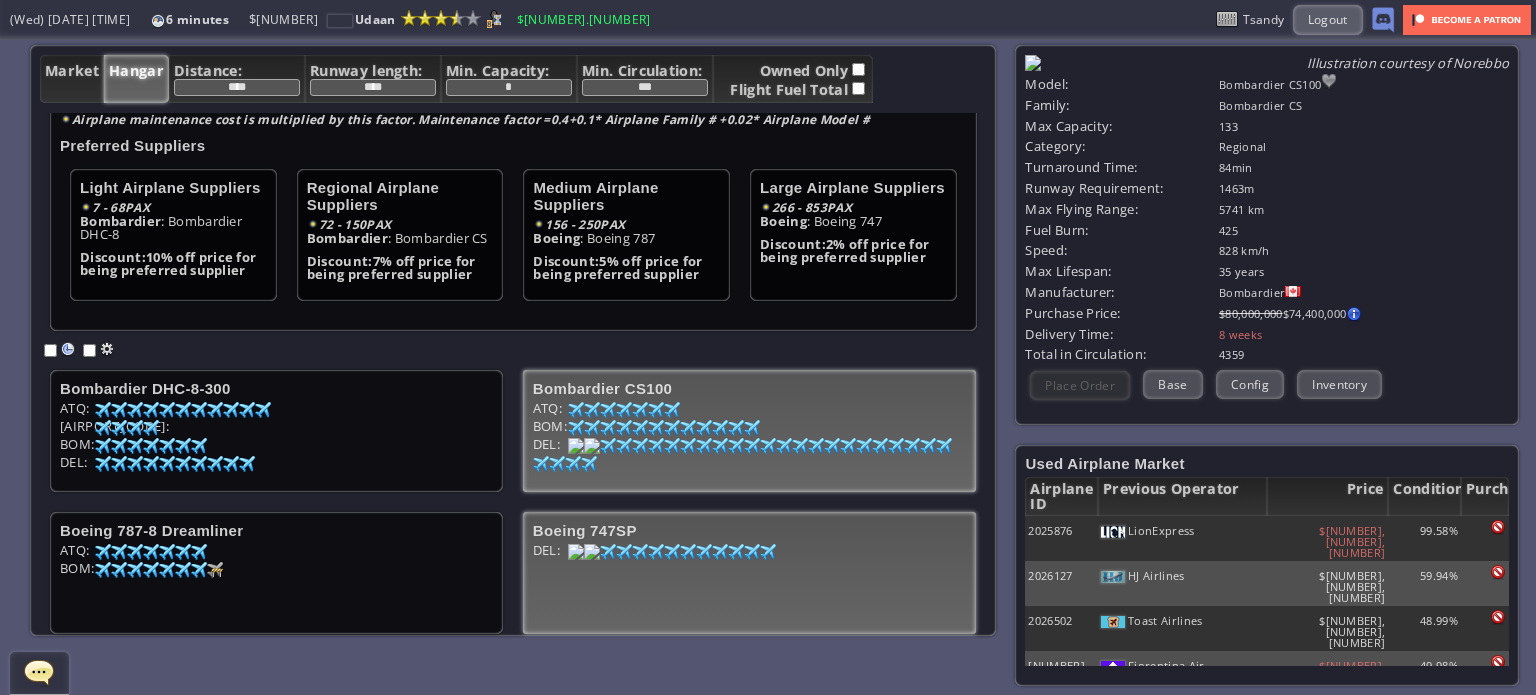 click on "Boeing 747SP" at bounding box center [276, 388] 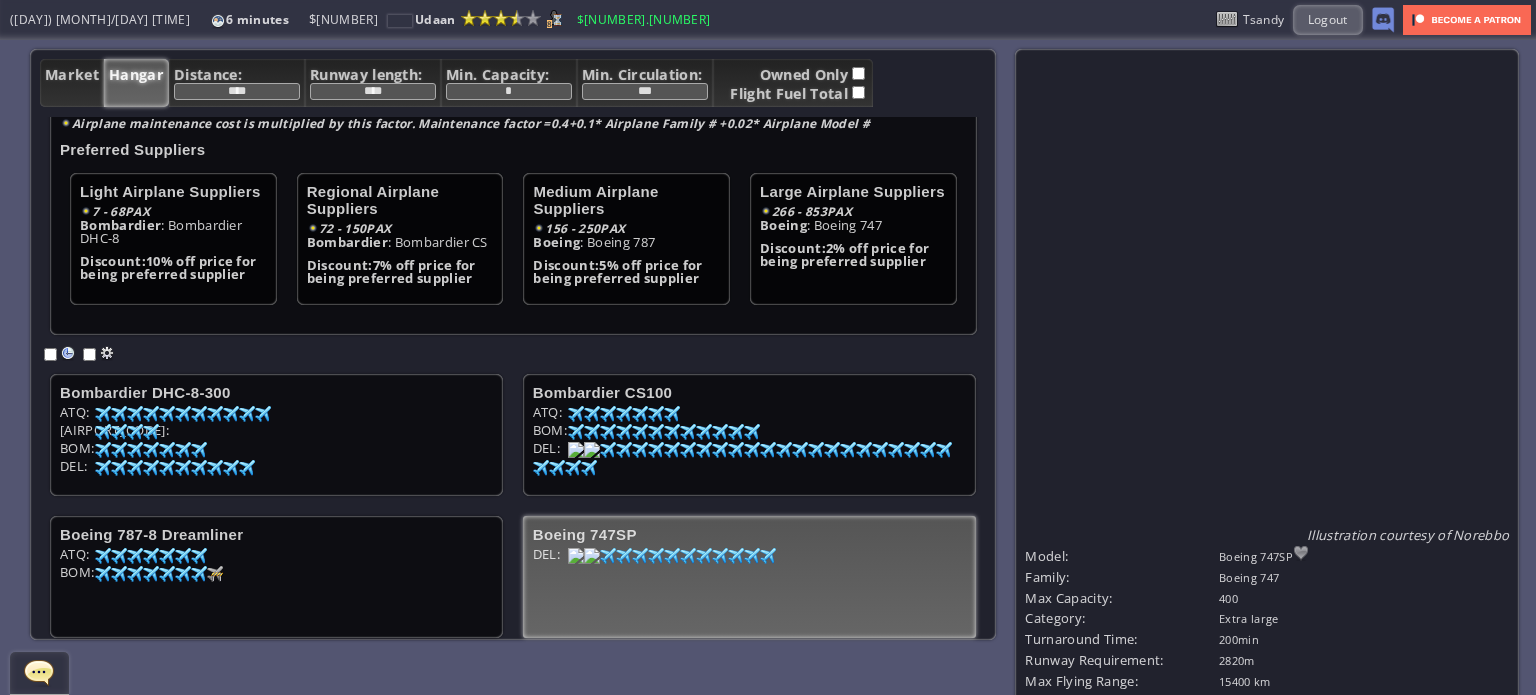 scroll, scrollTop: 0, scrollLeft: 0, axis: both 